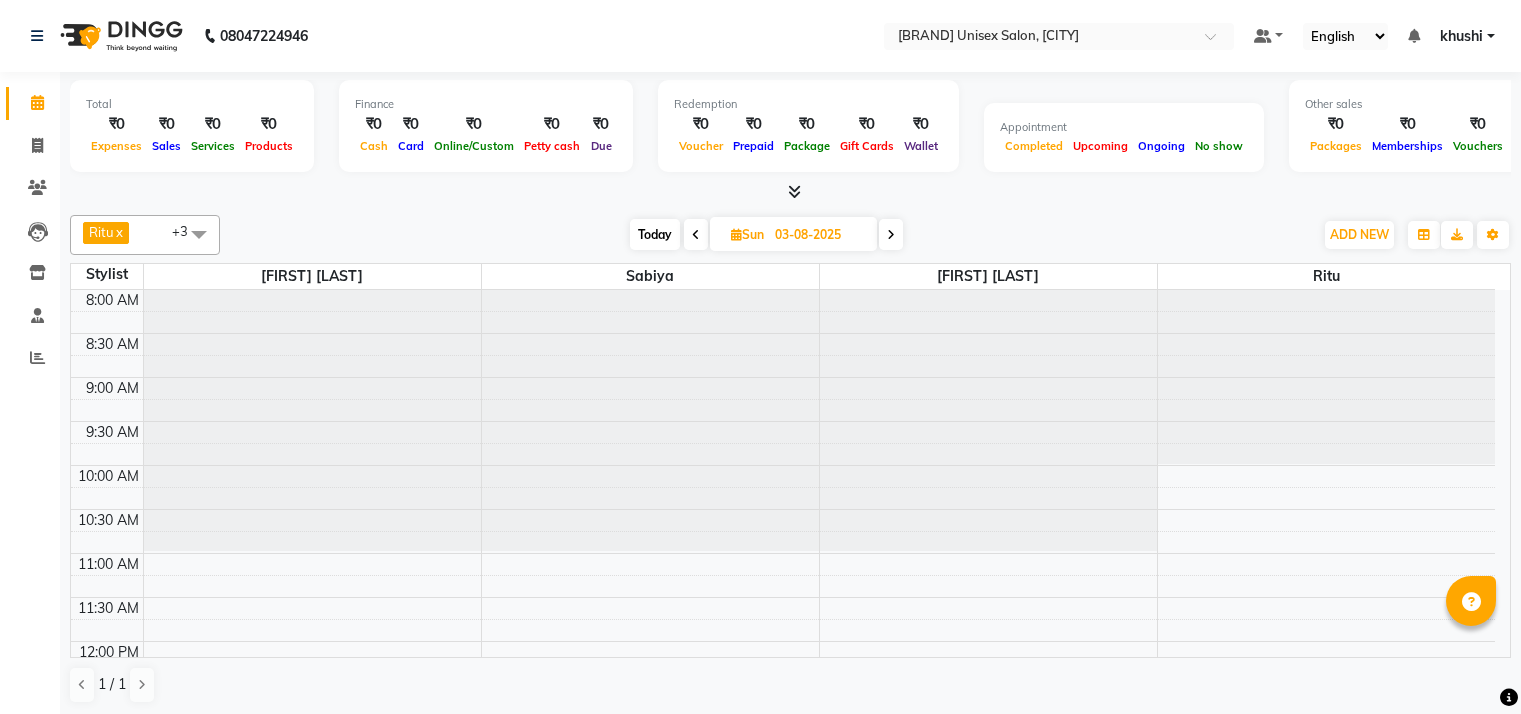 scroll, scrollTop: 0, scrollLeft: 0, axis: both 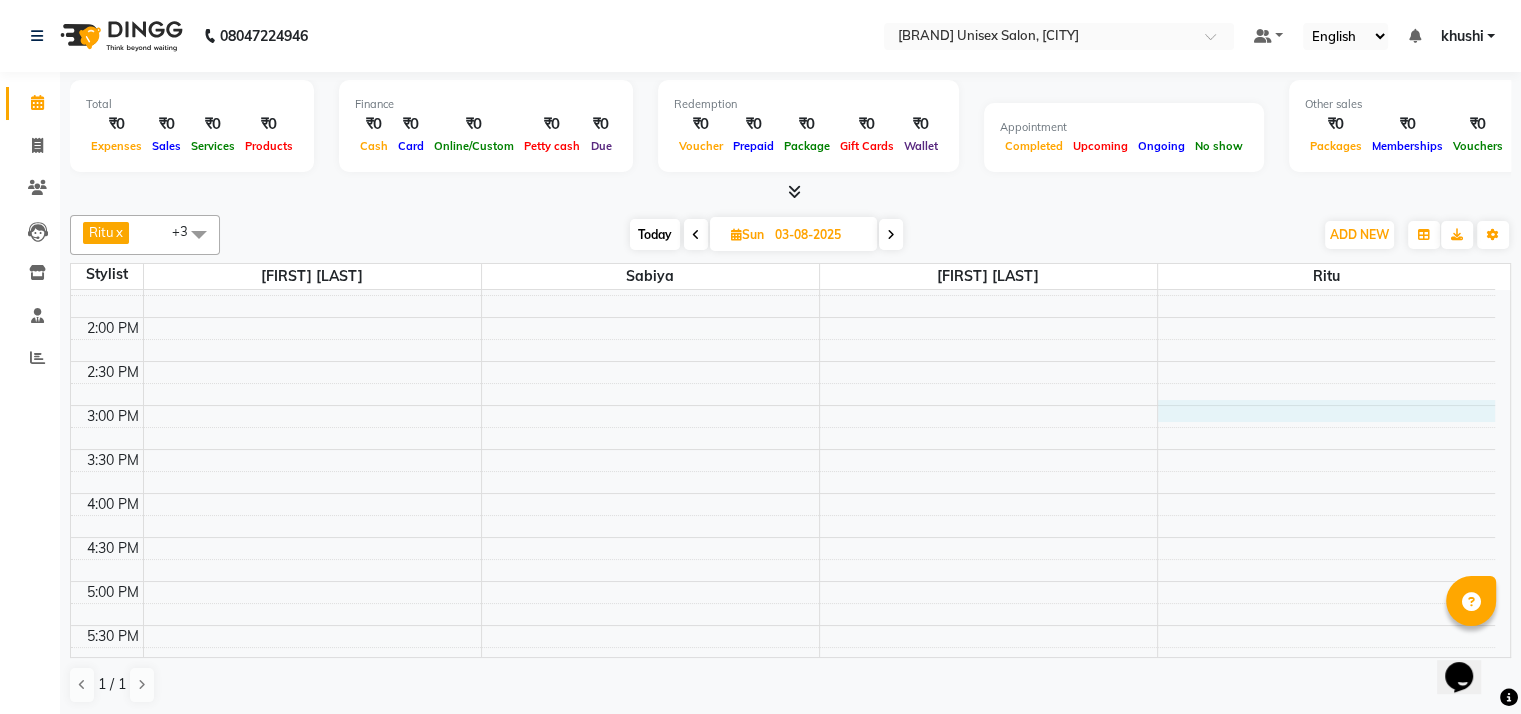 click on "8:00 AM 8:30 AM 9:00 AM 9:30 AM 10:00 AM 10:30 AM 11:00 AM 11:30 AM 12:00 PM 12:30 PM 1:00 PM 1:30 PM 2:00 PM 2:30 PM 3:00 PM 3:30 PM 4:00 PM 4:30 PM 5:00 PM 5:30 PM 6:00 PM 6:30 PM 7:00 PM 7:30 PM" at bounding box center [783, 317] 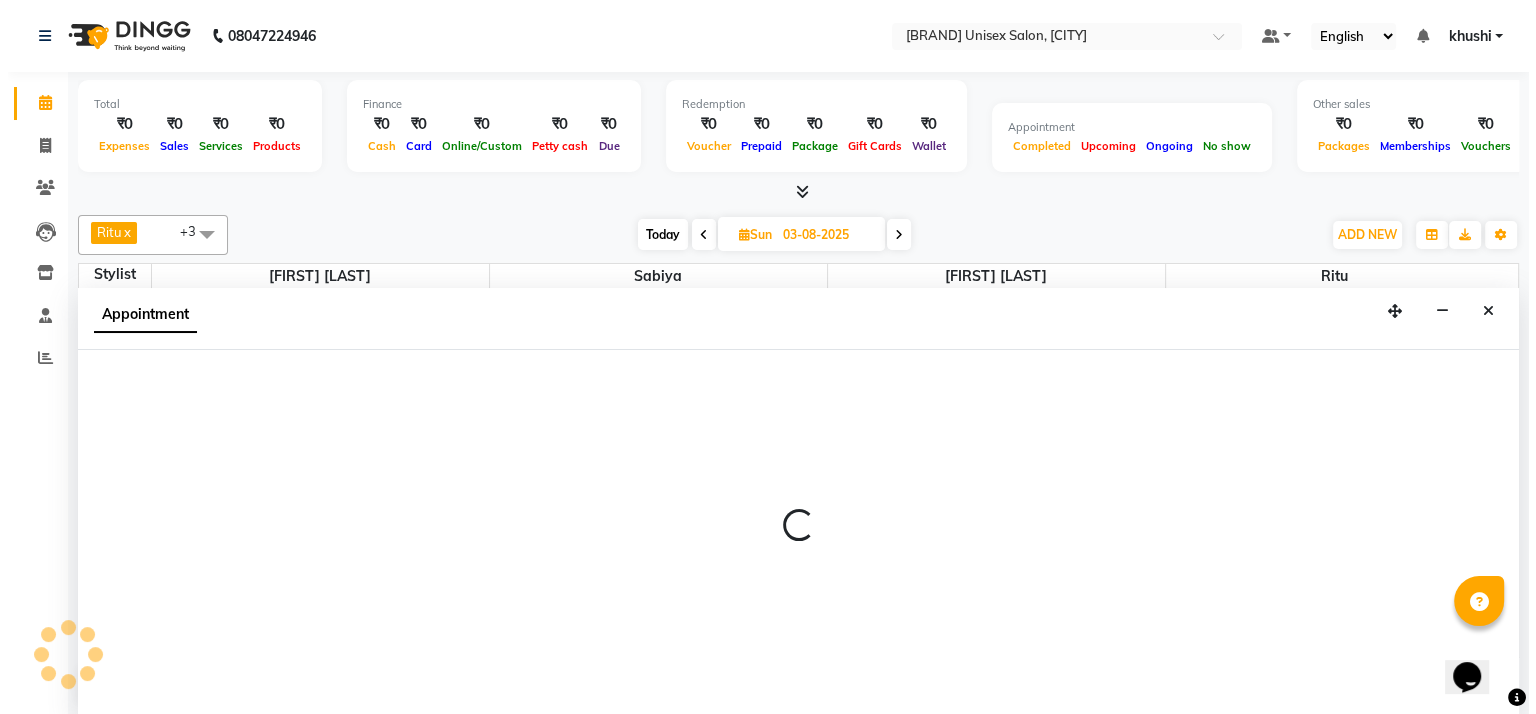 scroll, scrollTop: 1, scrollLeft: 0, axis: vertical 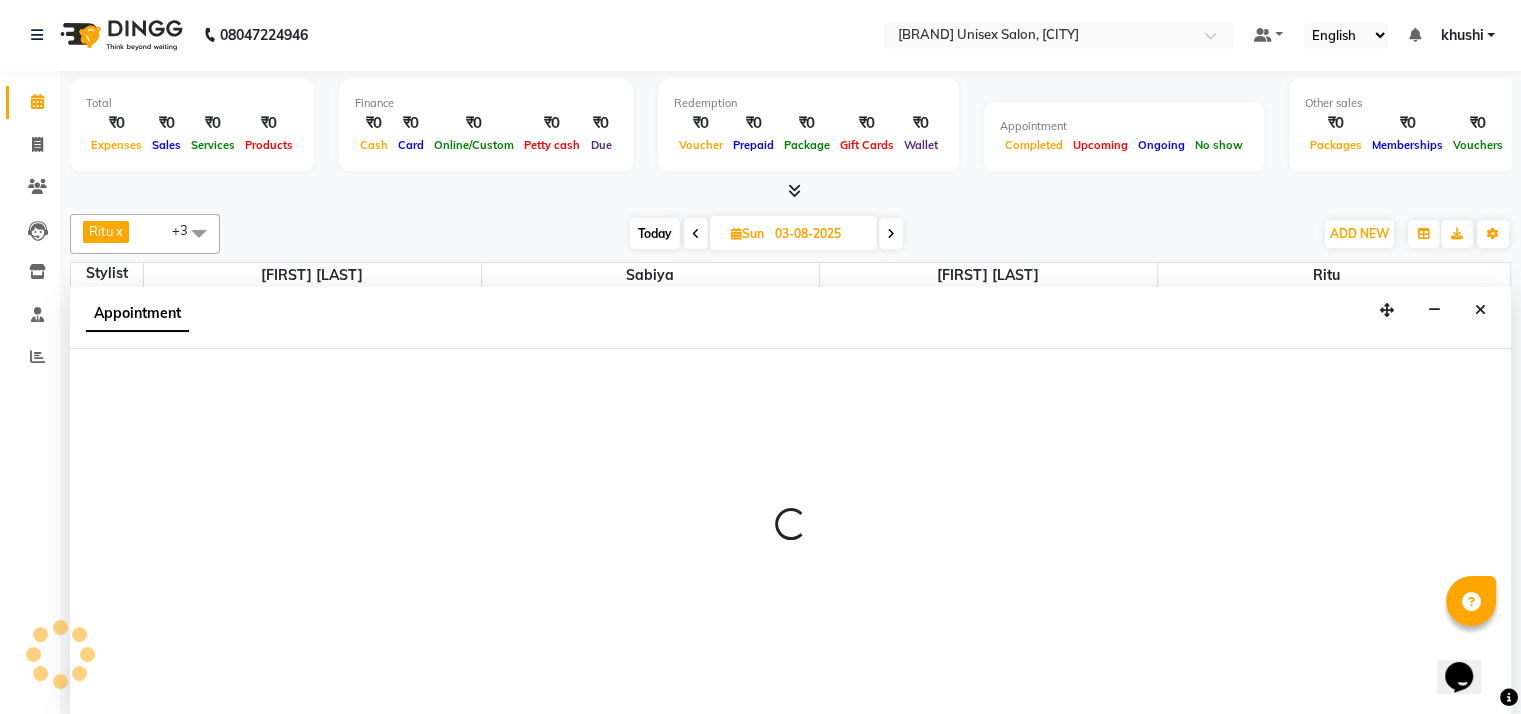 select on "54860" 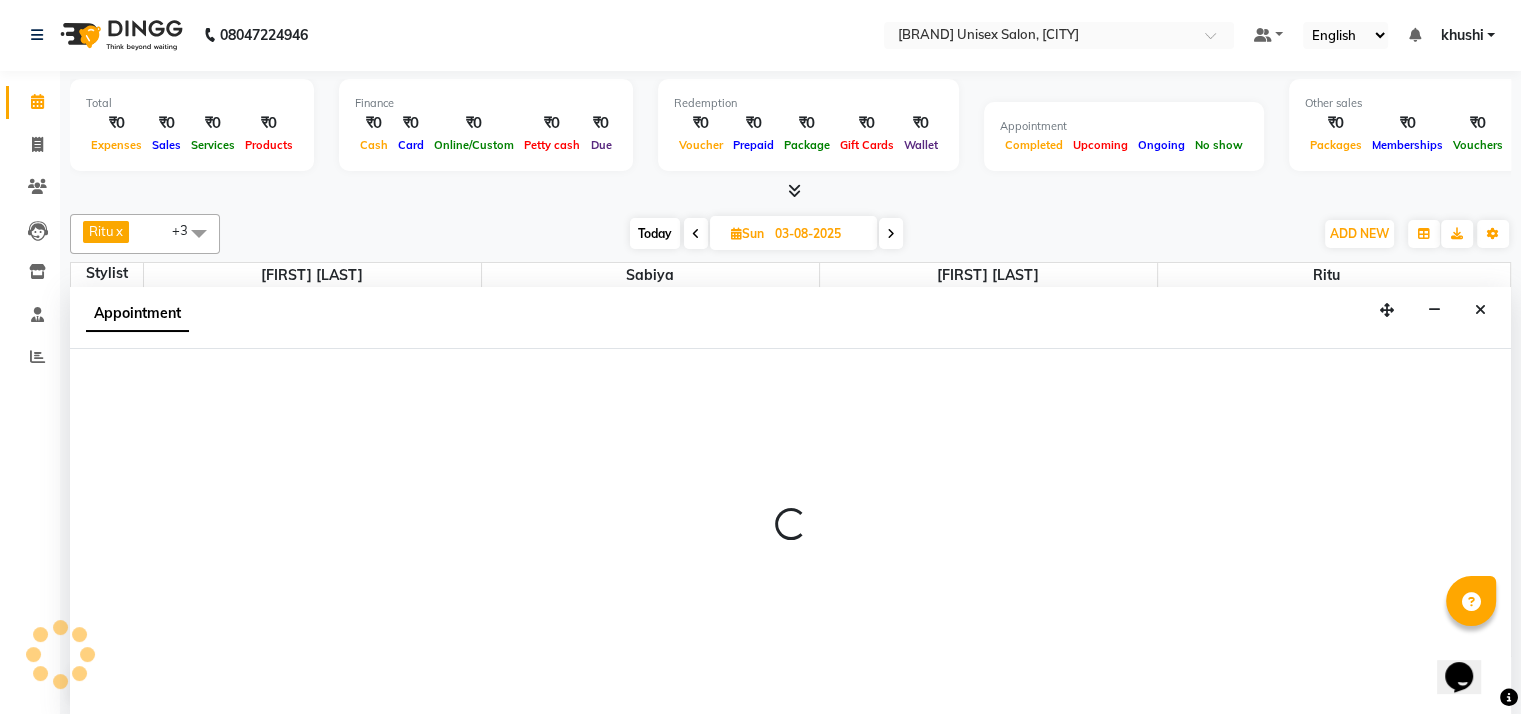 select on "tentative" 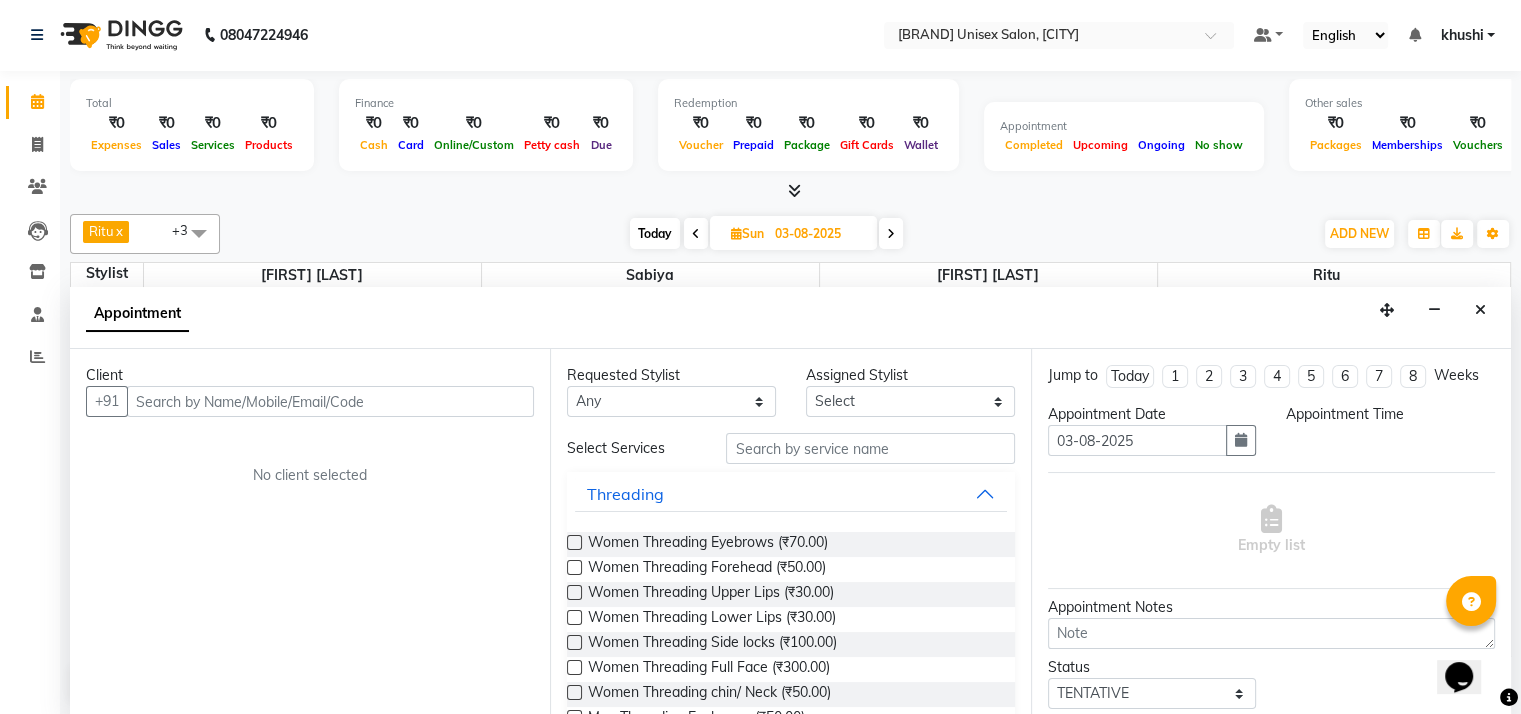 click at bounding box center [330, 401] 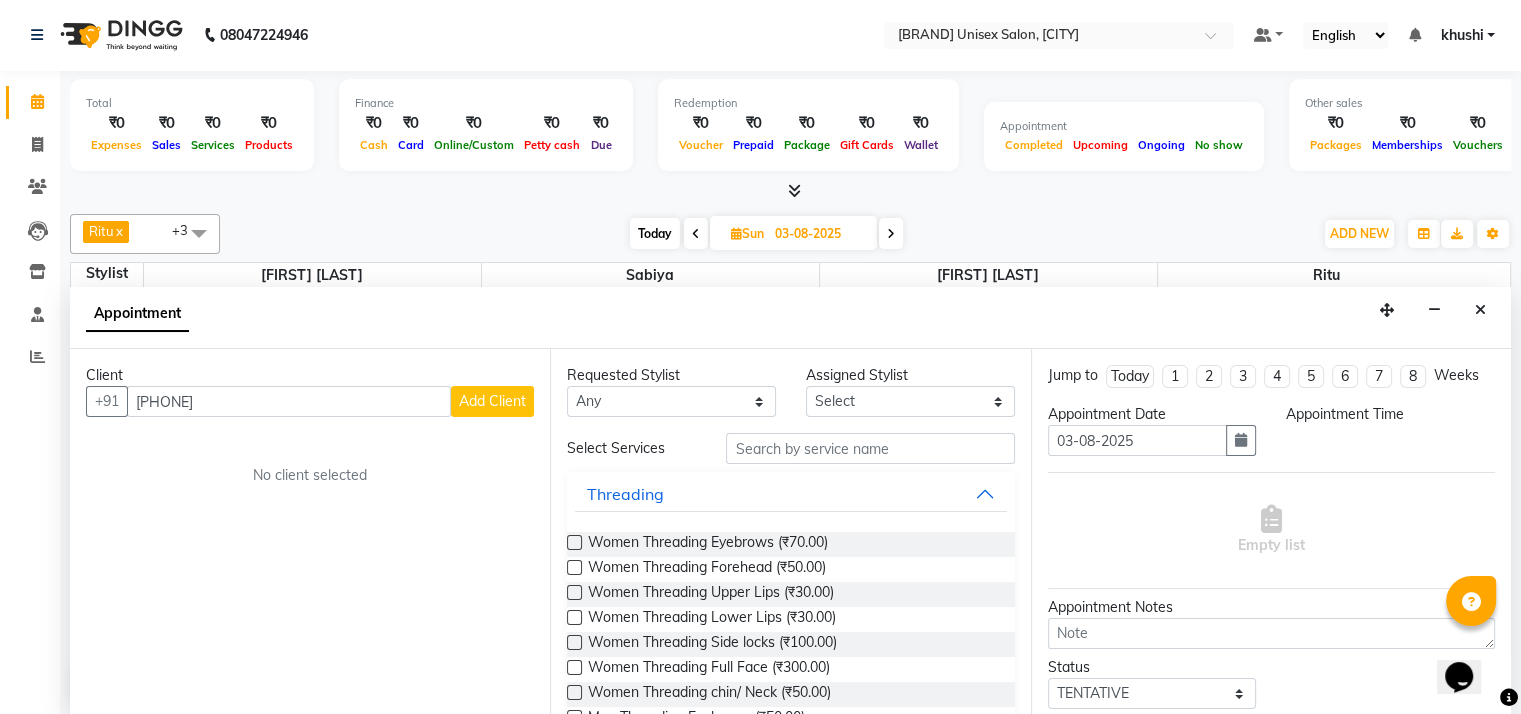 type on "8939328170" 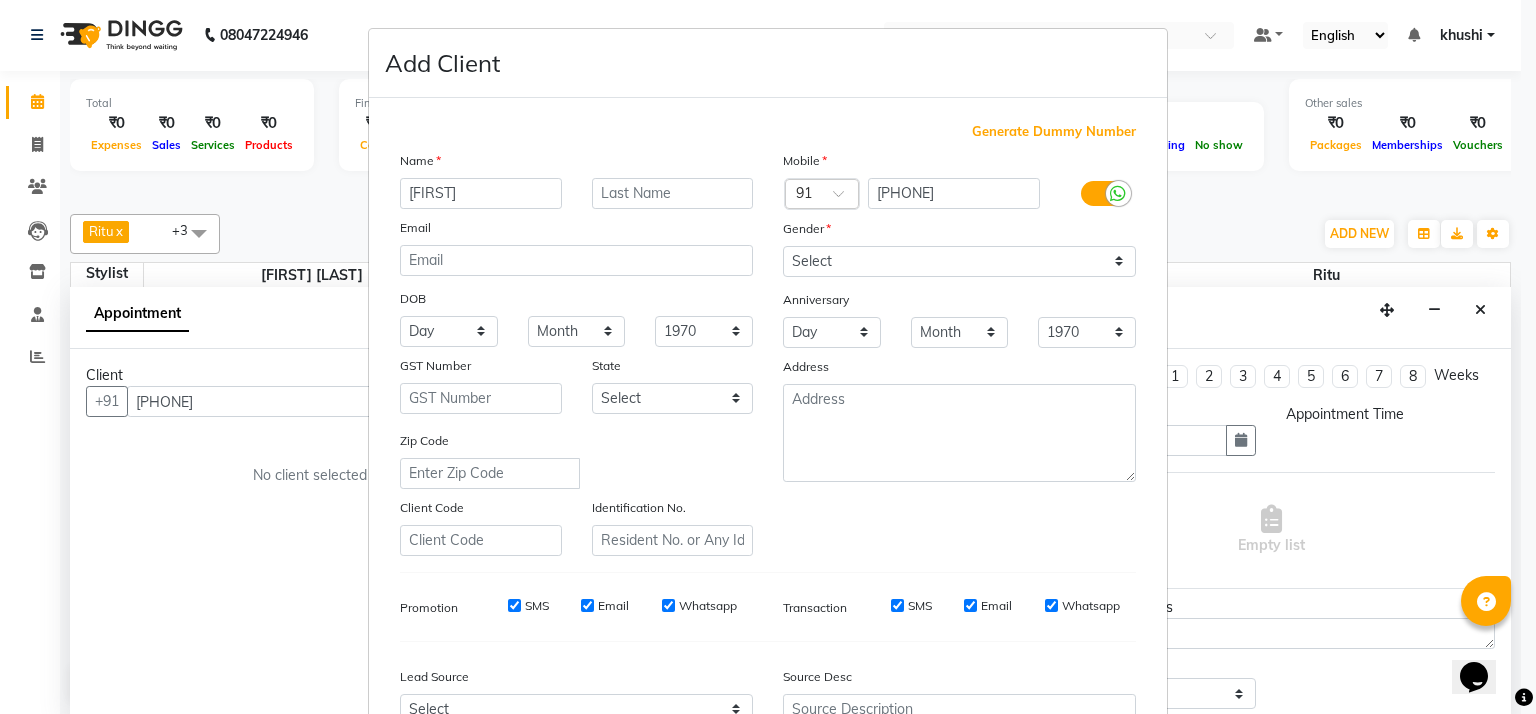 type on "Rajani" 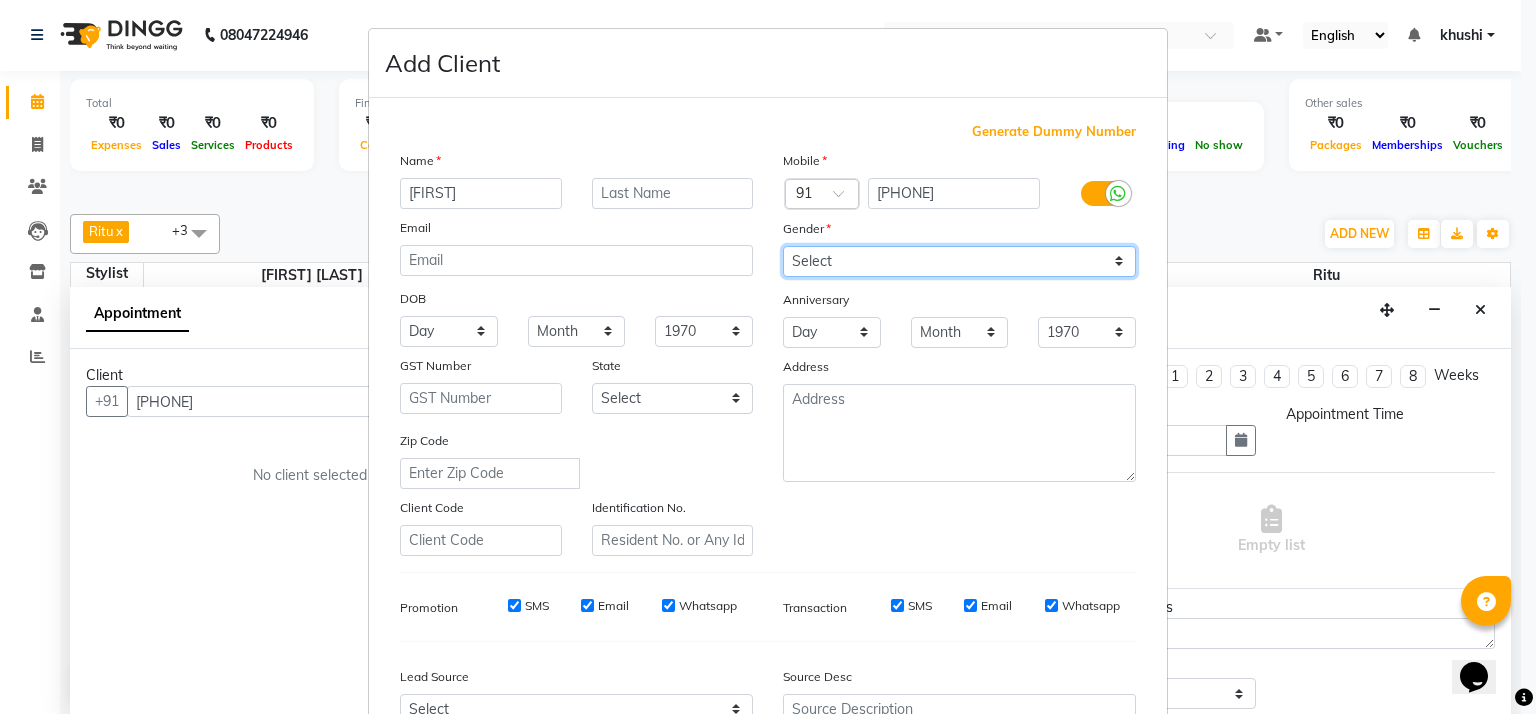 drag, startPoint x: 972, startPoint y: 261, endPoint x: 898, endPoint y: 350, distance: 115.74541 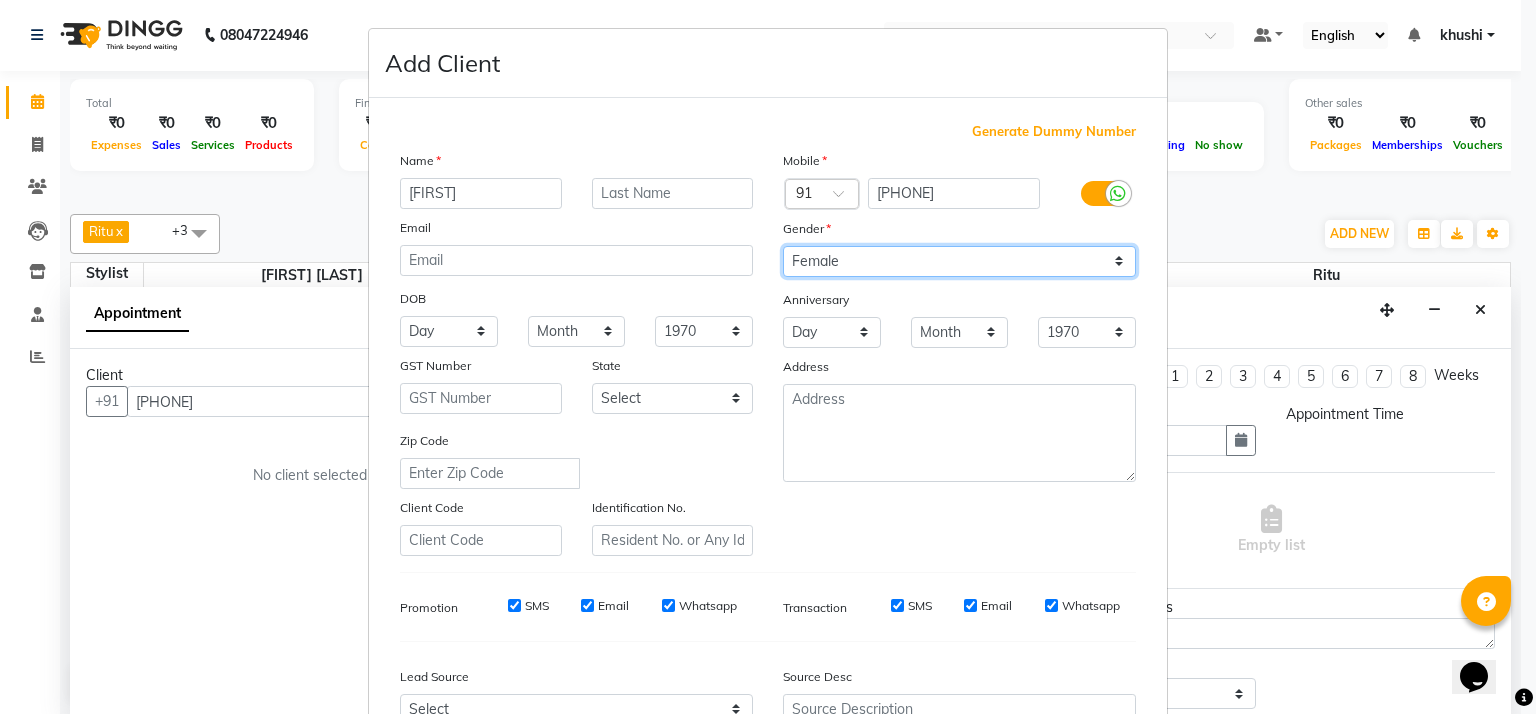 click on "Select Male Female Other Prefer Not To Say" at bounding box center (959, 261) 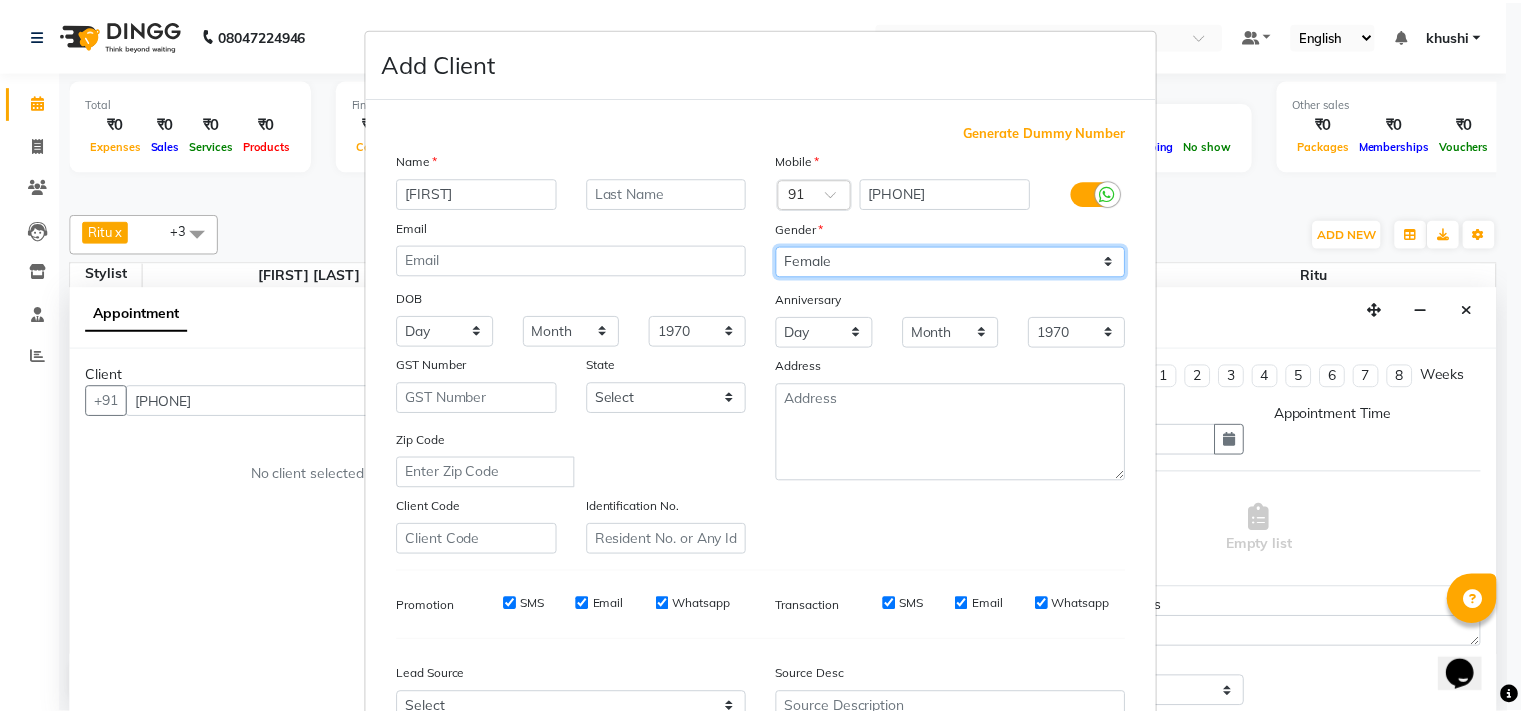 scroll, scrollTop: 219, scrollLeft: 0, axis: vertical 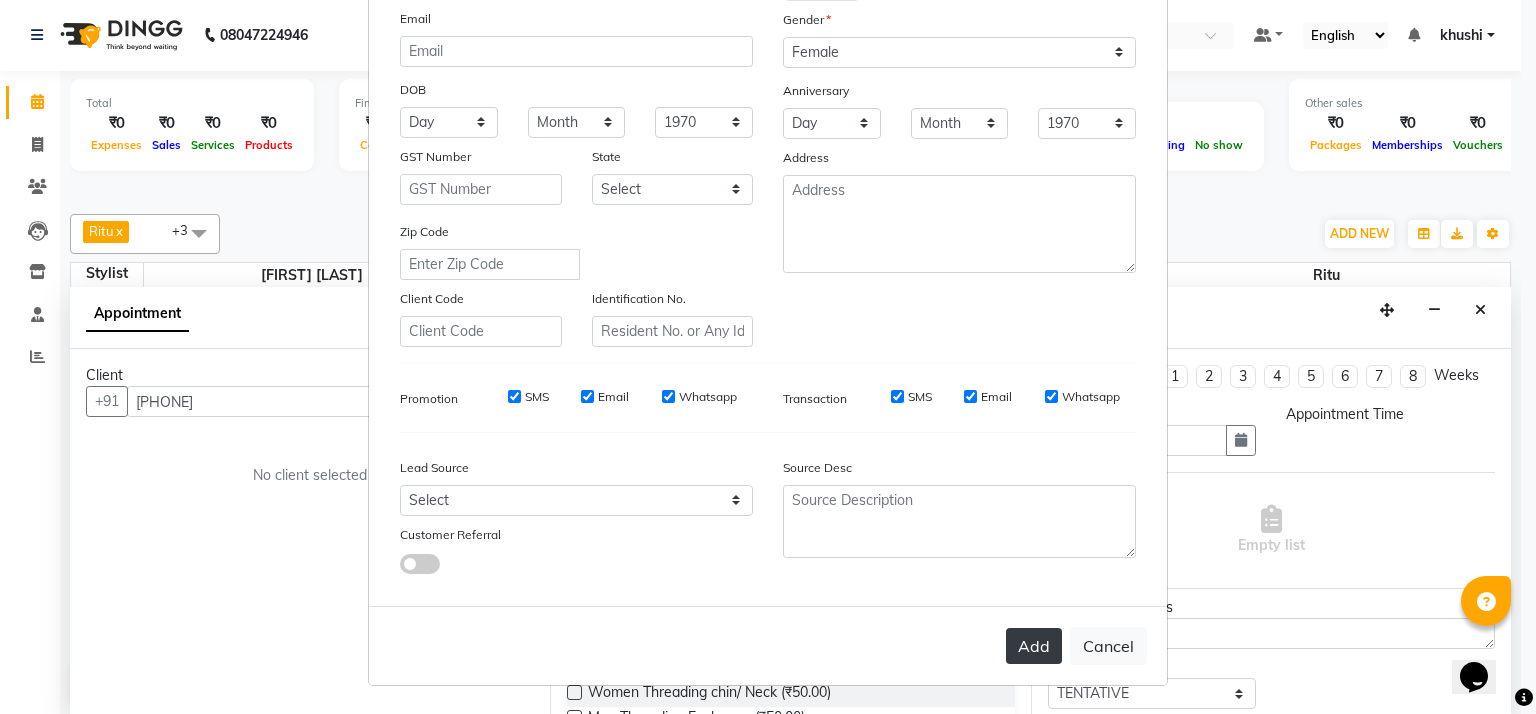 click on "Add" at bounding box center [1034, 646] 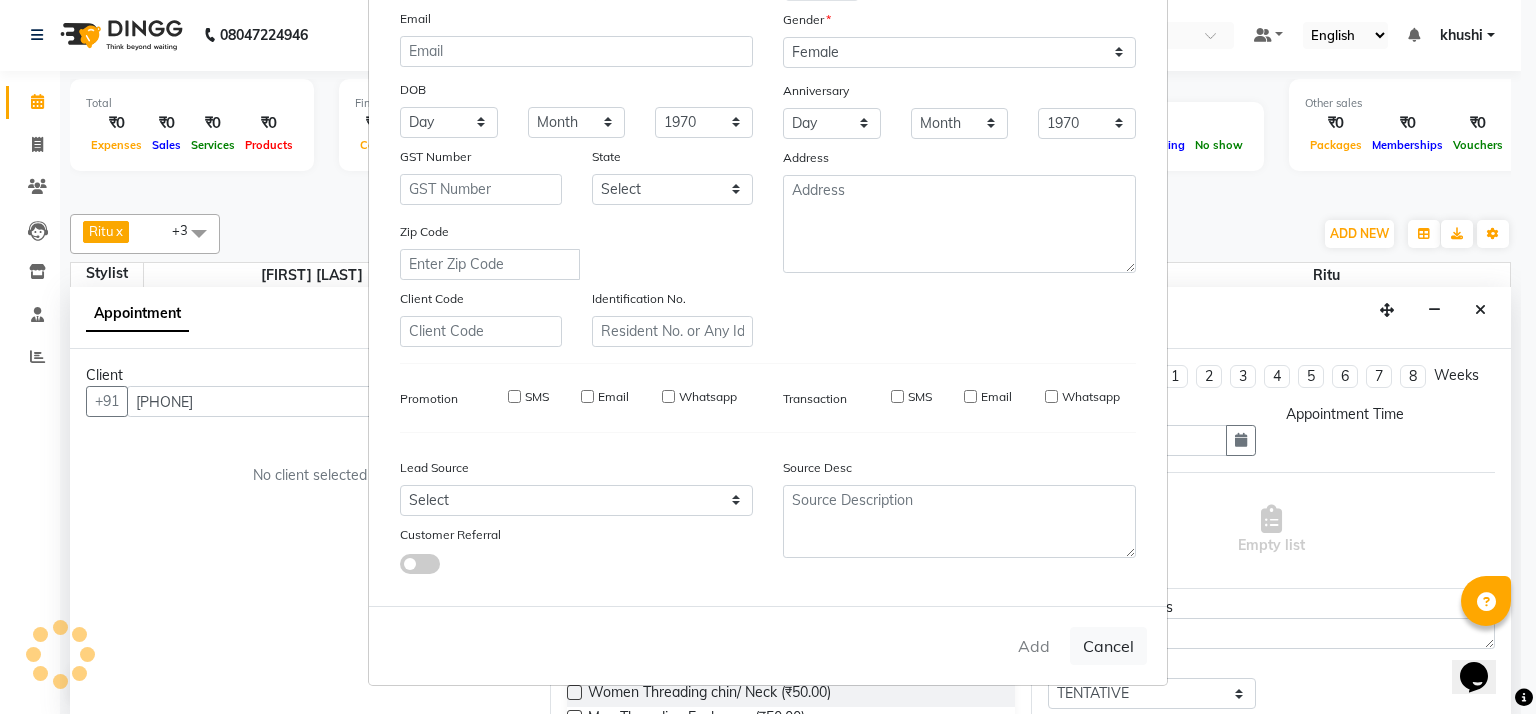 type 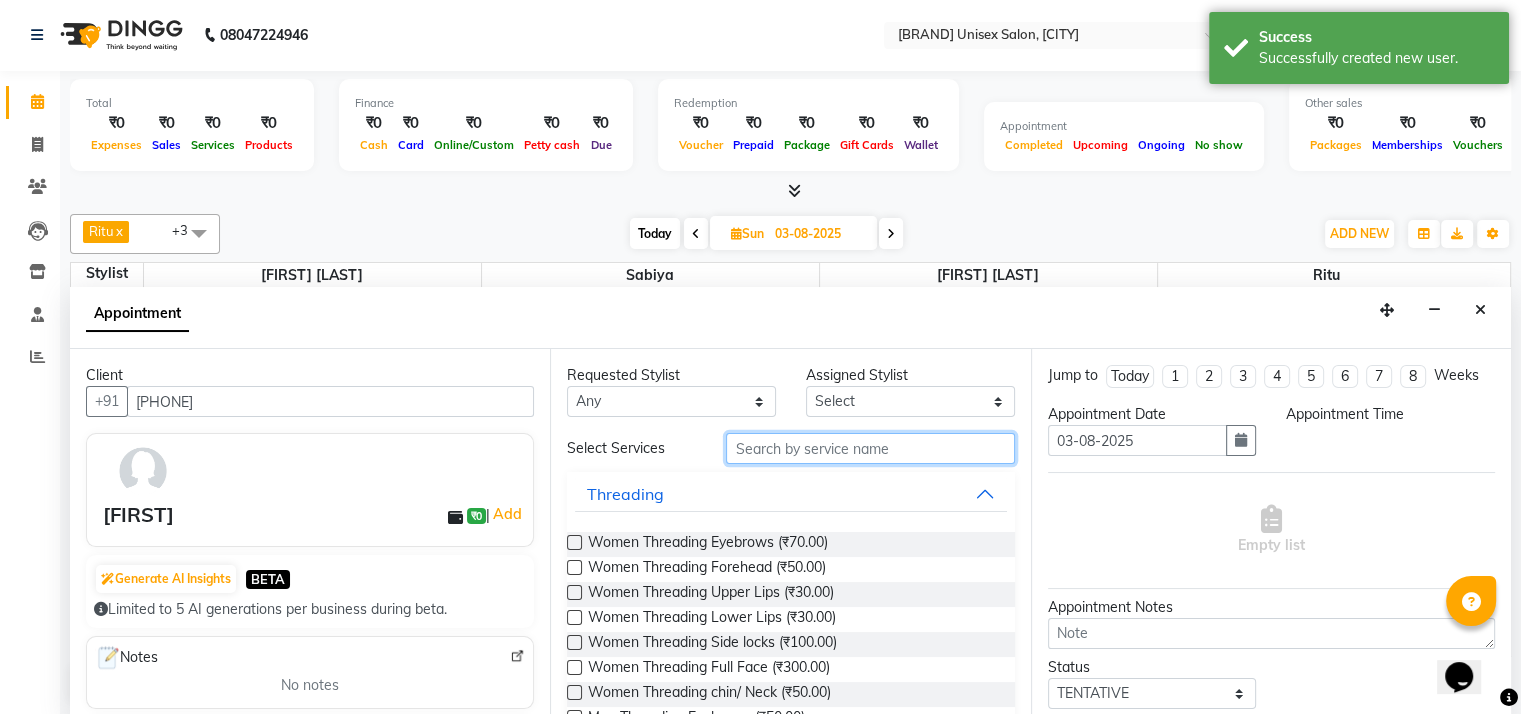 click at bounding box center (870, 448) 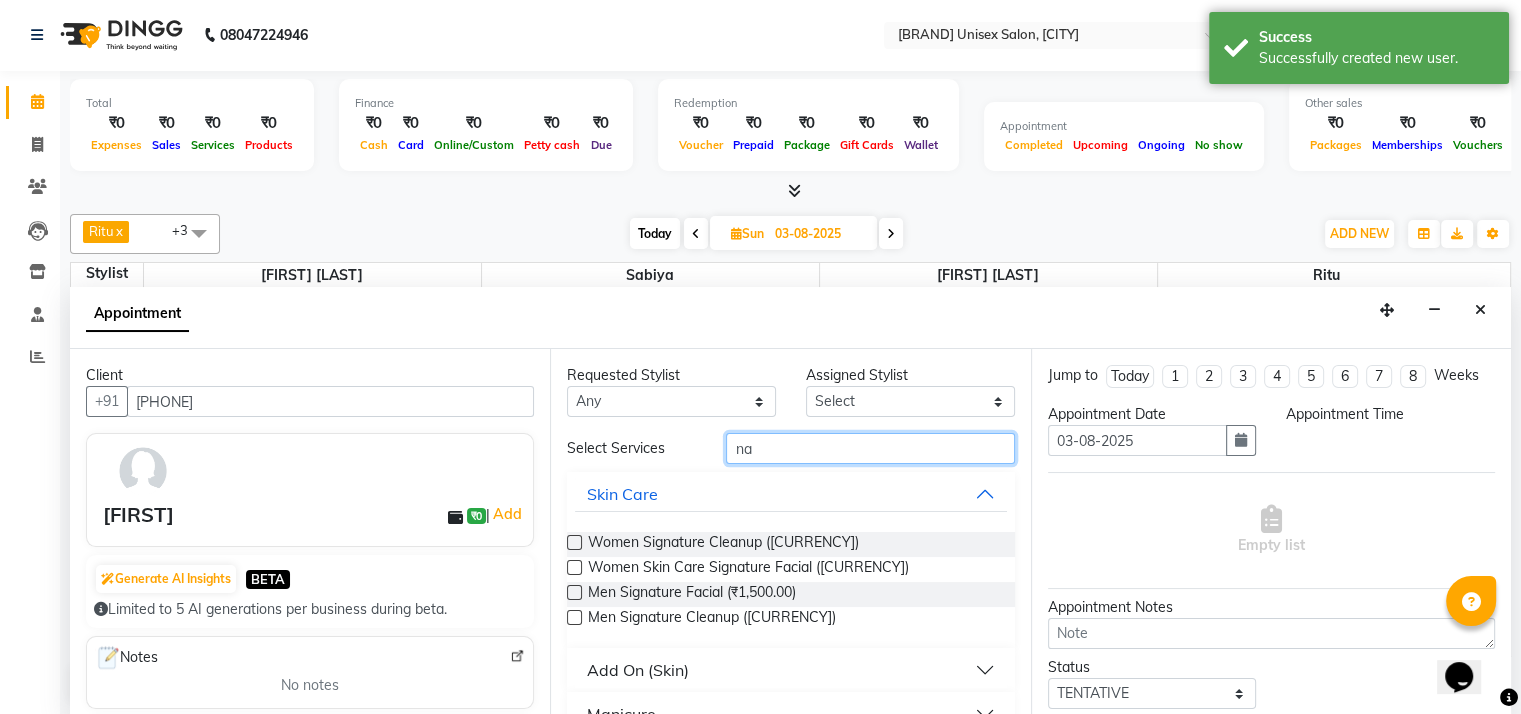 type on "n" 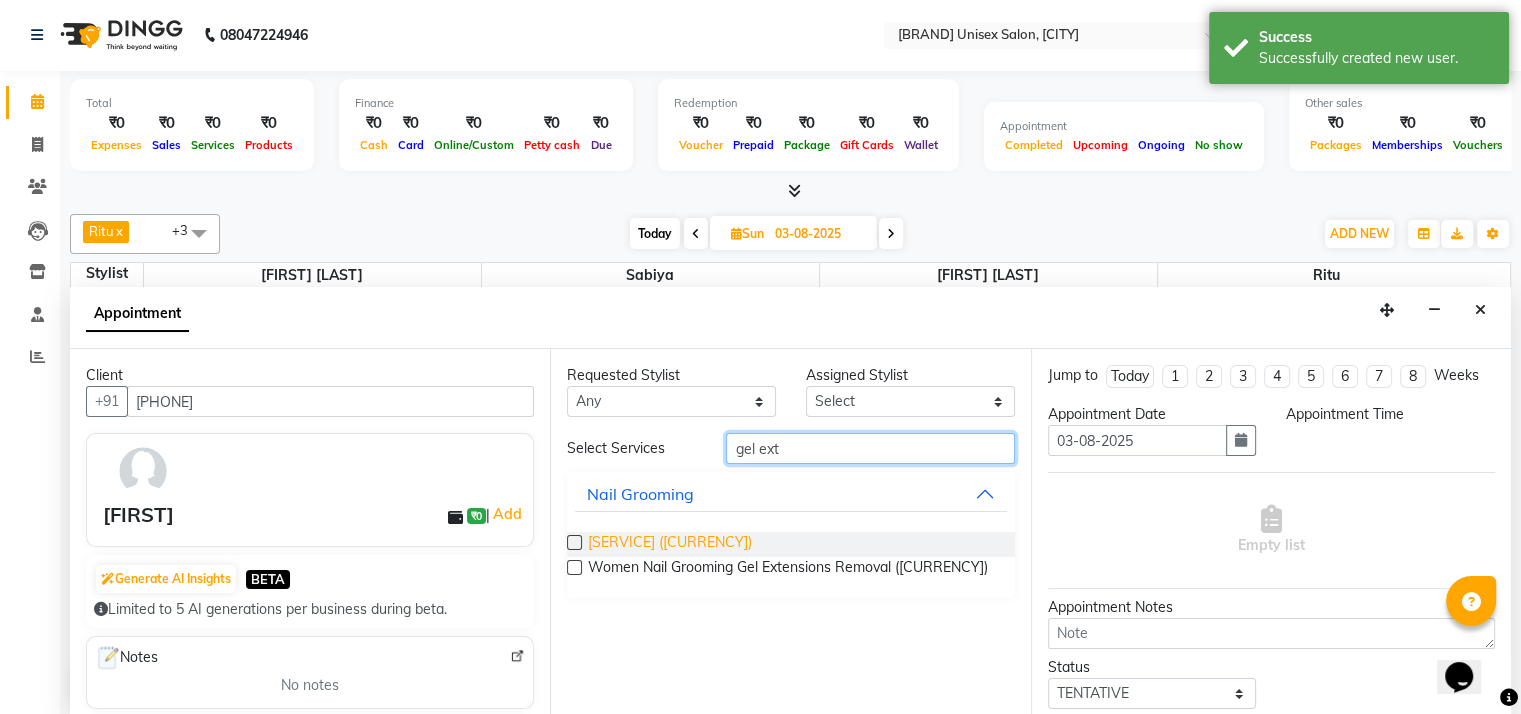 type on "gel ext" 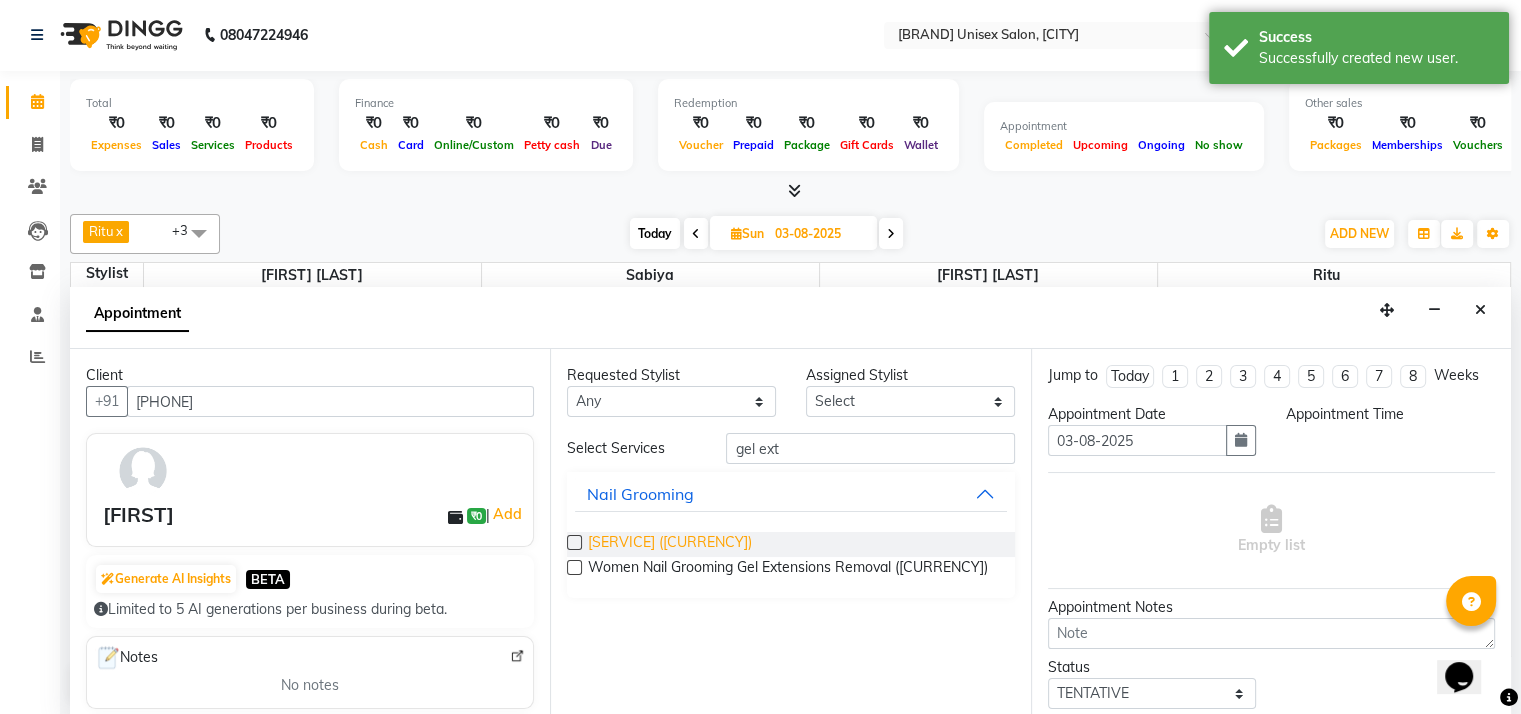 click on "Gel Extensions (₹2,000.00)" at bounding box center [670, 544] 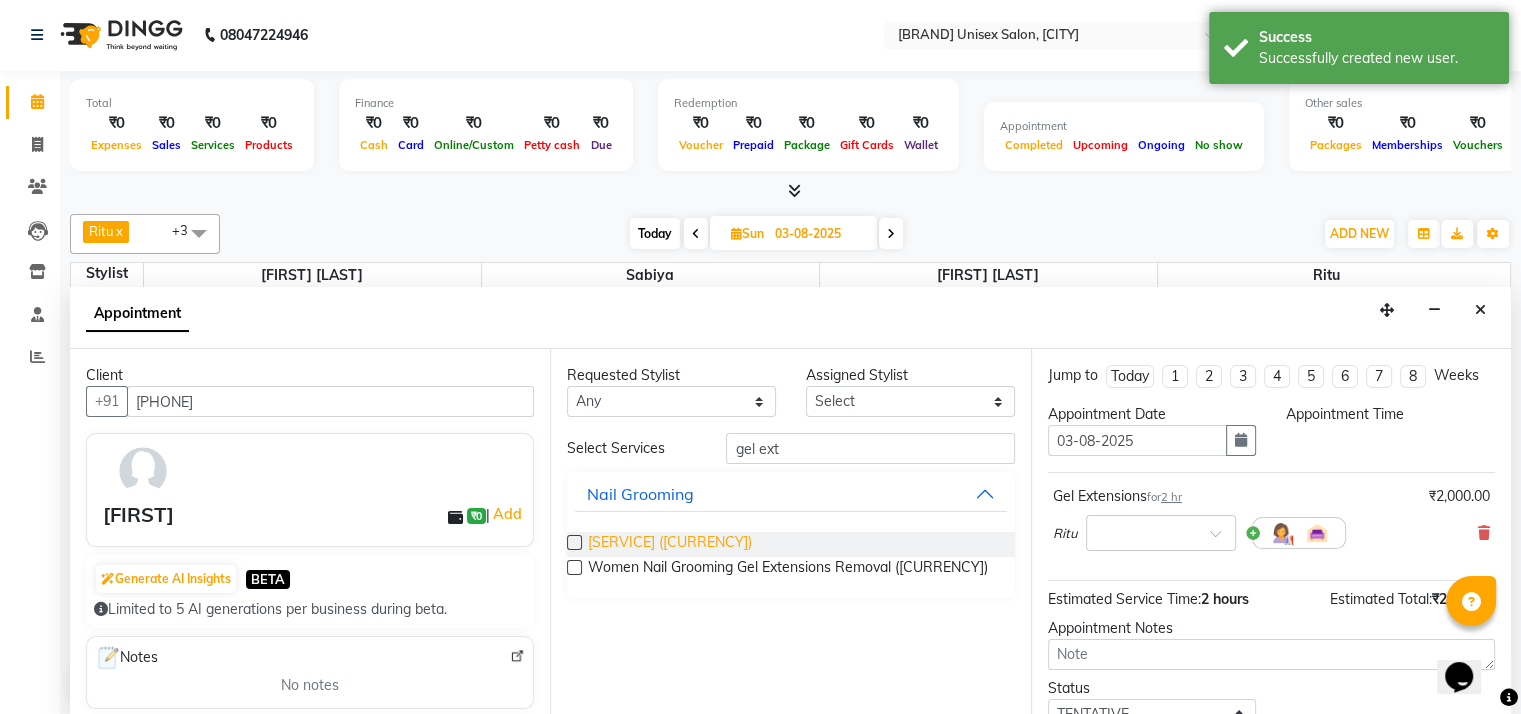 click on "Gel Extensions (₹2,000.00)" at bounding box center [670, 544] 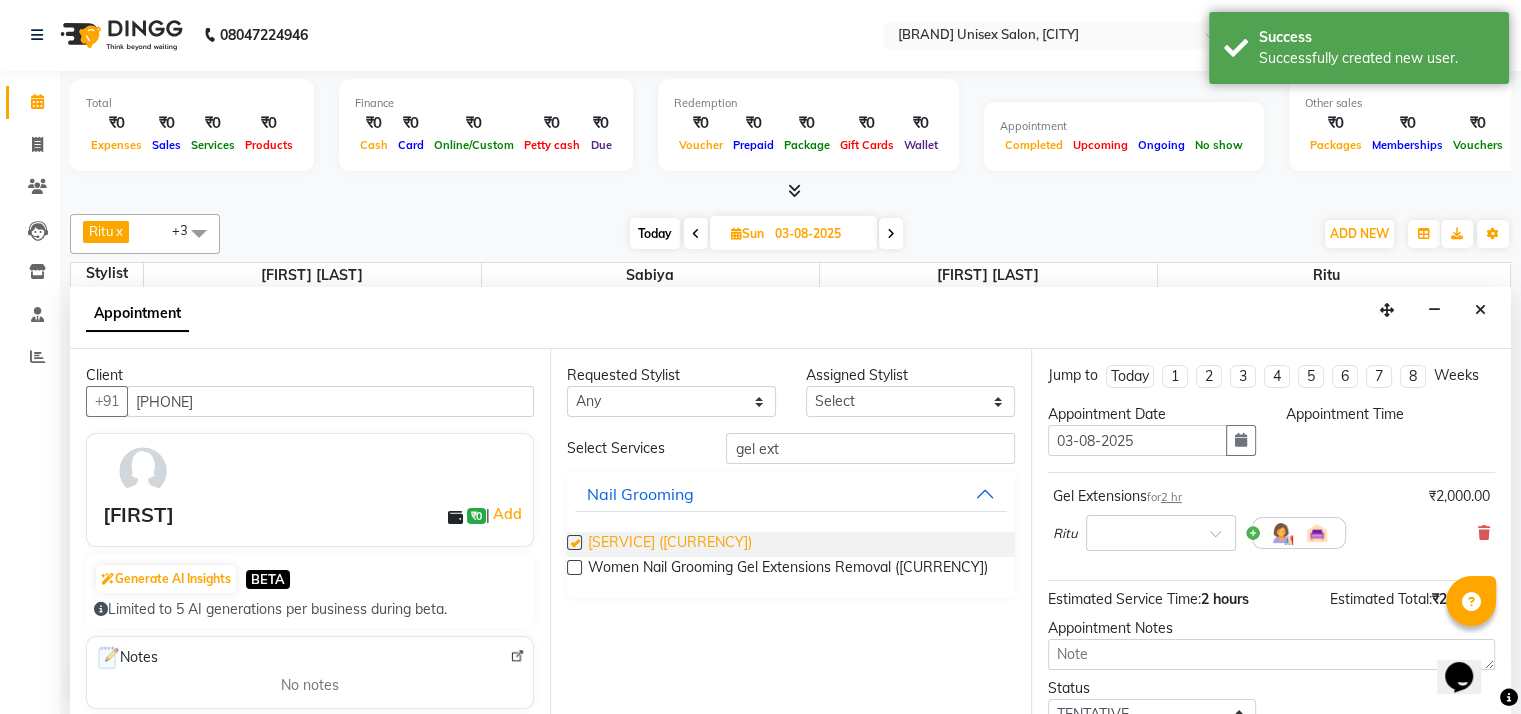 checkbox on "true" 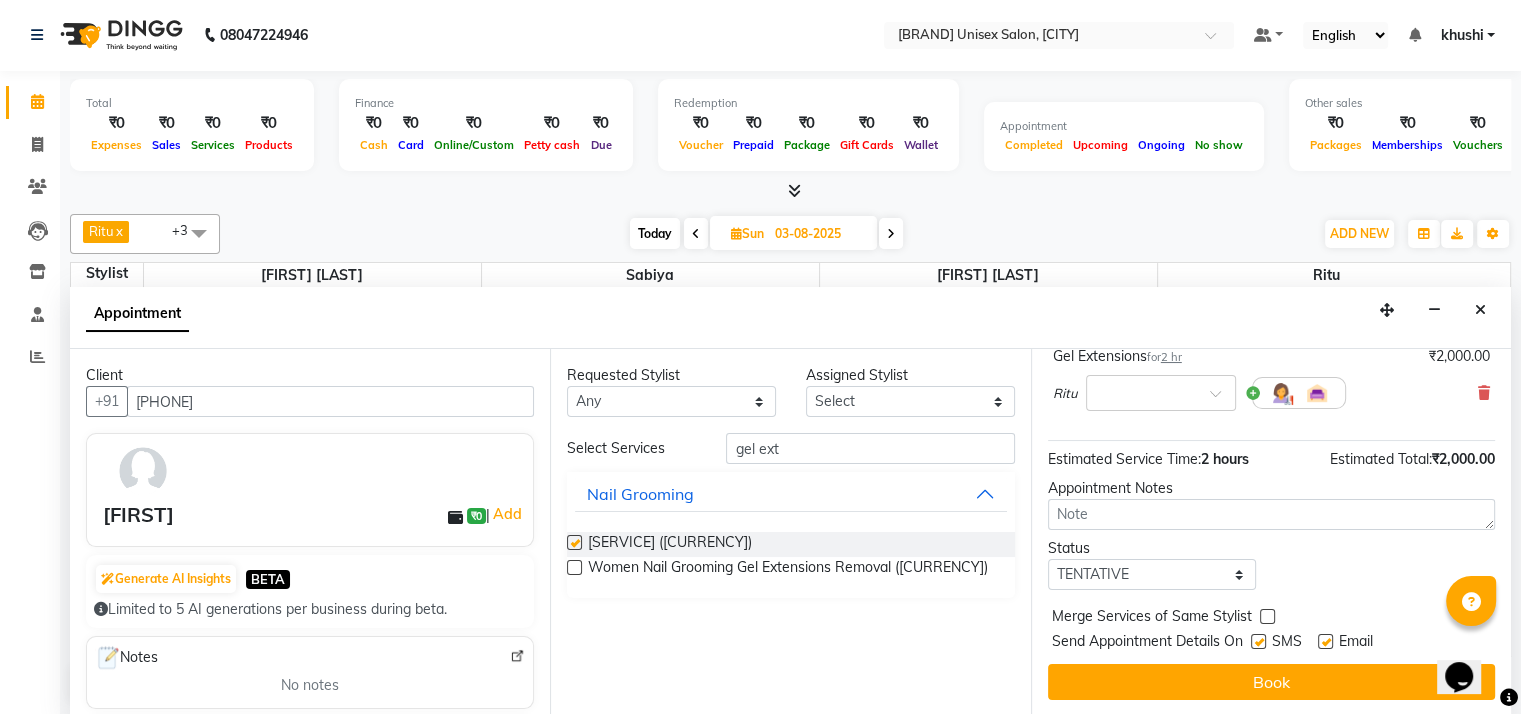 scroll, scrollTop: 139, scrollLeft: 0, axis: vertical 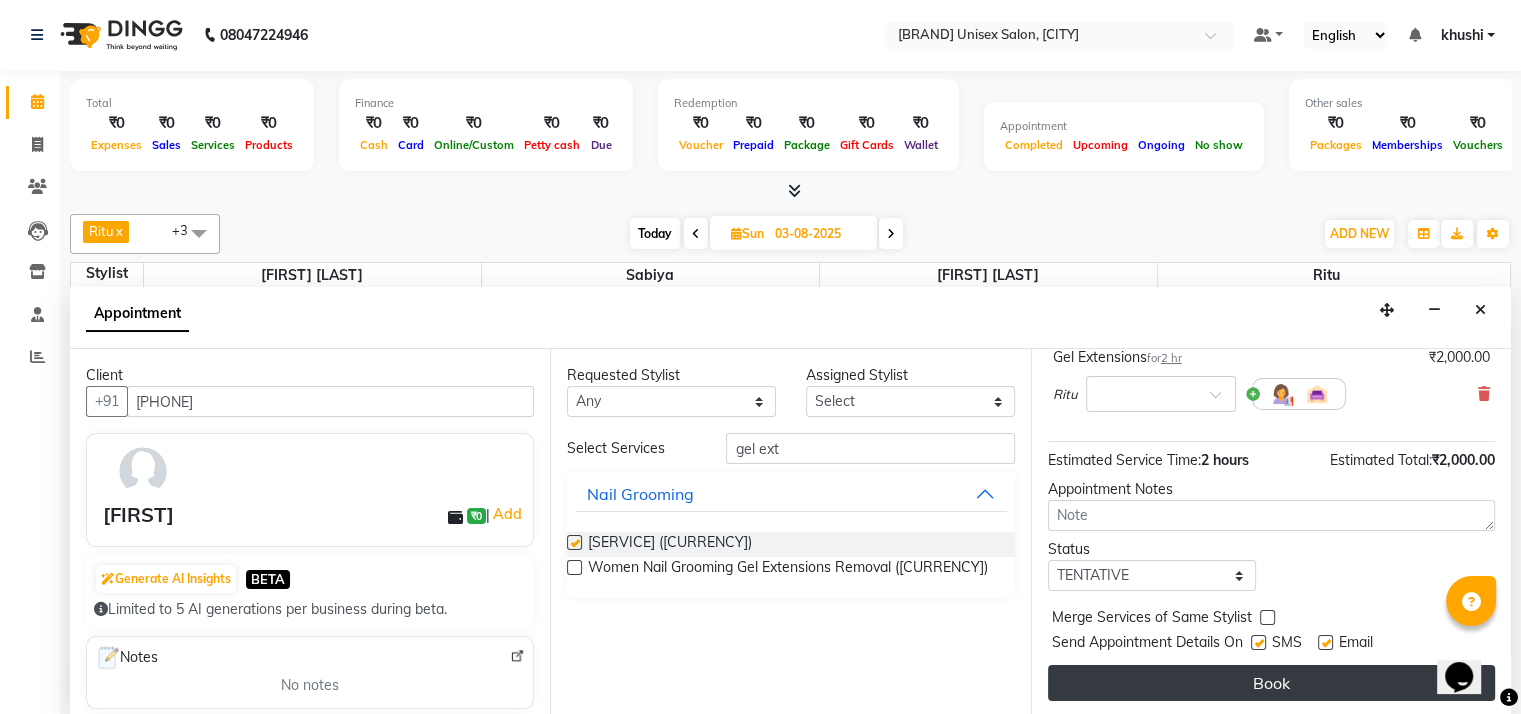 click on "Book" at bounding box center [1271, 683] 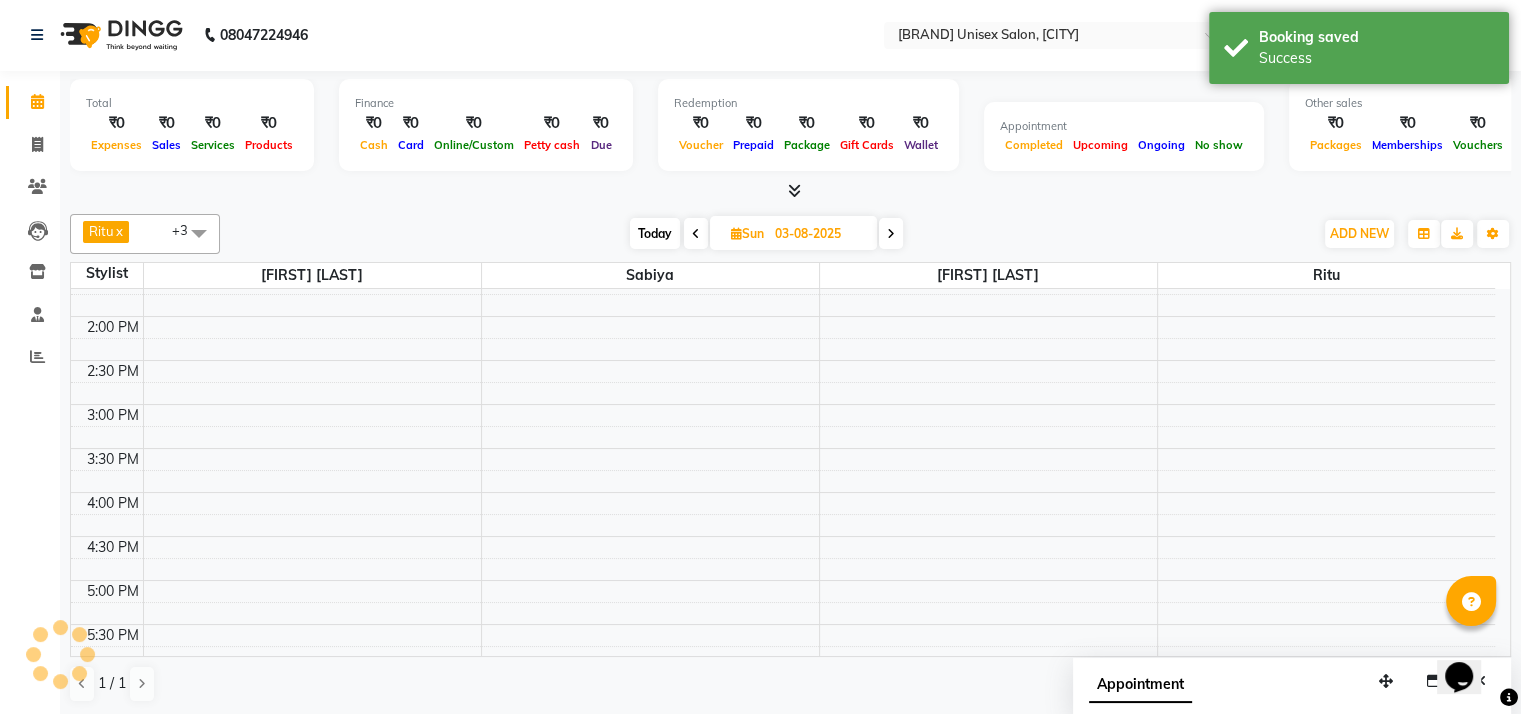 scroll, scrollTop: 0, scrollLeft: 0, axis: both 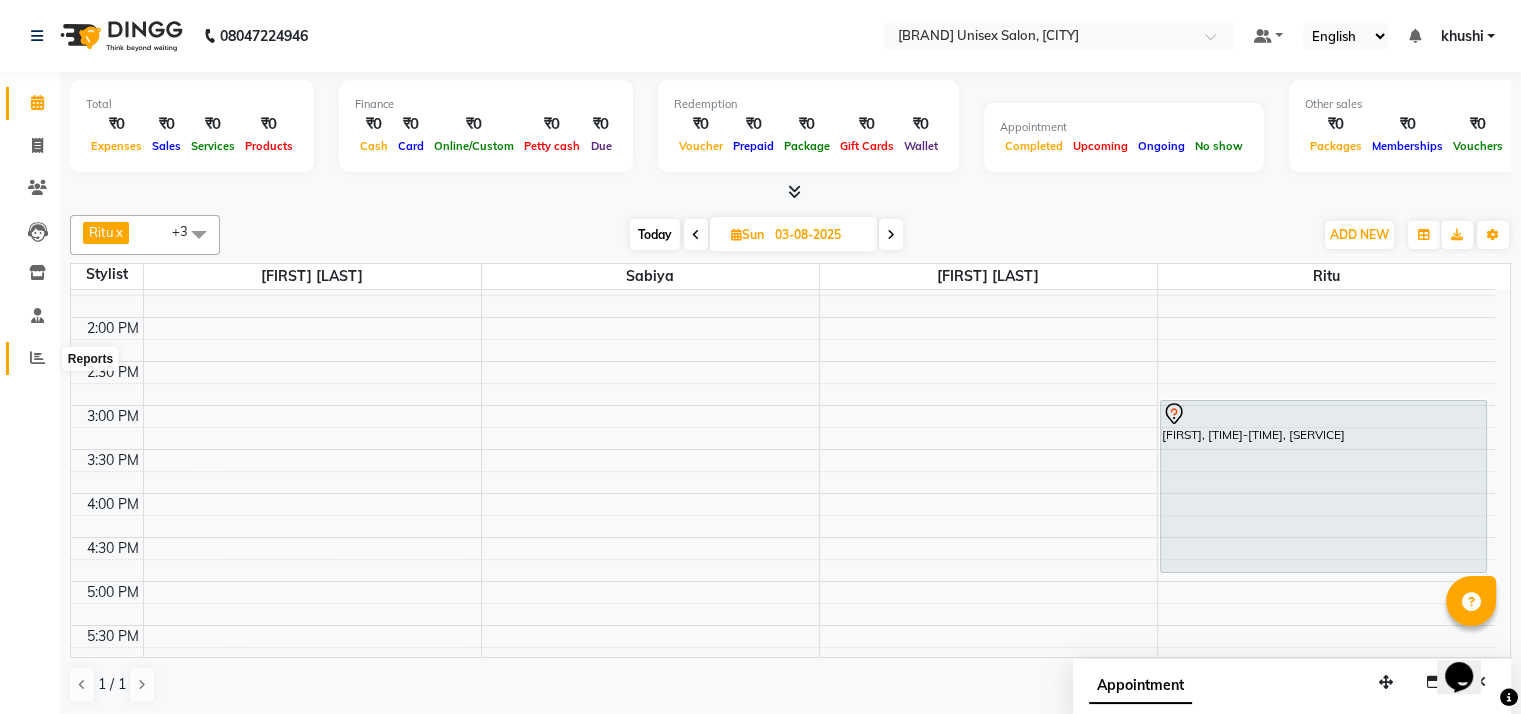 click 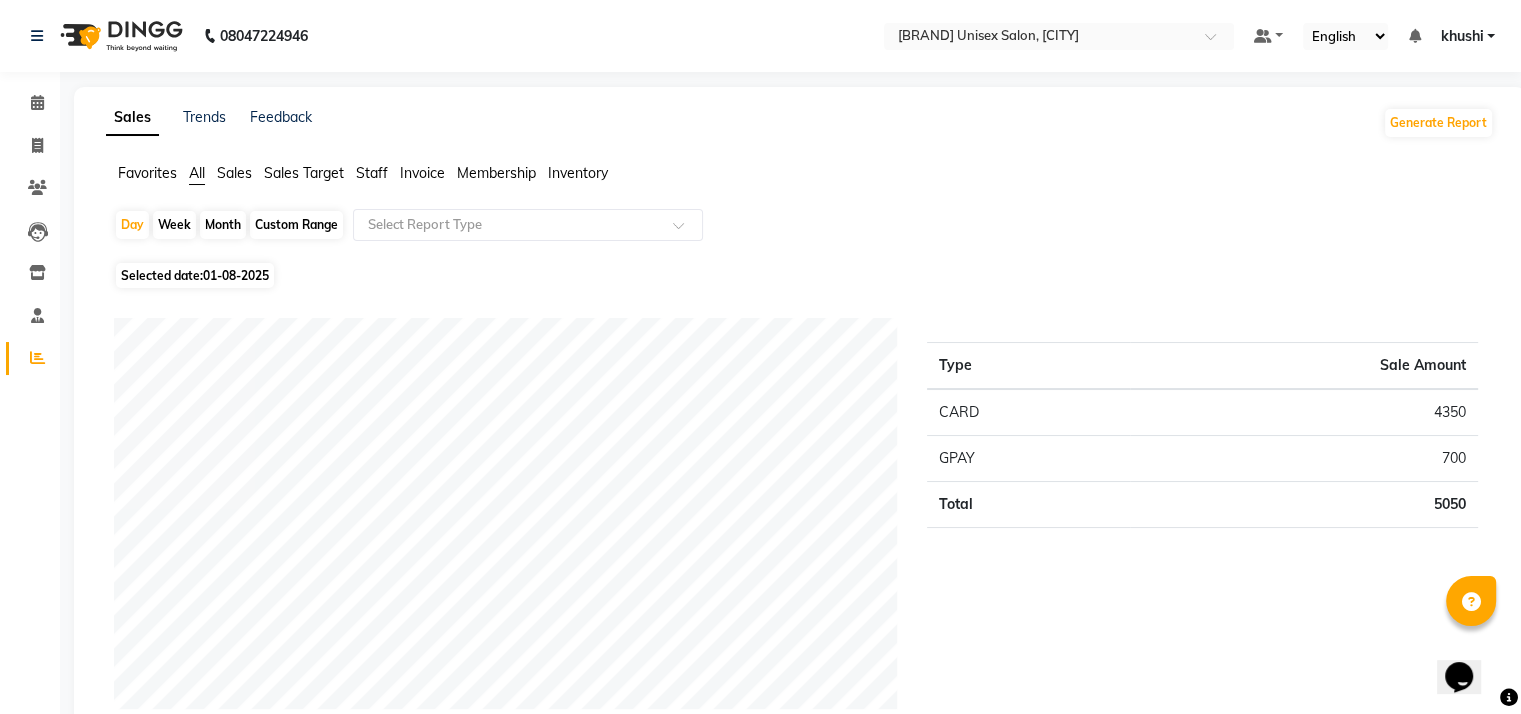 click on "Month" 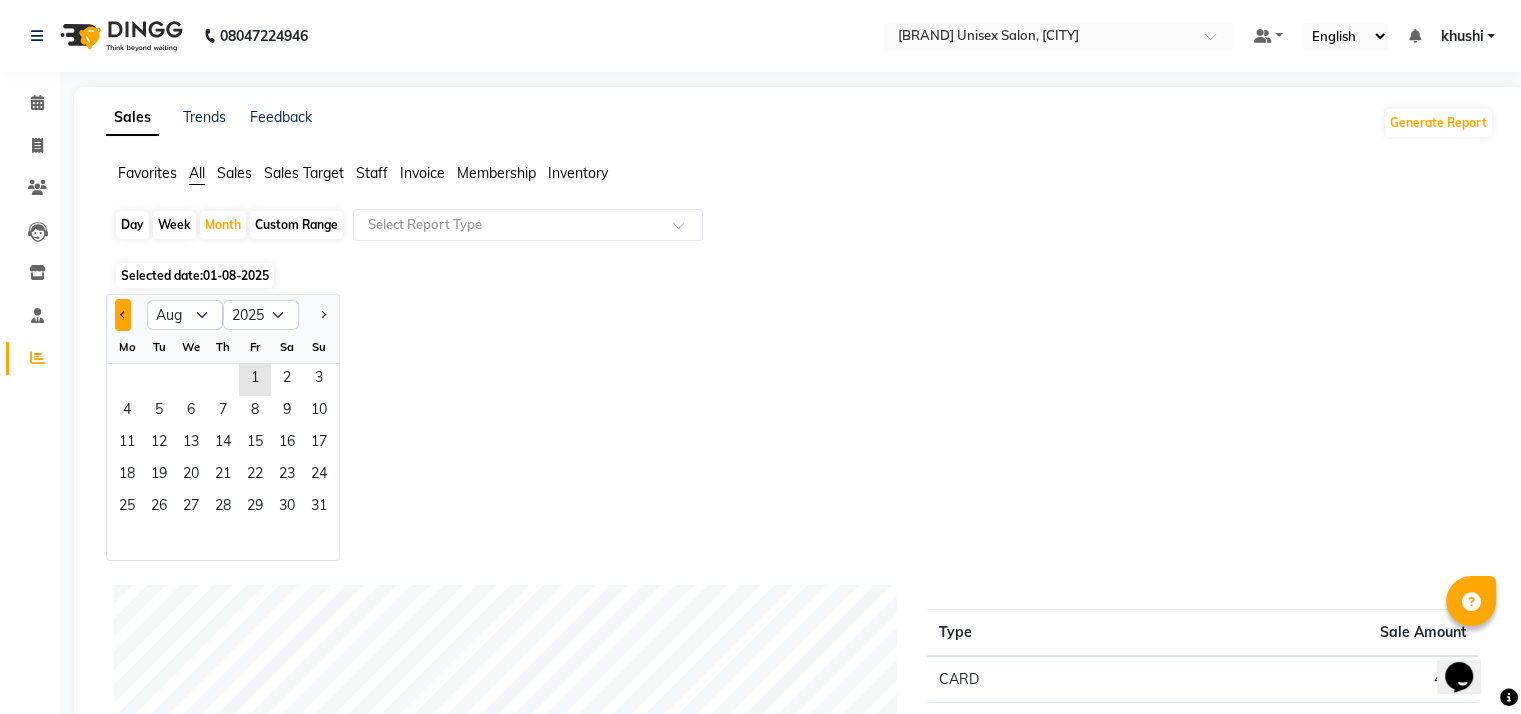 click 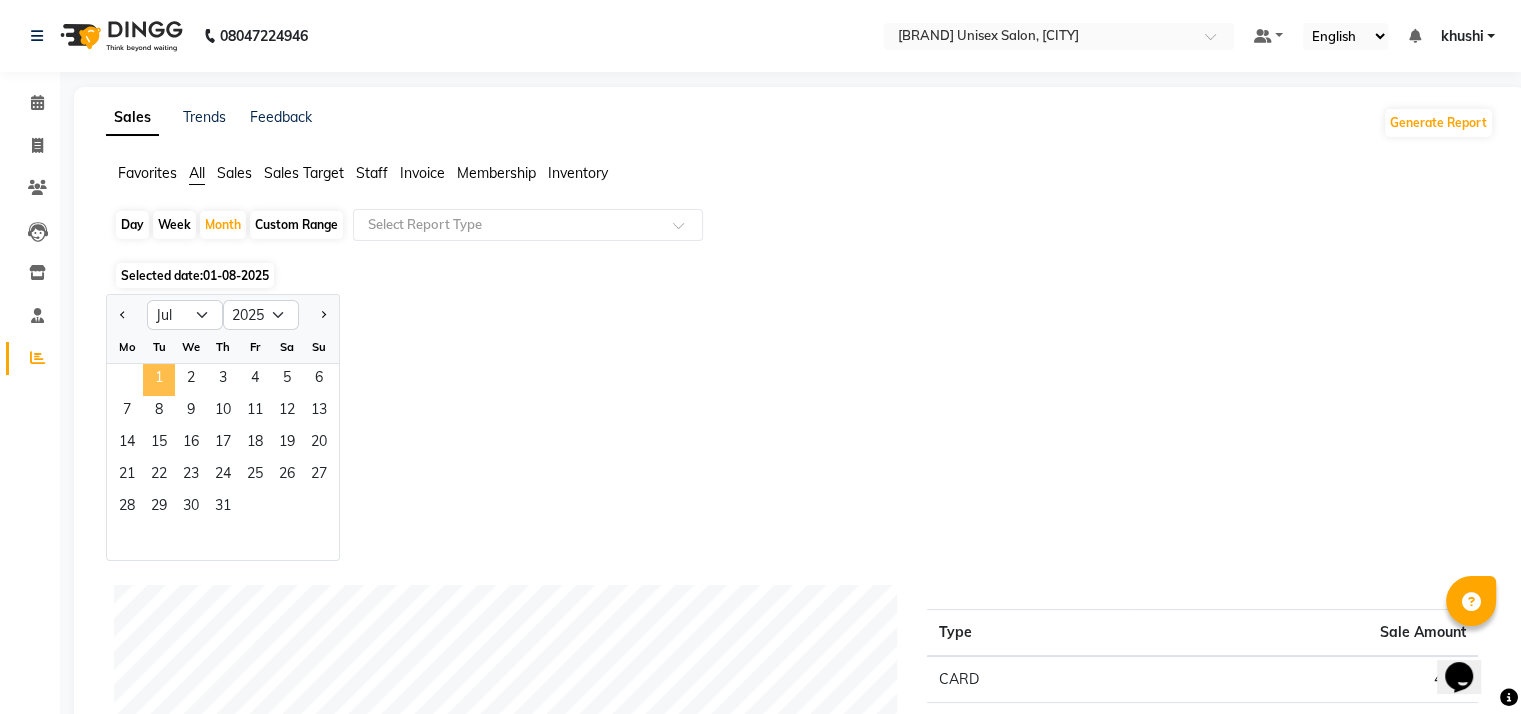 click on "1" 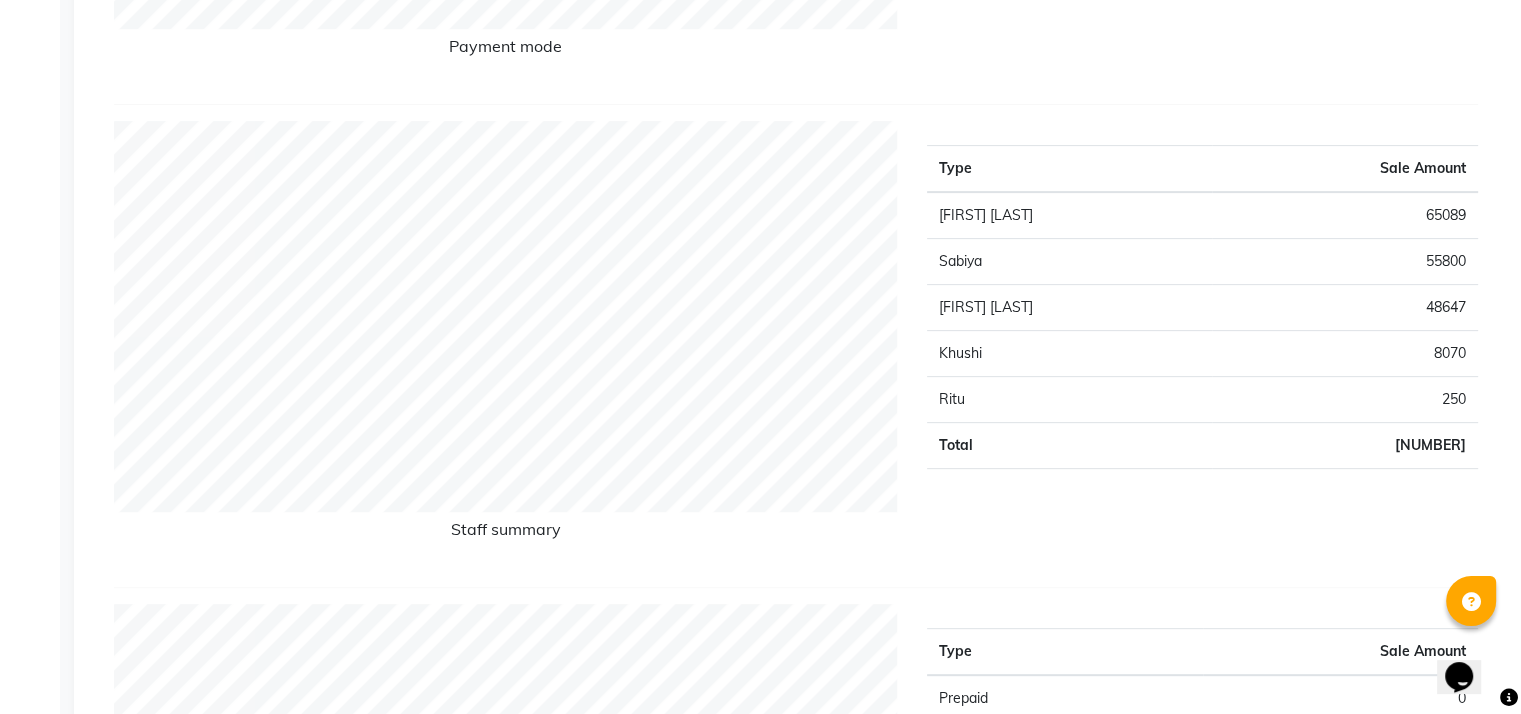 scroll, scrollTop: 0, scrollLeft: 0, axis: both 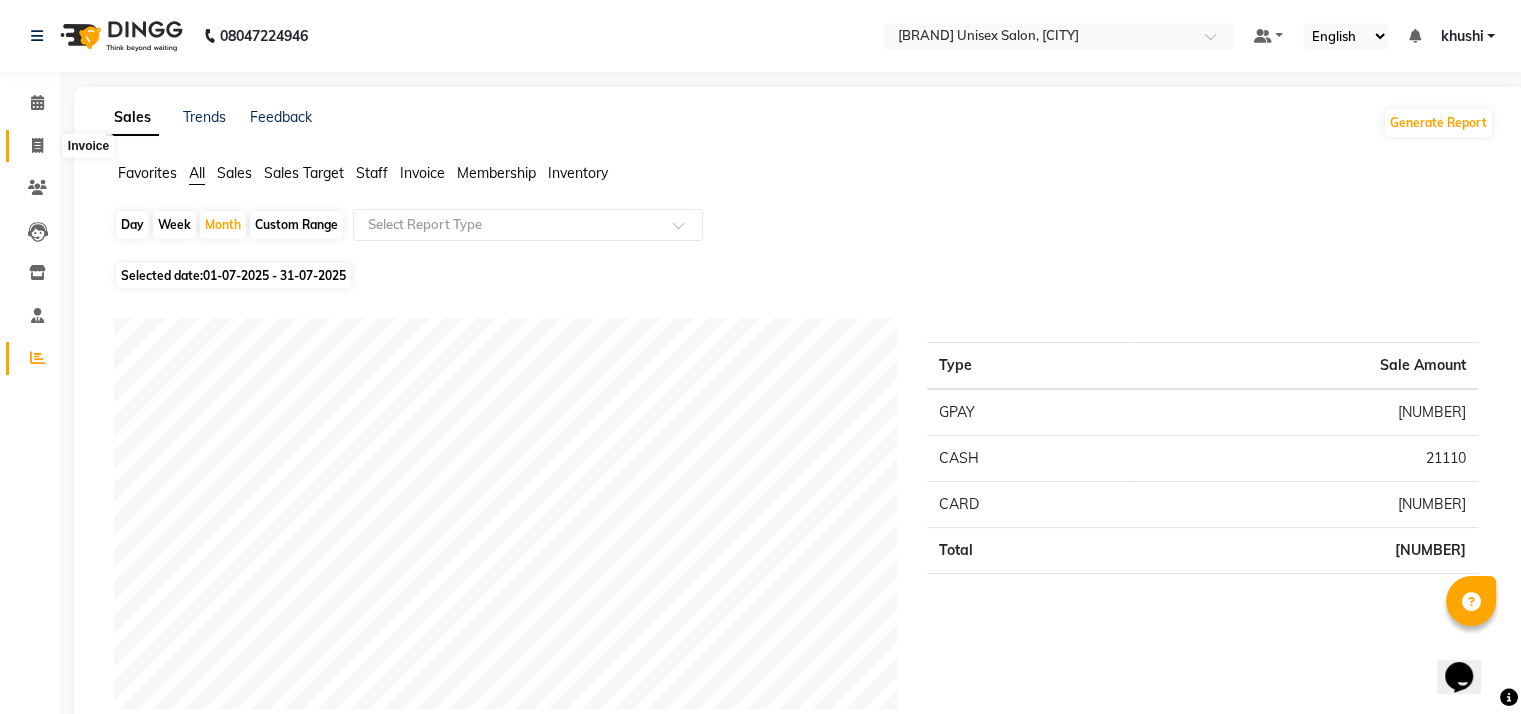 click 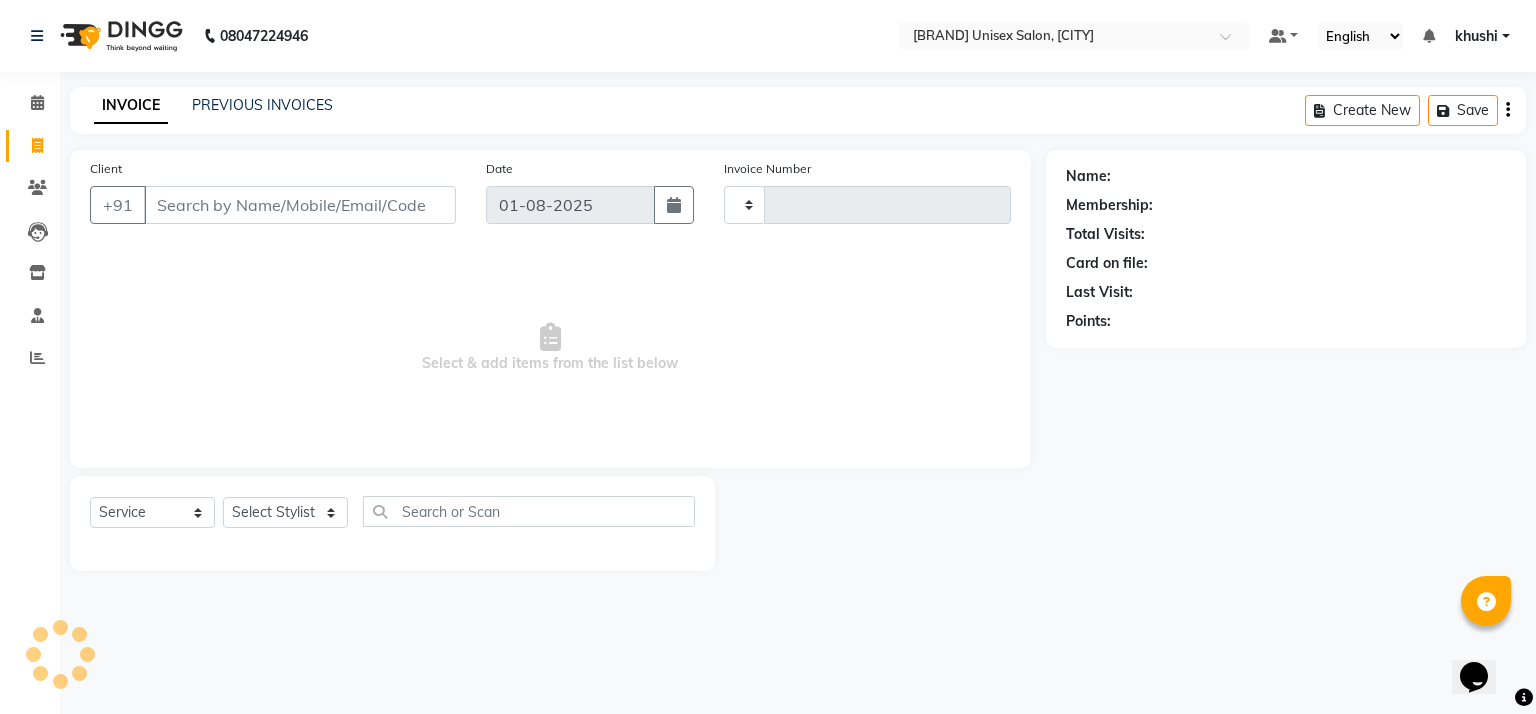type on "0652" 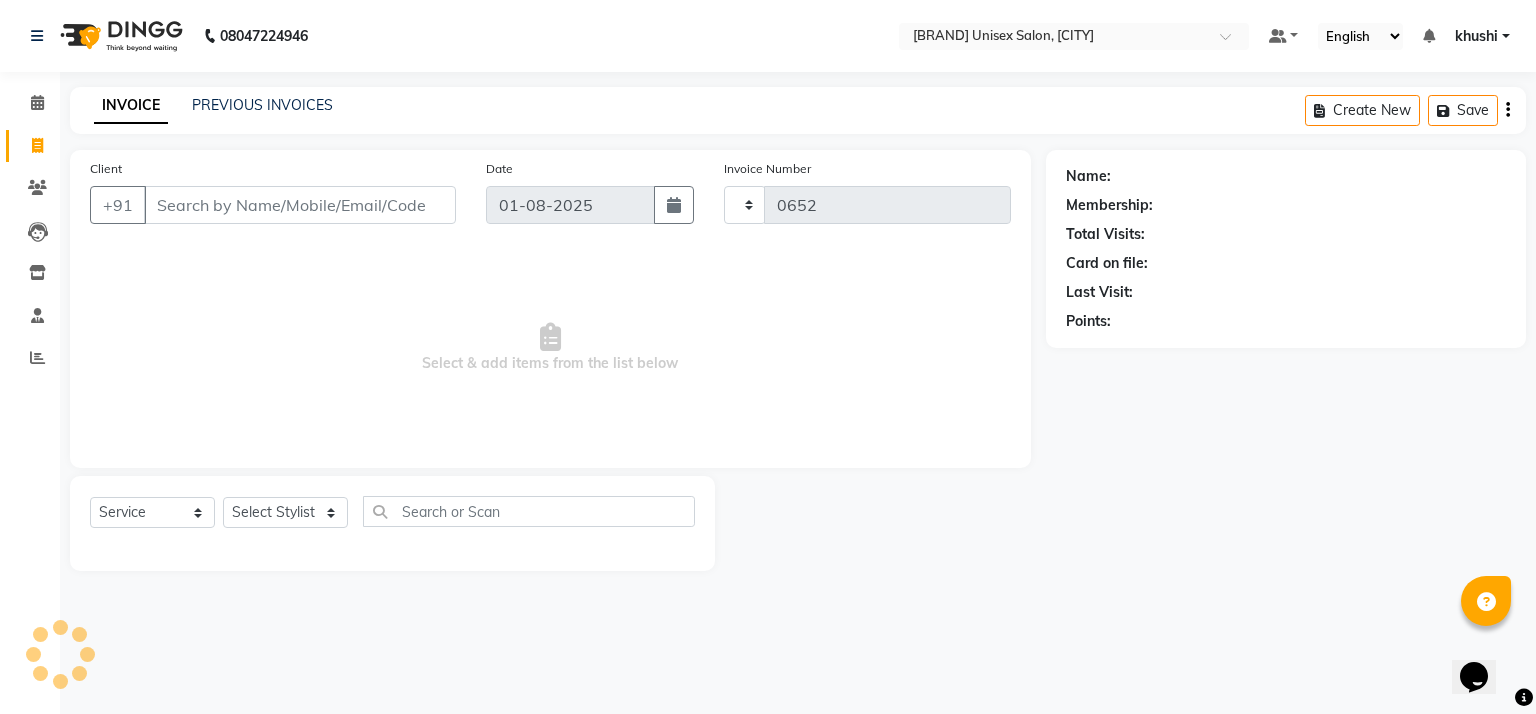 select on "6870" 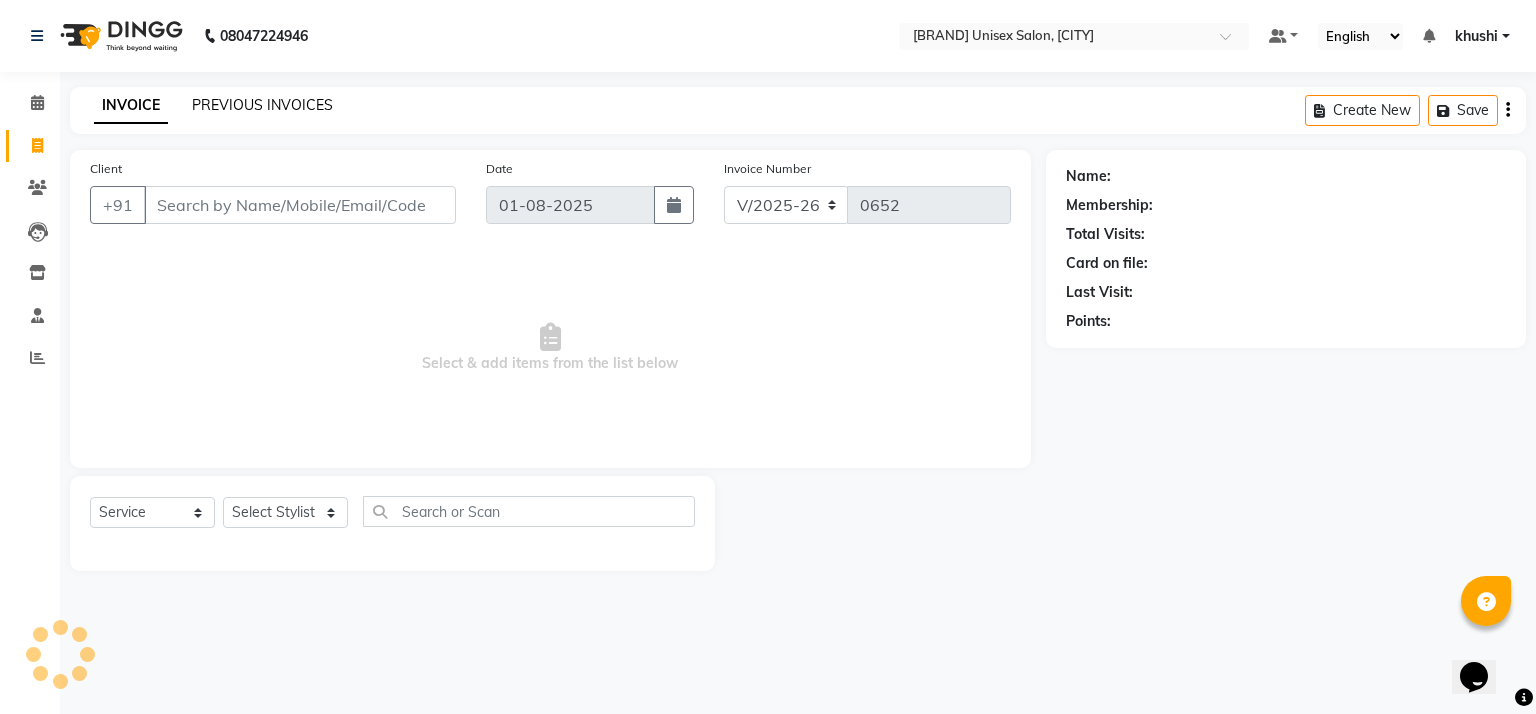 click on "PREVIOUS INVOICES" 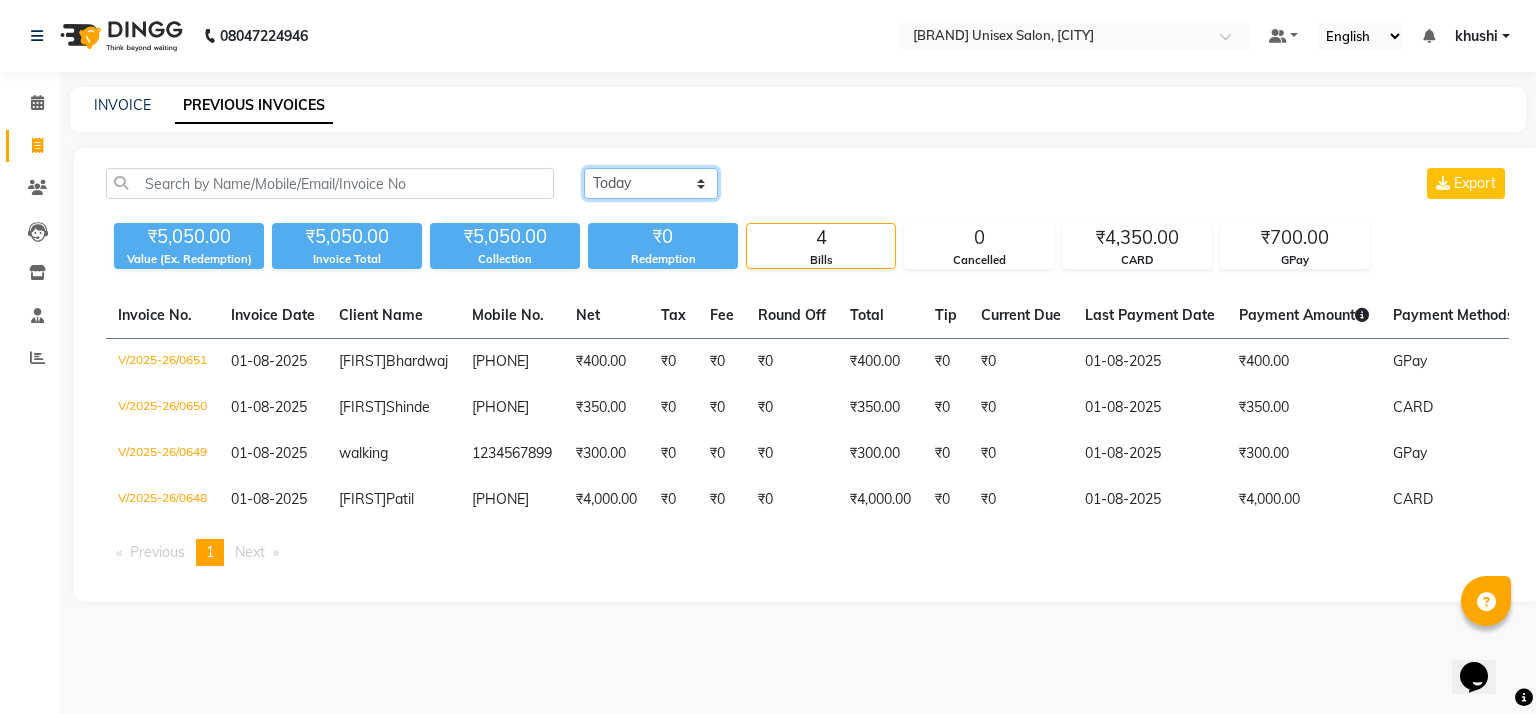 click on "Today Yesterday Custom Range" 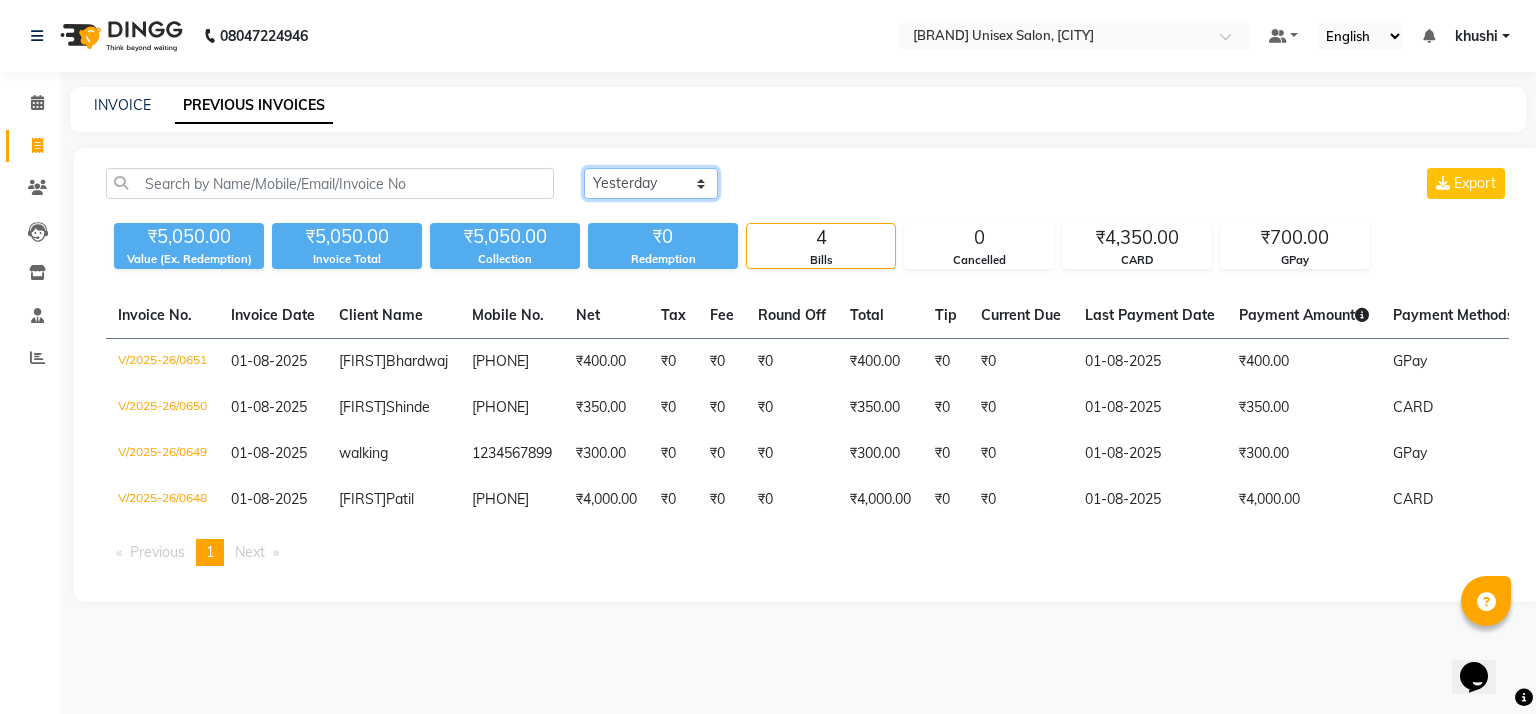 click on "Today Yesterday Custom Range" 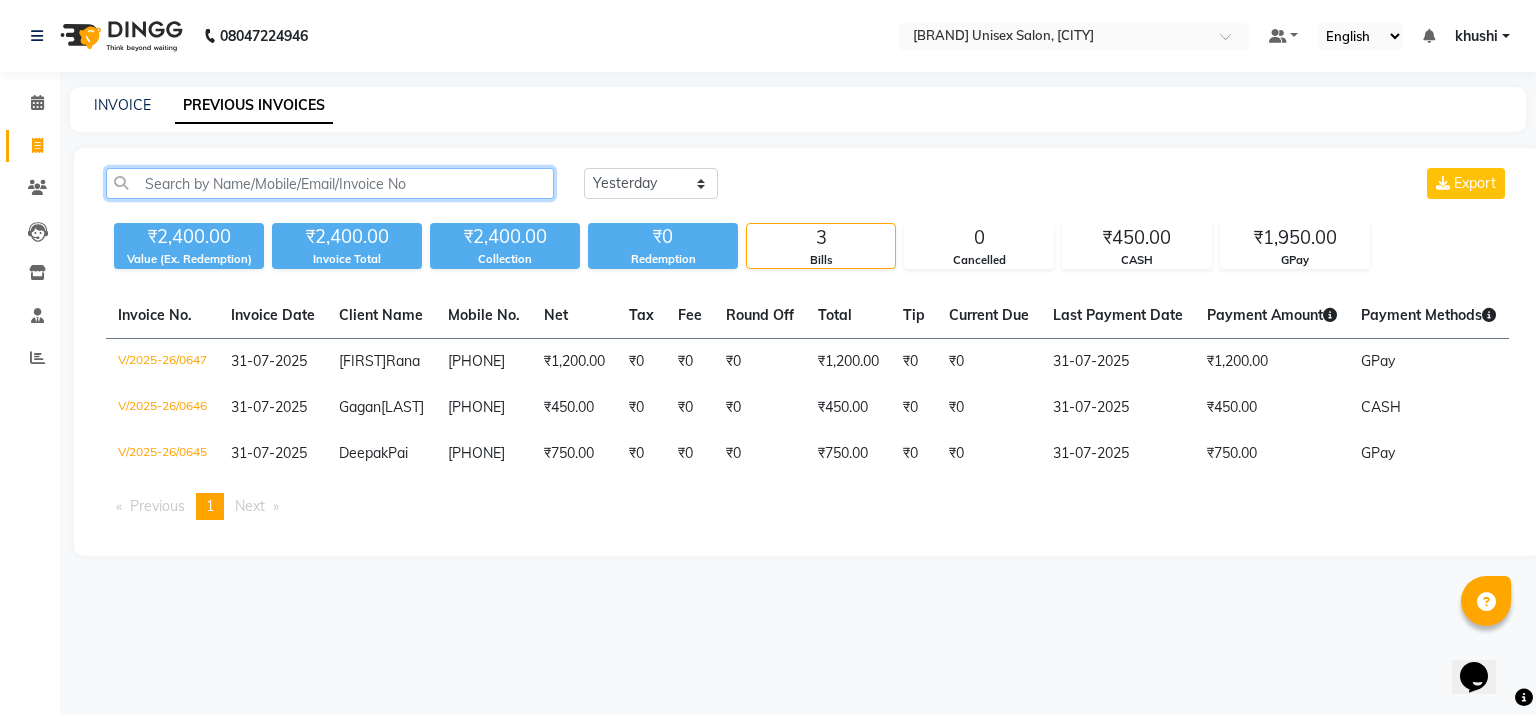 click 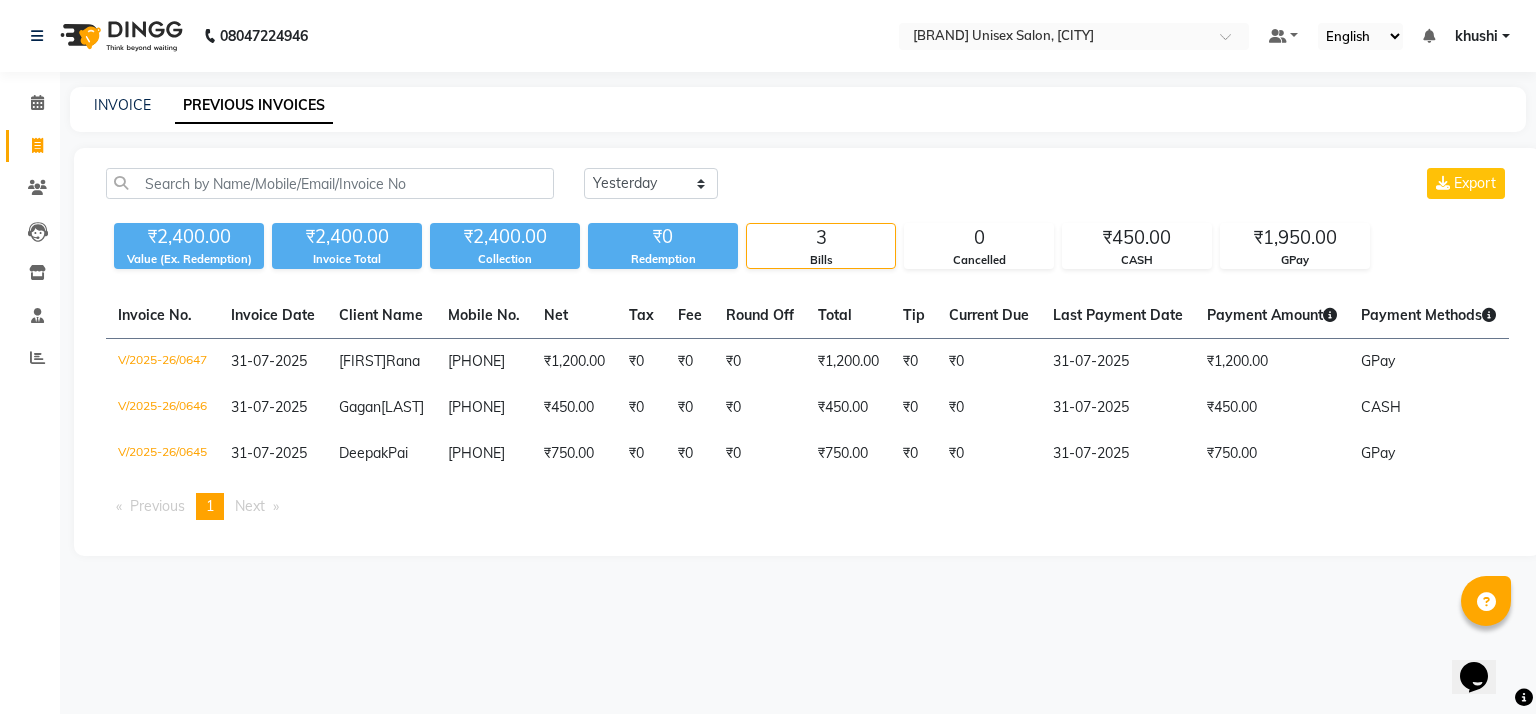 select on "6870" 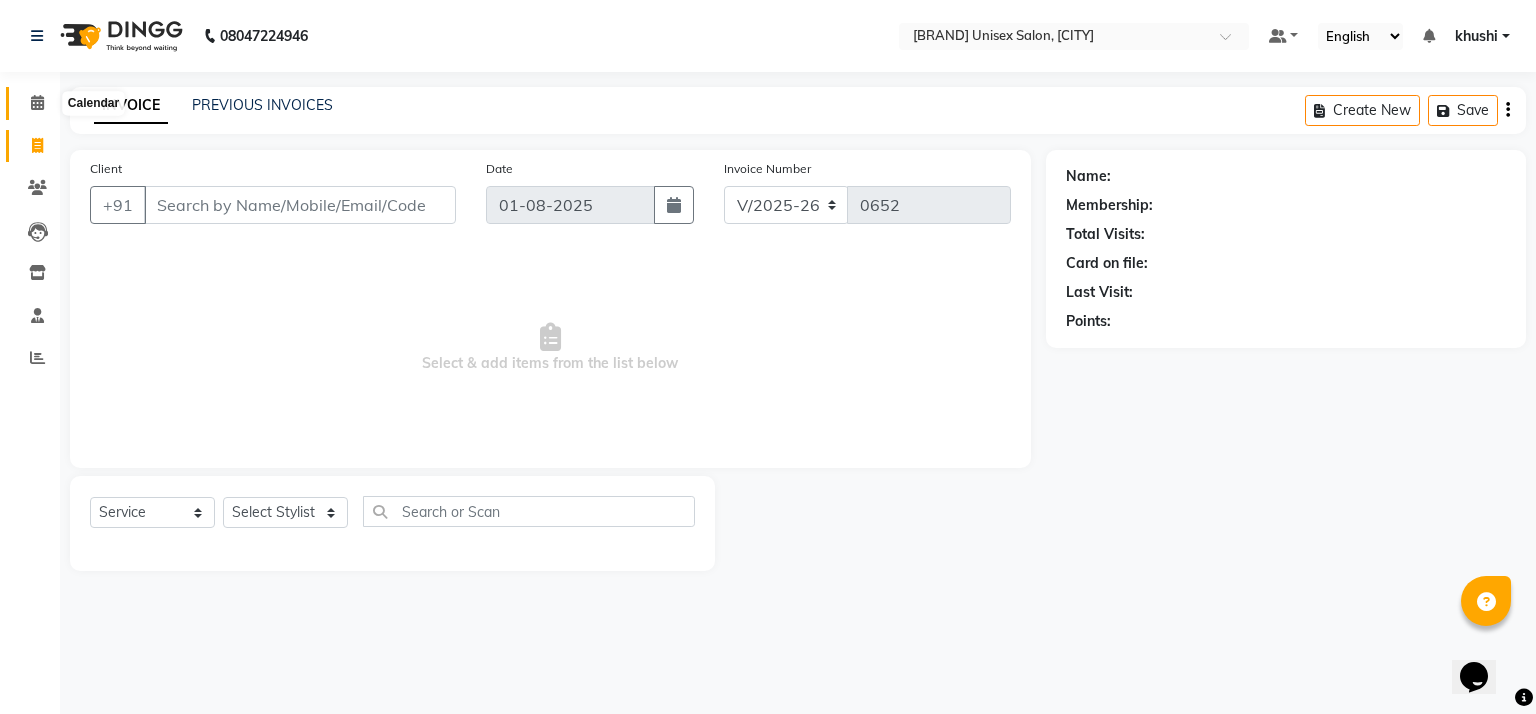 click 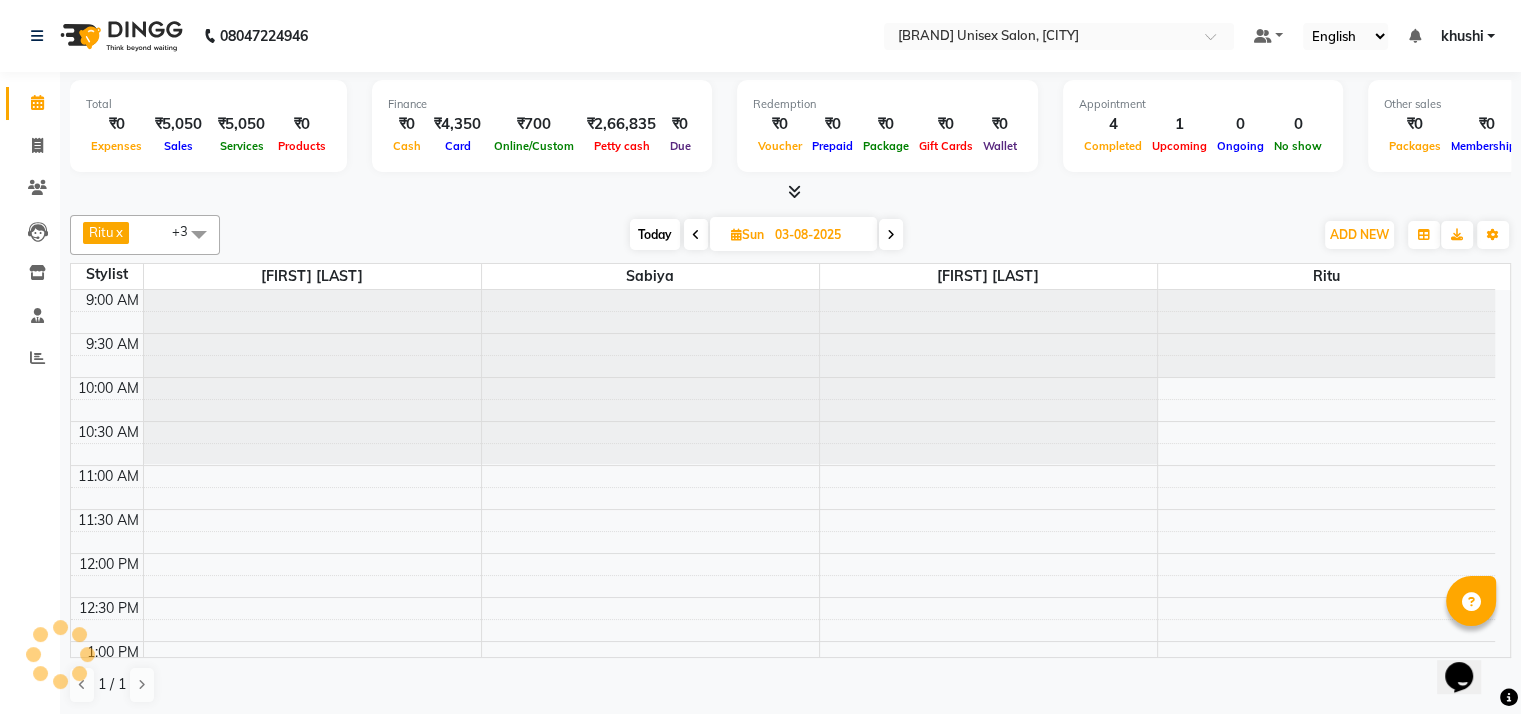 scroll, scrollTop: 727, scrollLeft: 0, axis: vertical 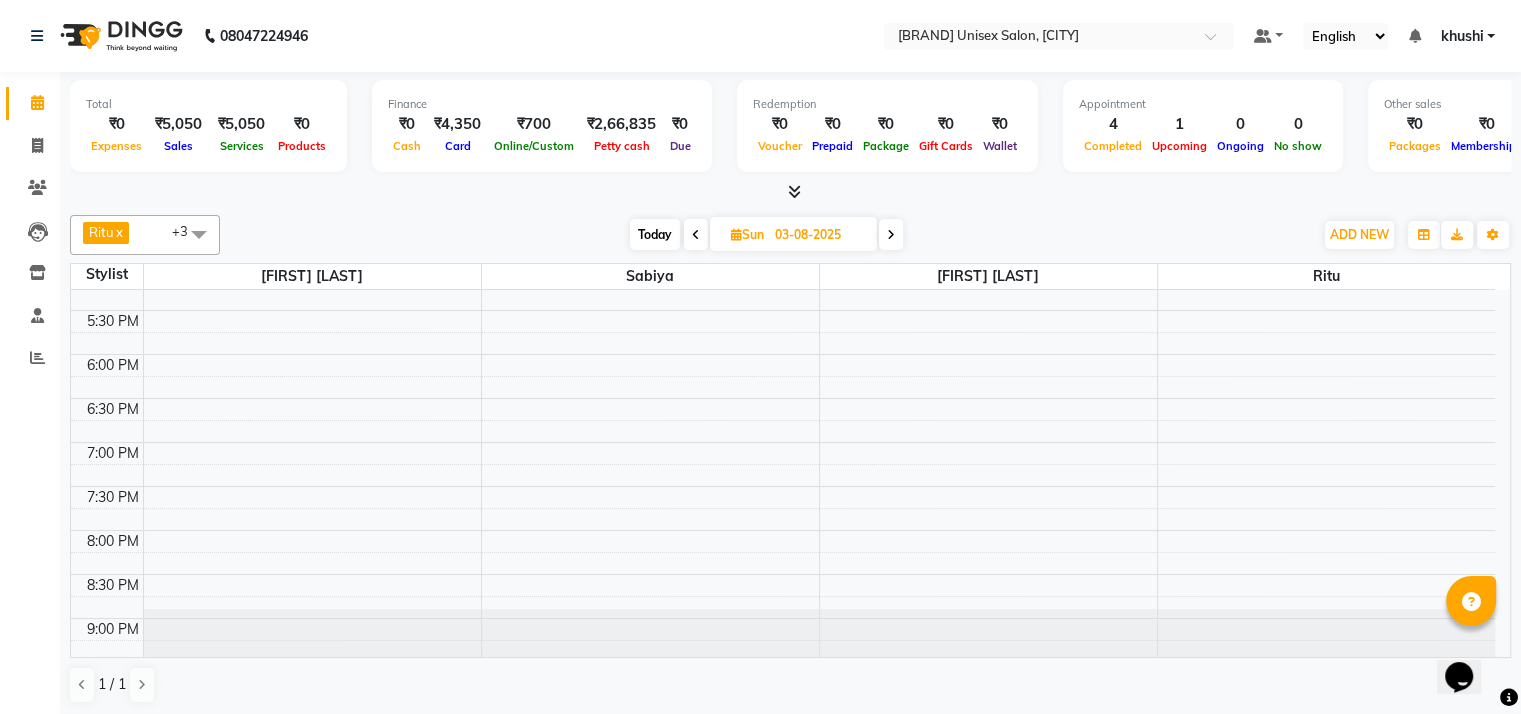 click on "Reports" 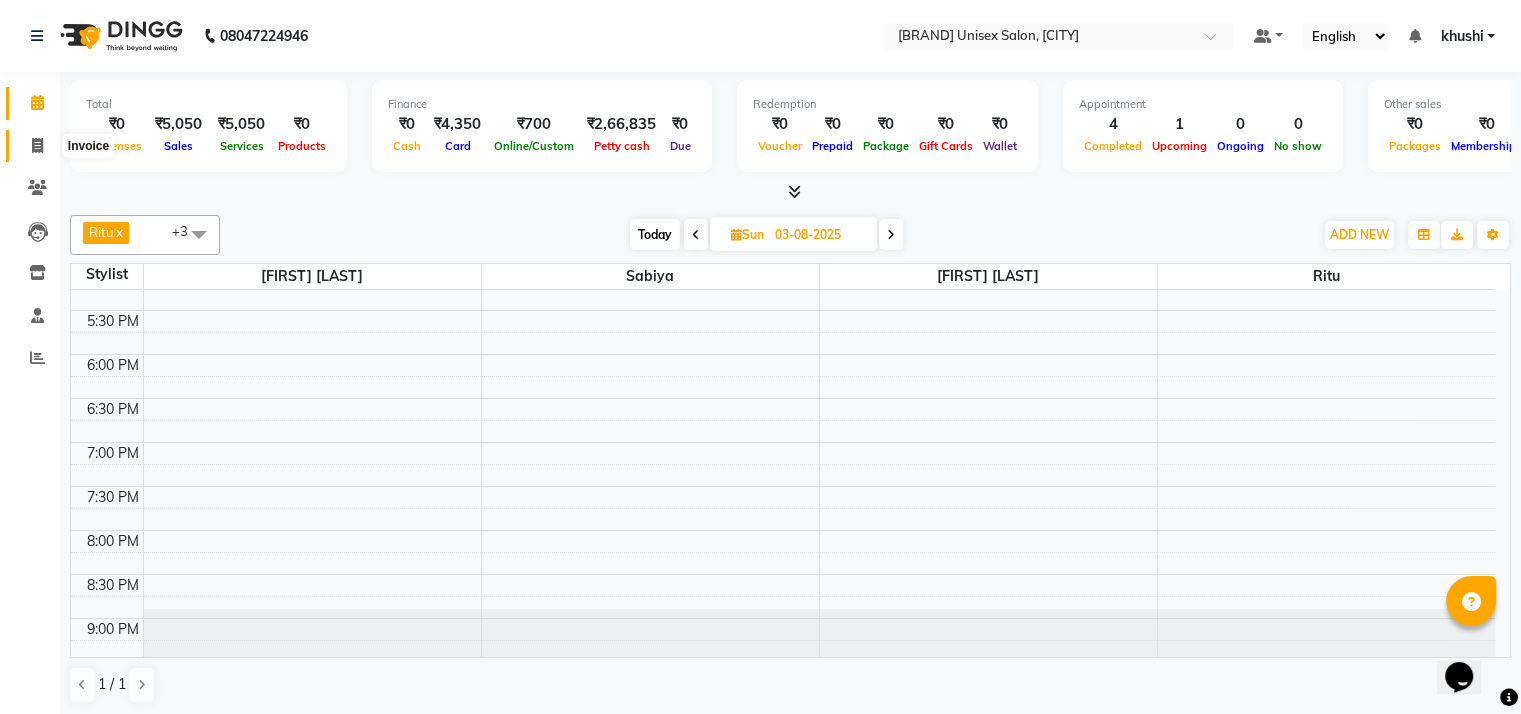 click 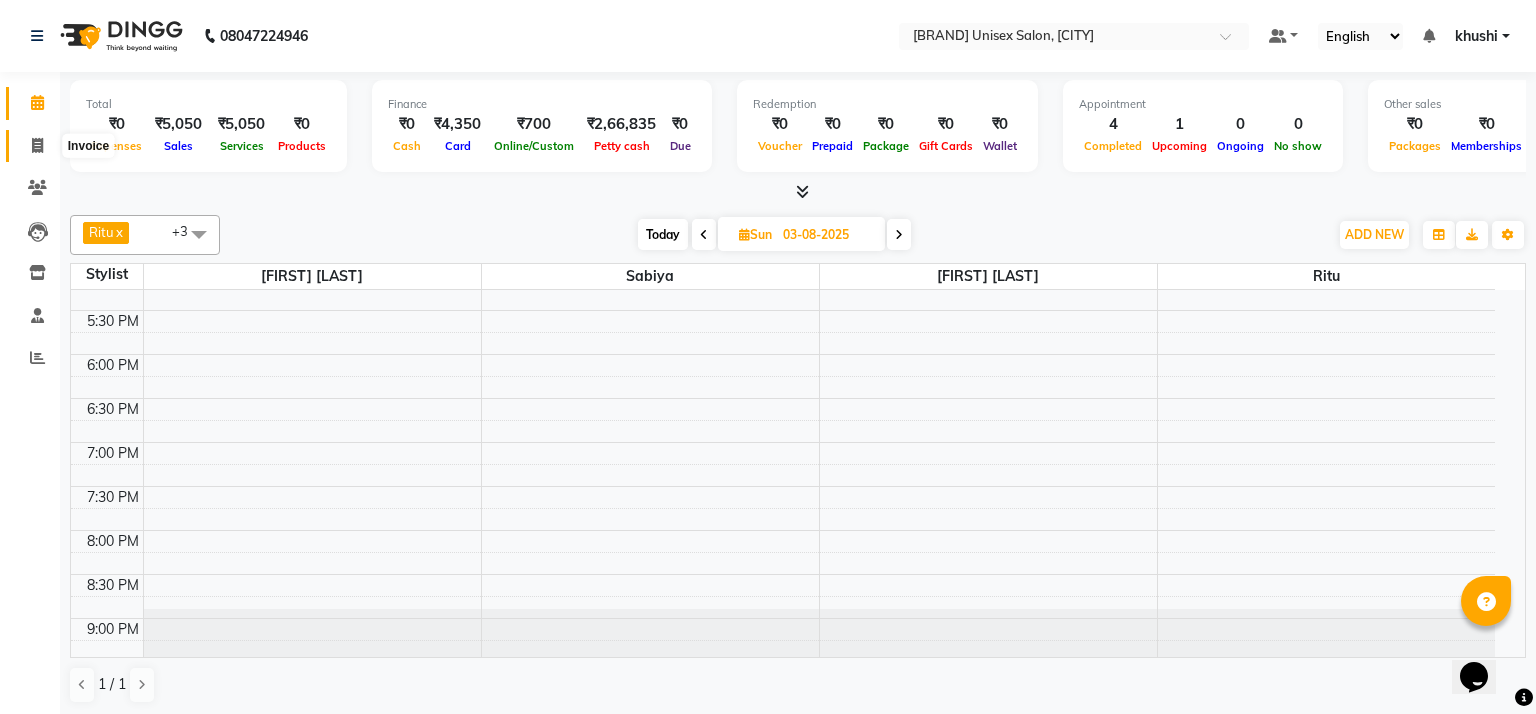 select on "service" 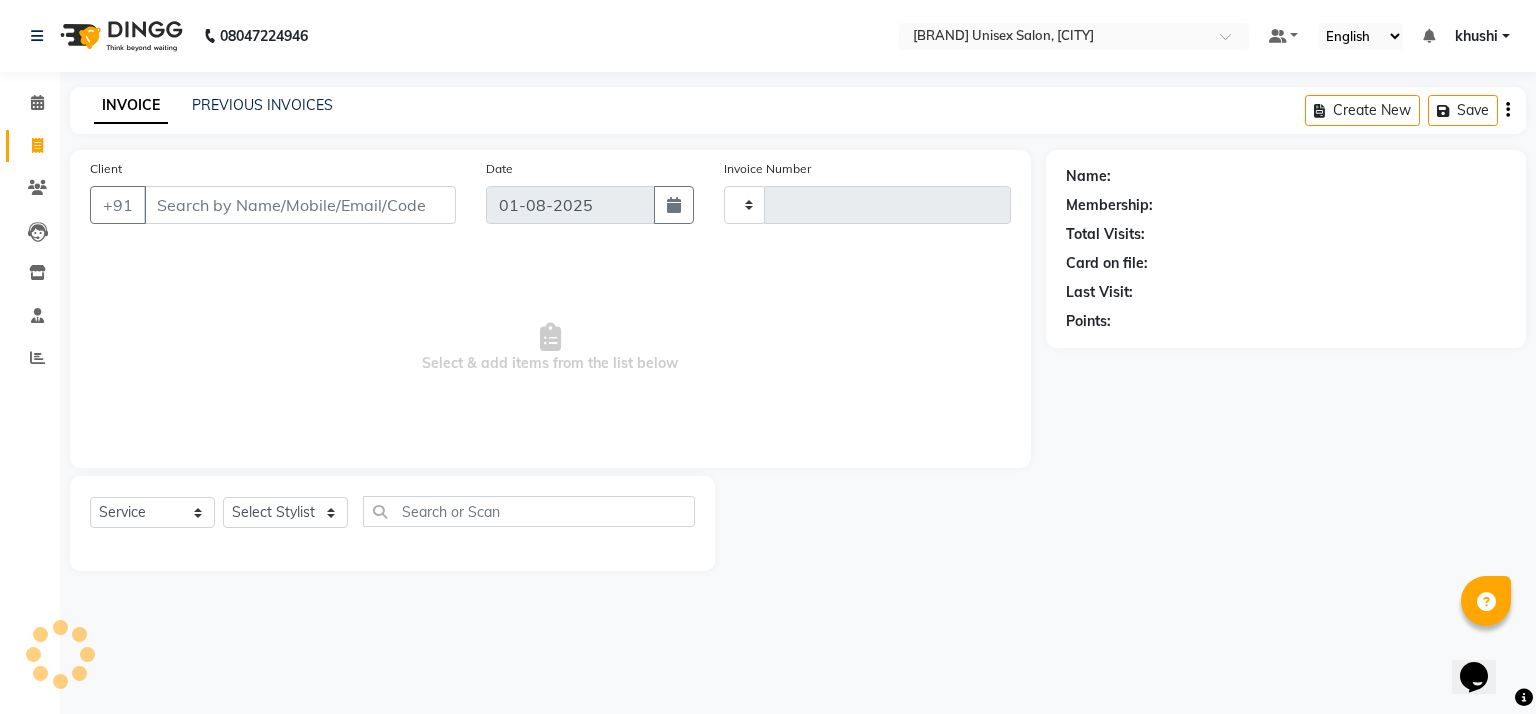 type on "0652" 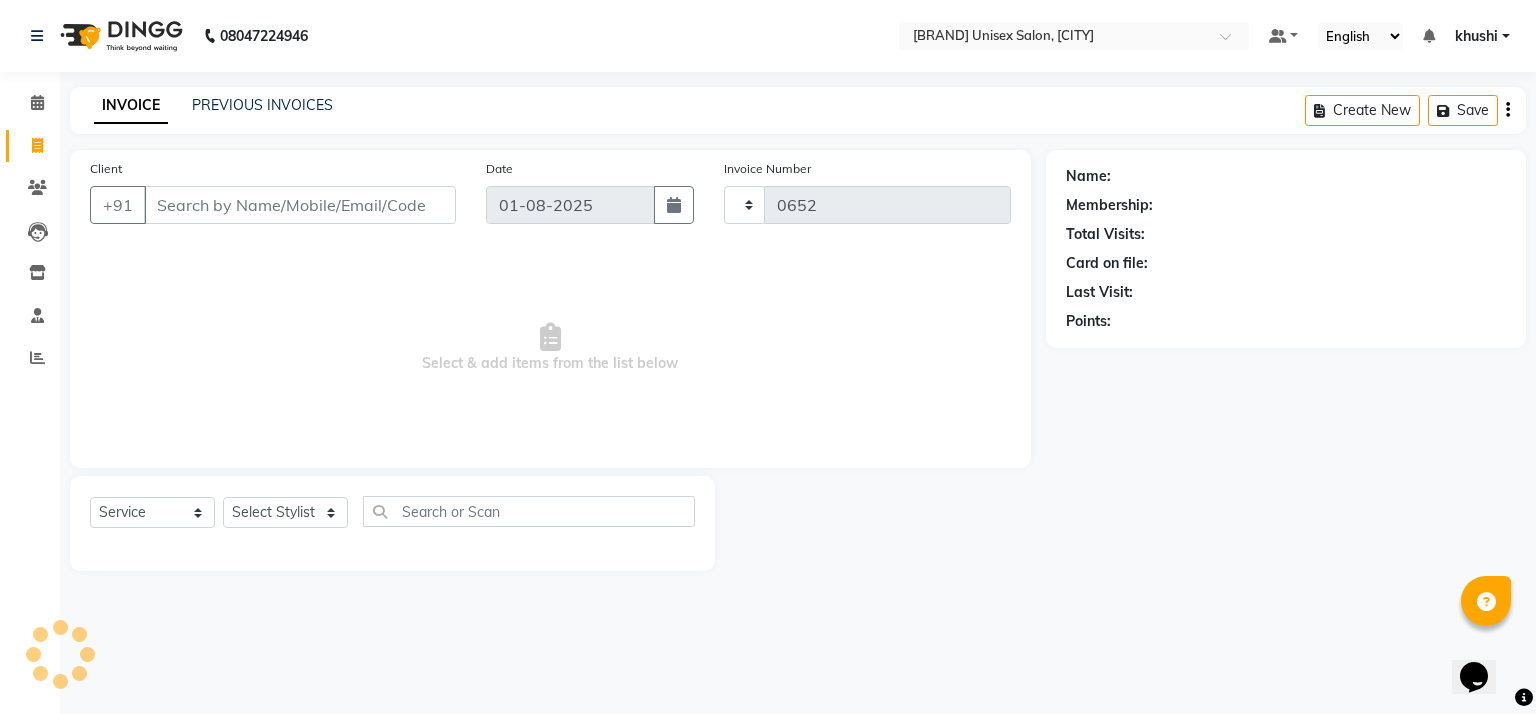 select on "6870" 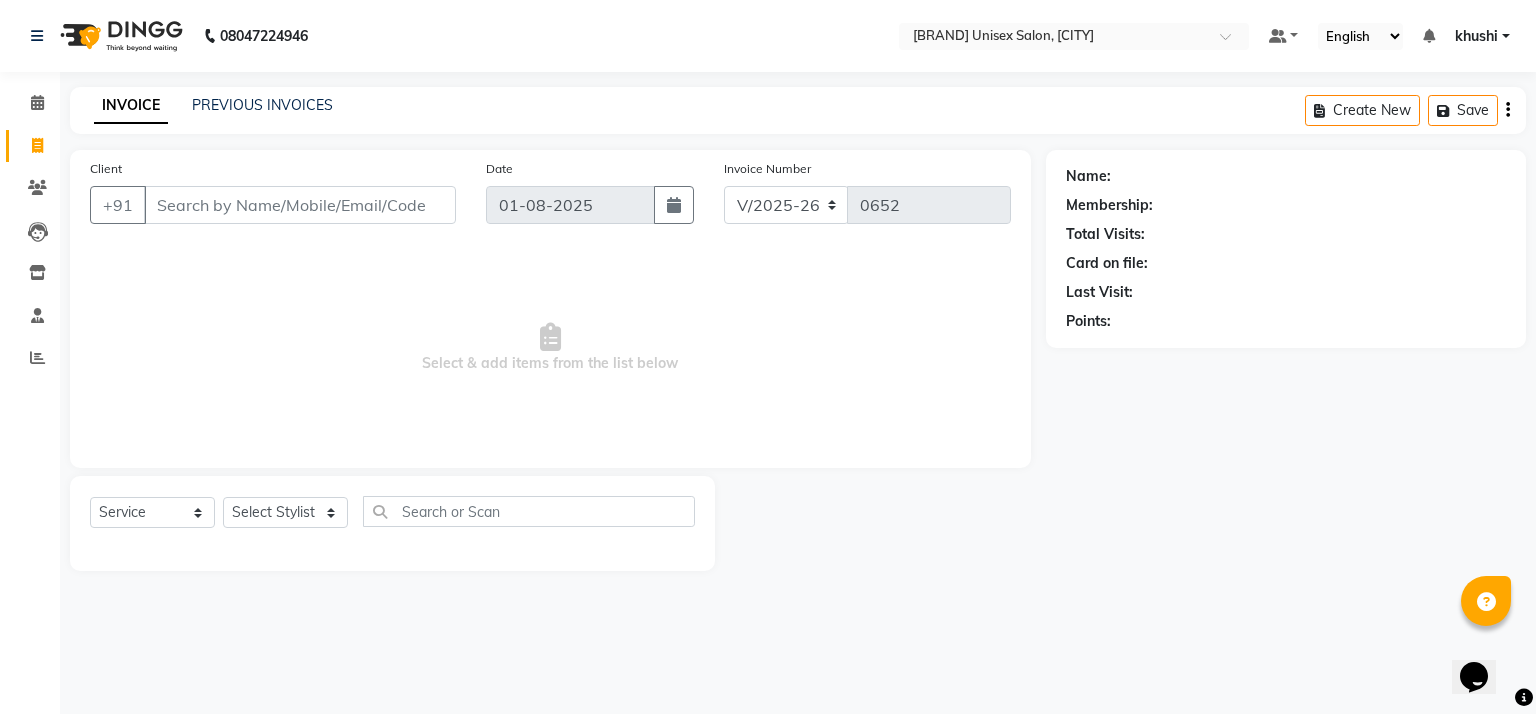 click on "INVOICE PREVIOUS INVOICES Create New   Save" 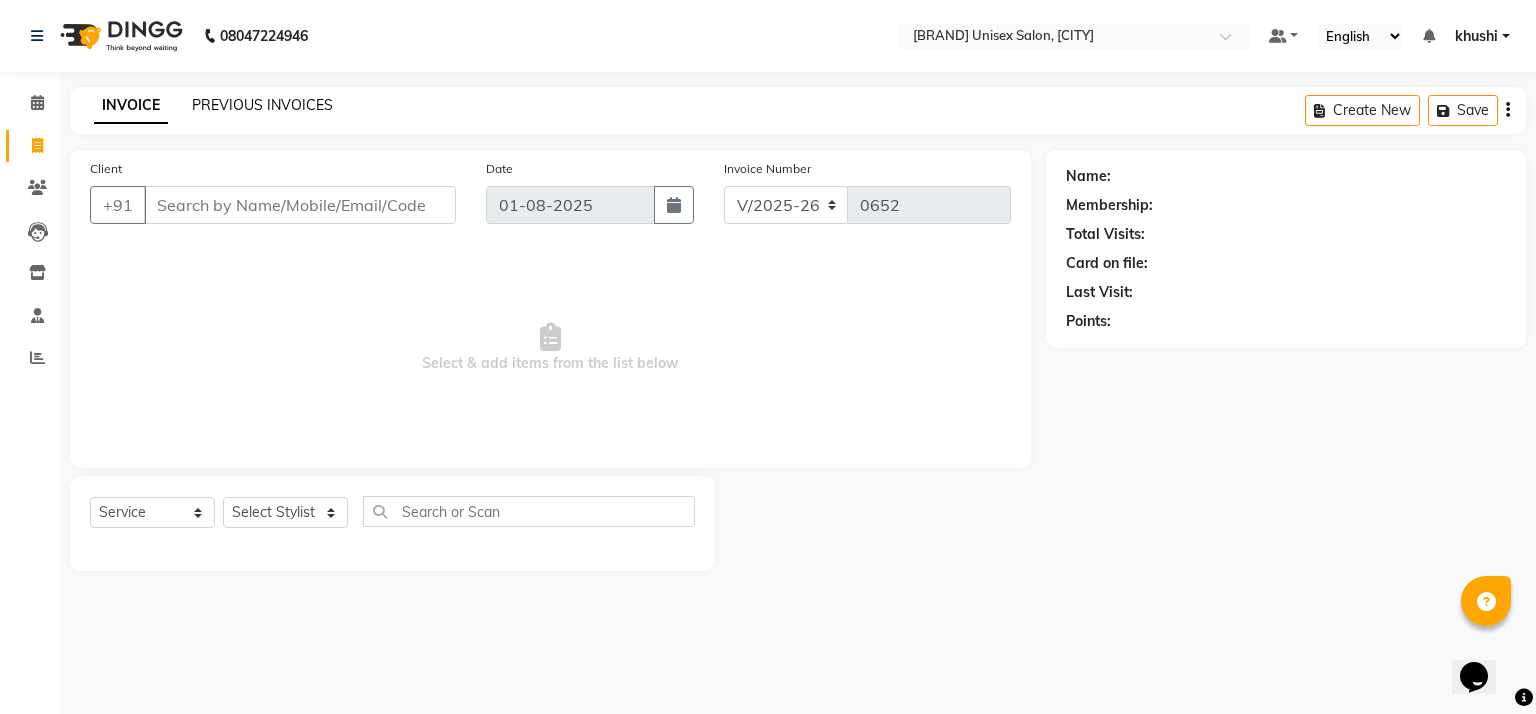 click on "PREVIOUS INVOICES" 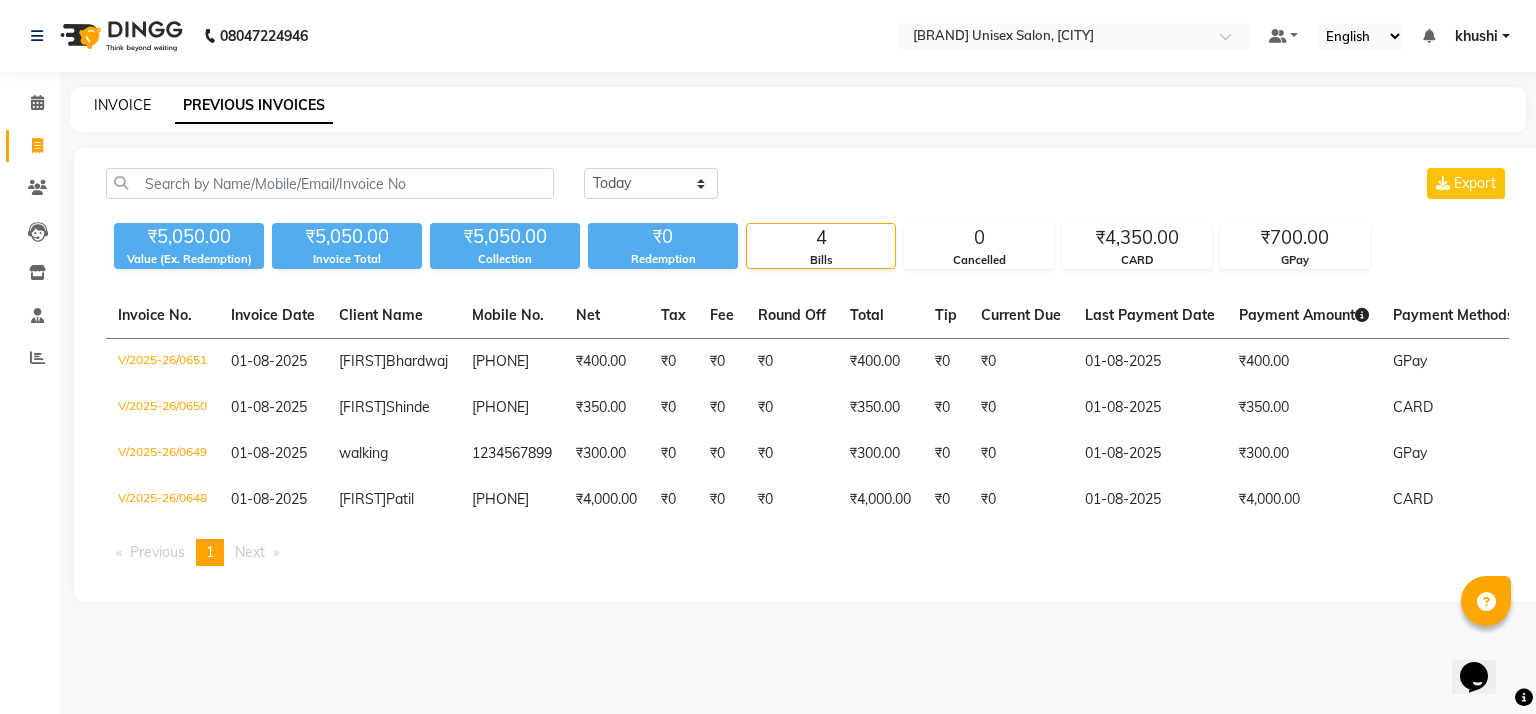 click on "INVOICE" 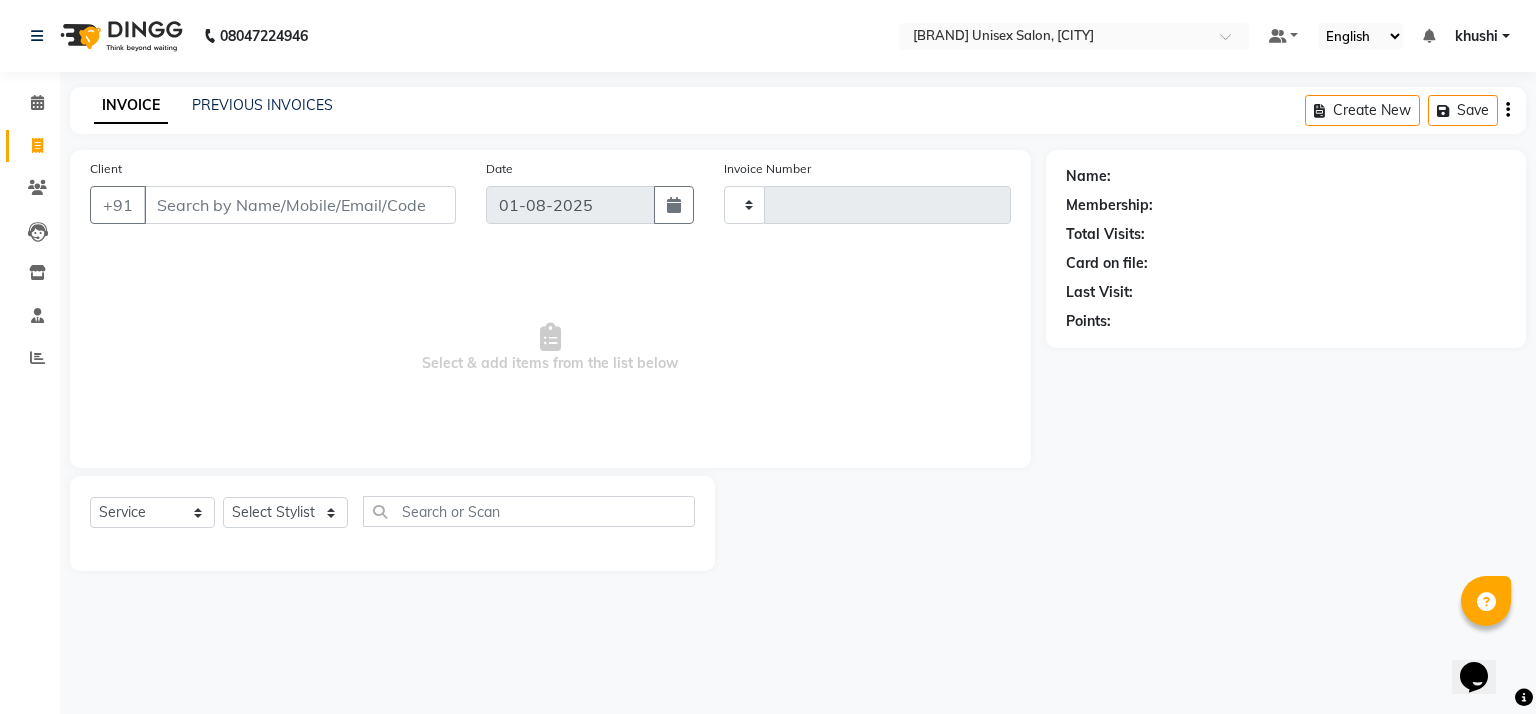 type on "0652" 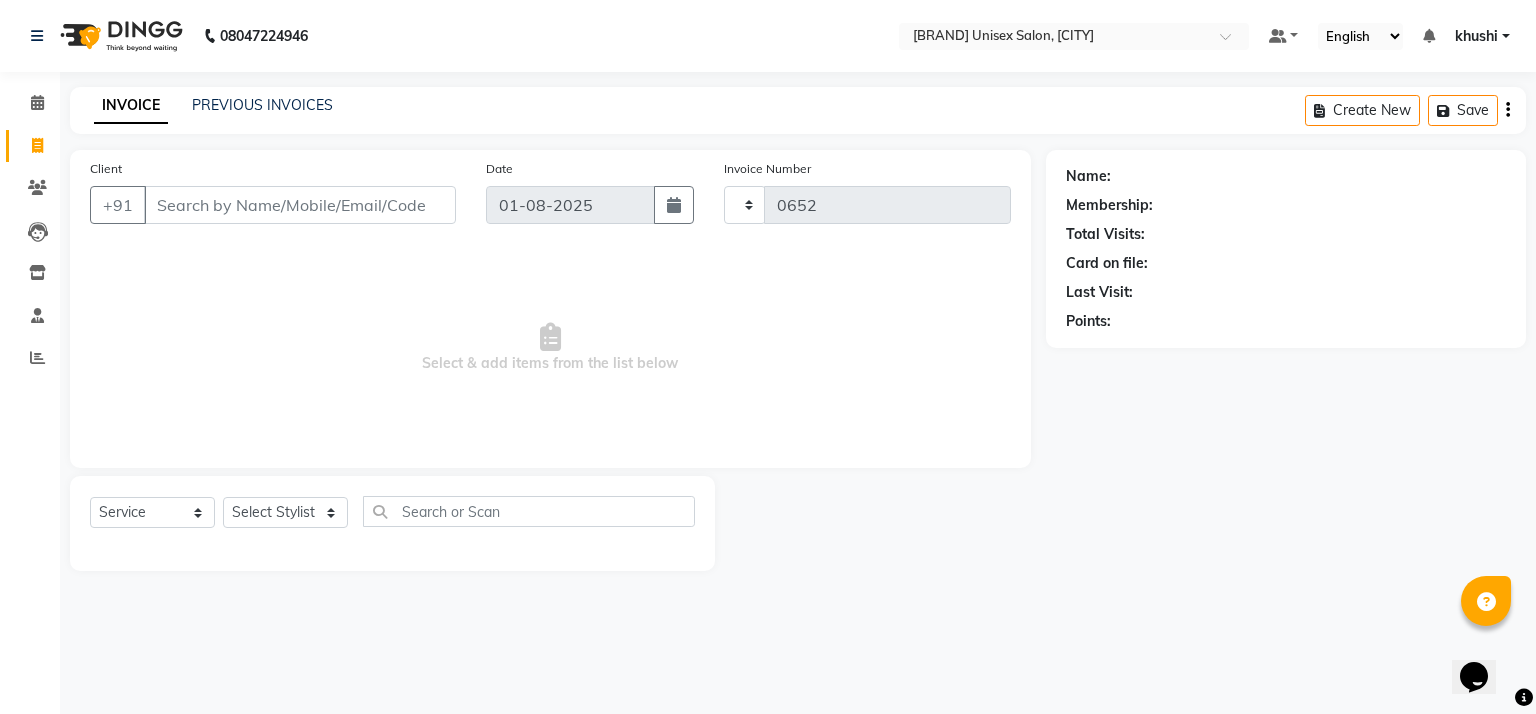select on "6870" 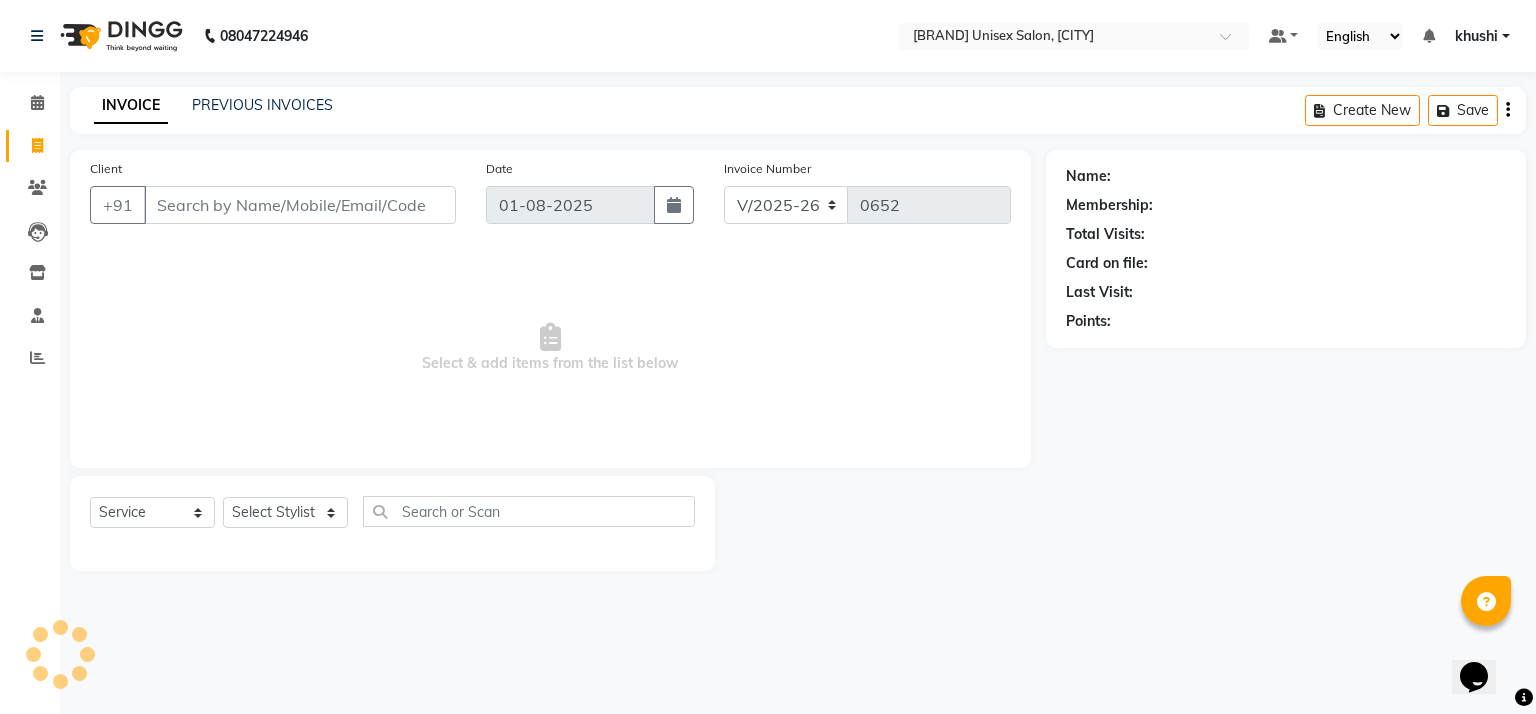 click on "INVOICE" 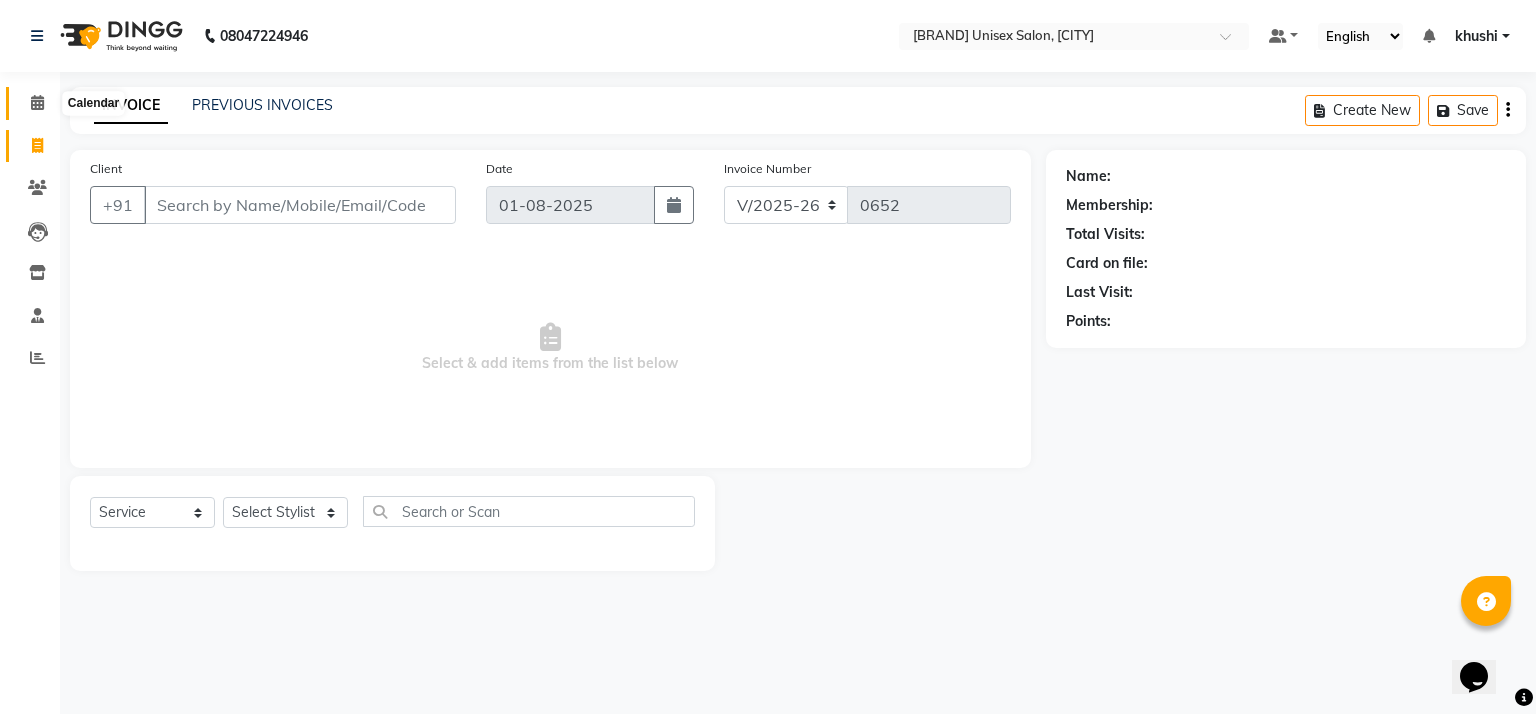 click 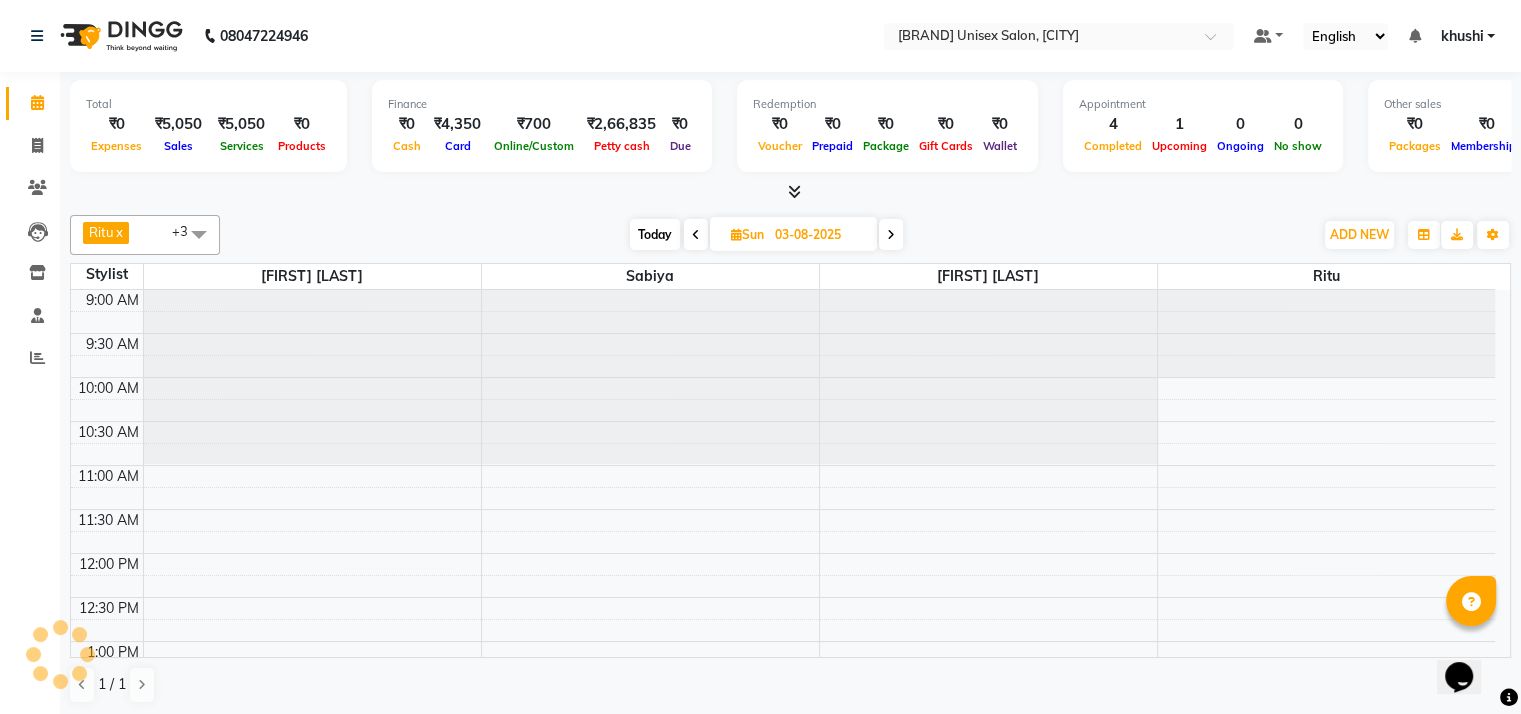 scroll, scrollTop: 727, scrollLeft: 0, axis: vertical 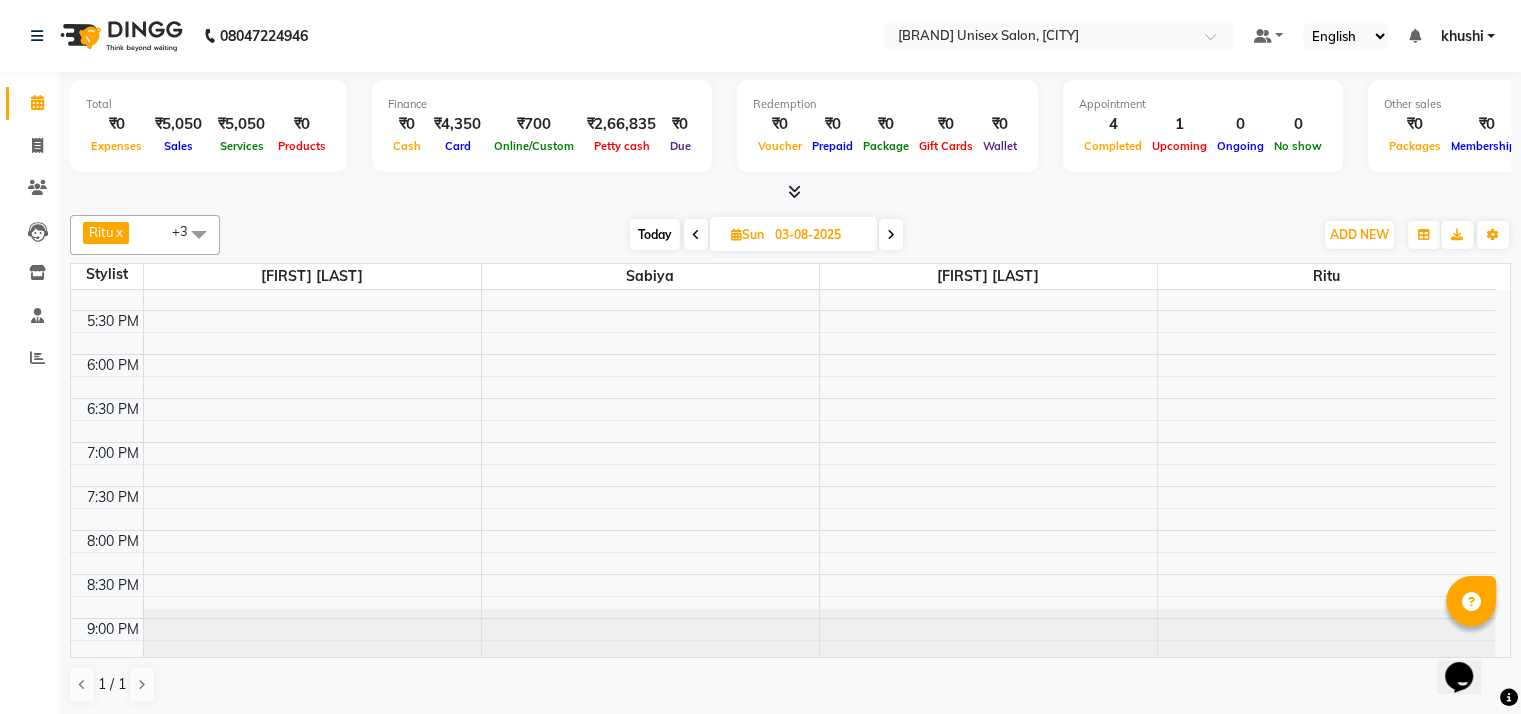 click on "Today" at bounding box center [655, 234] 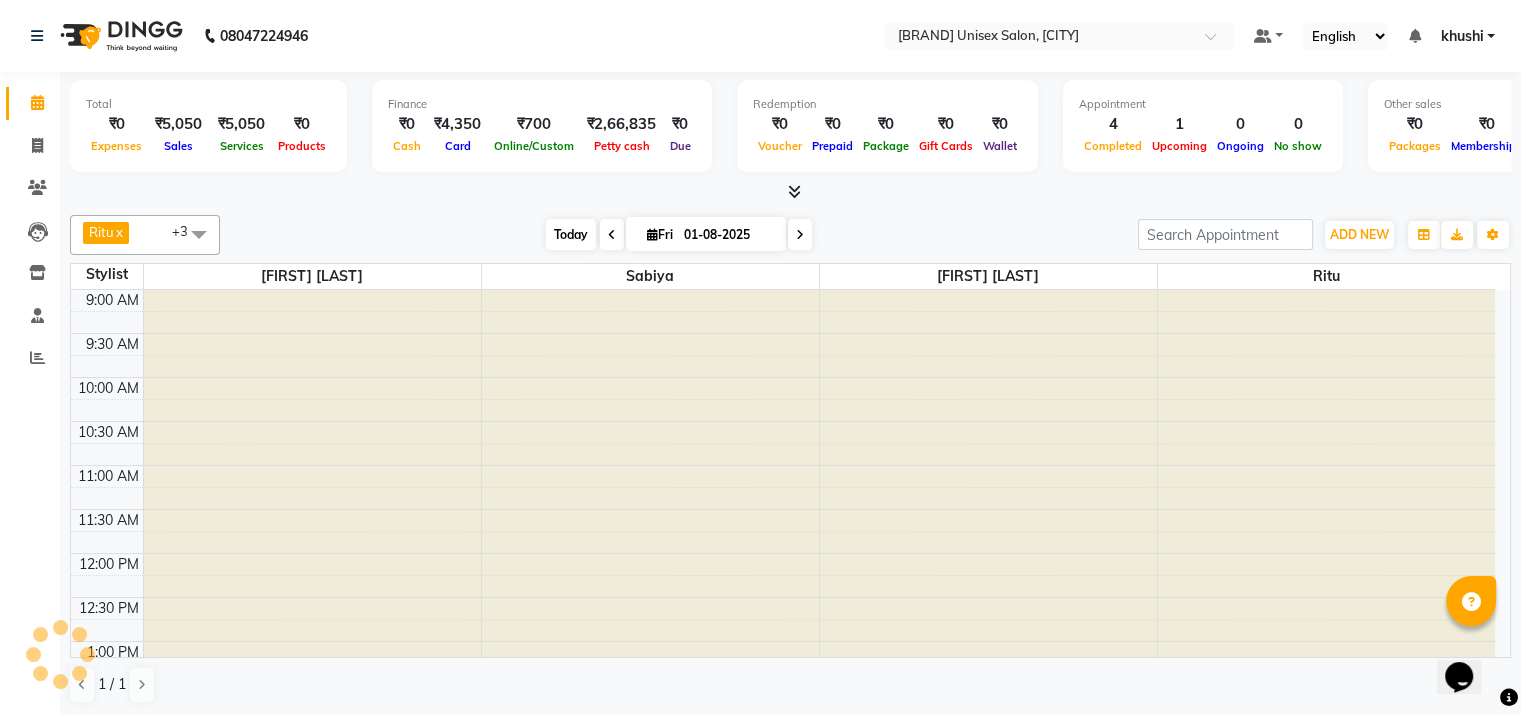 scroll, scrollTop: 765, scrollLeft: 0, axis: vertical 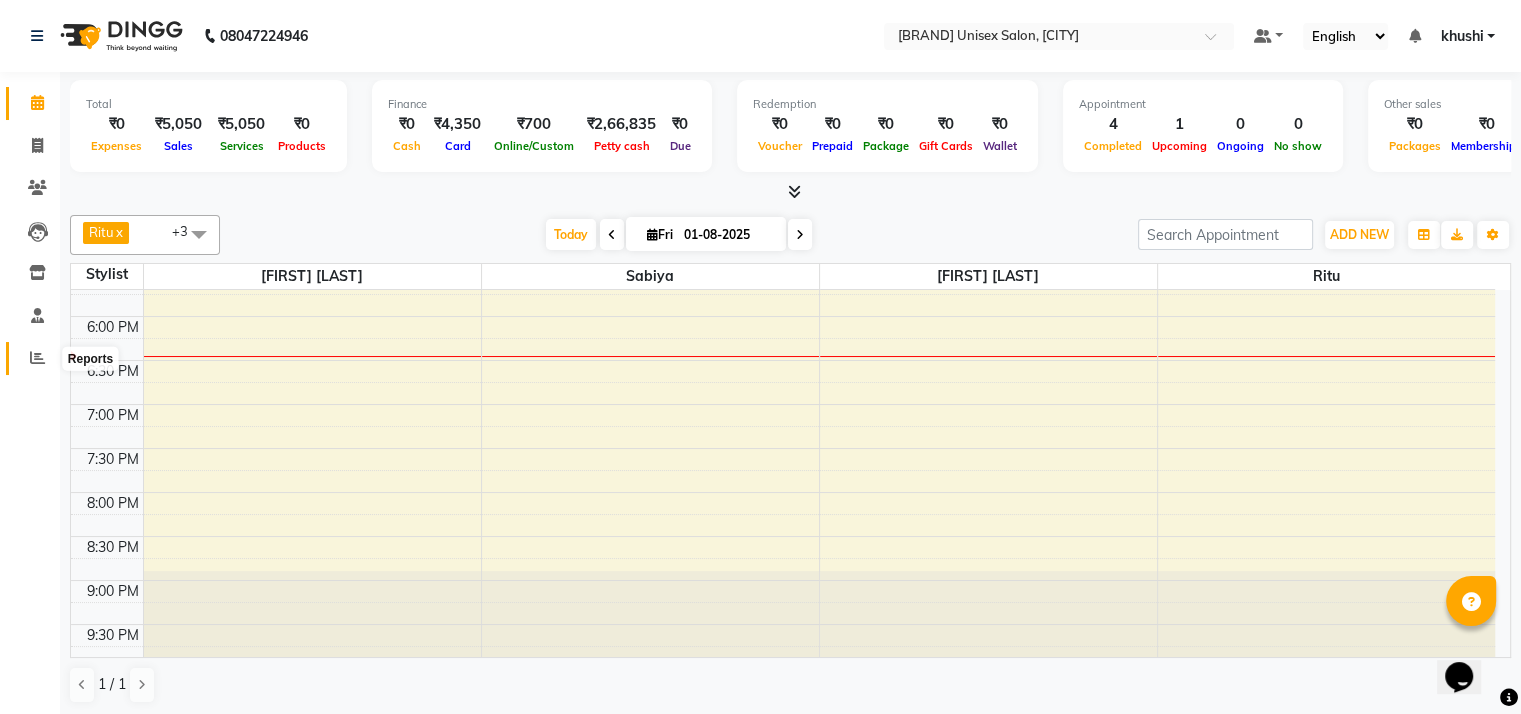 click 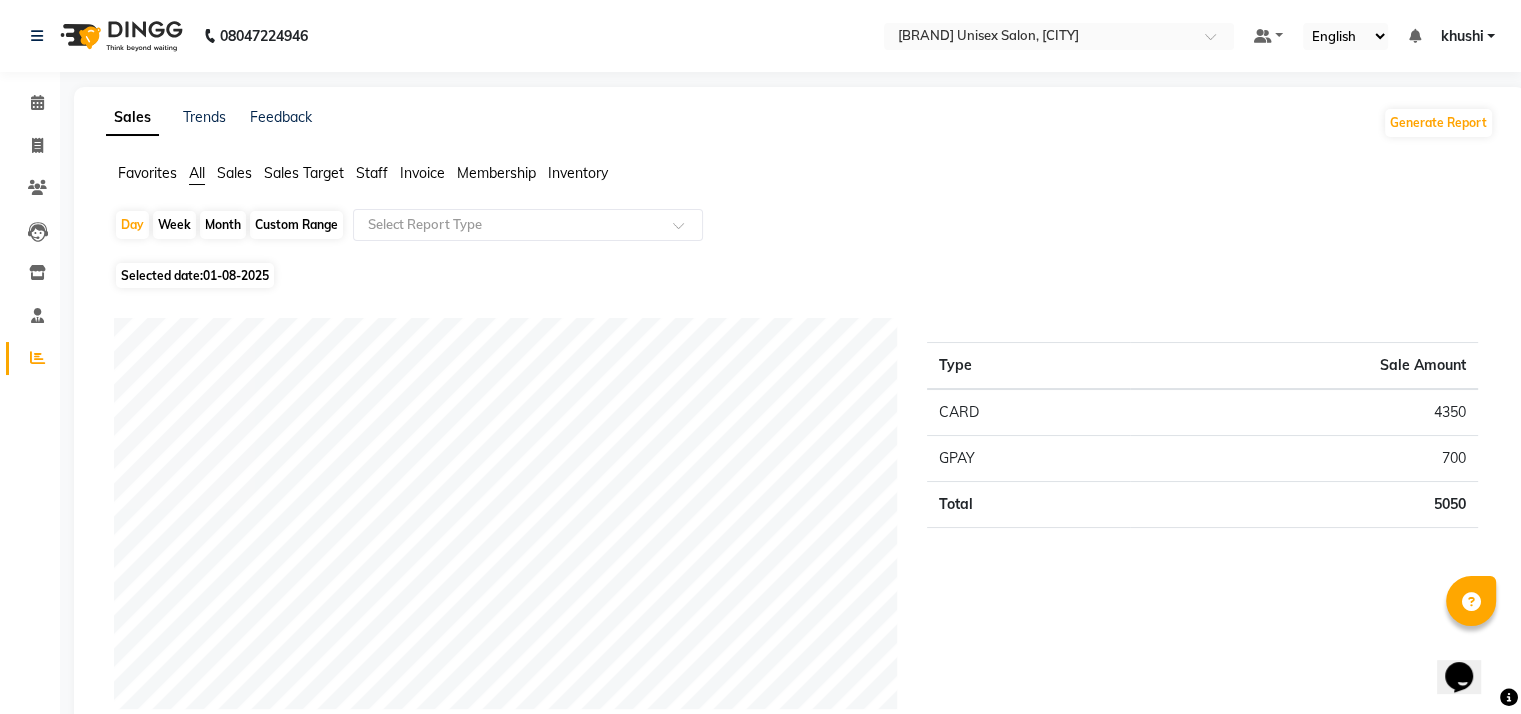 click on "Month" 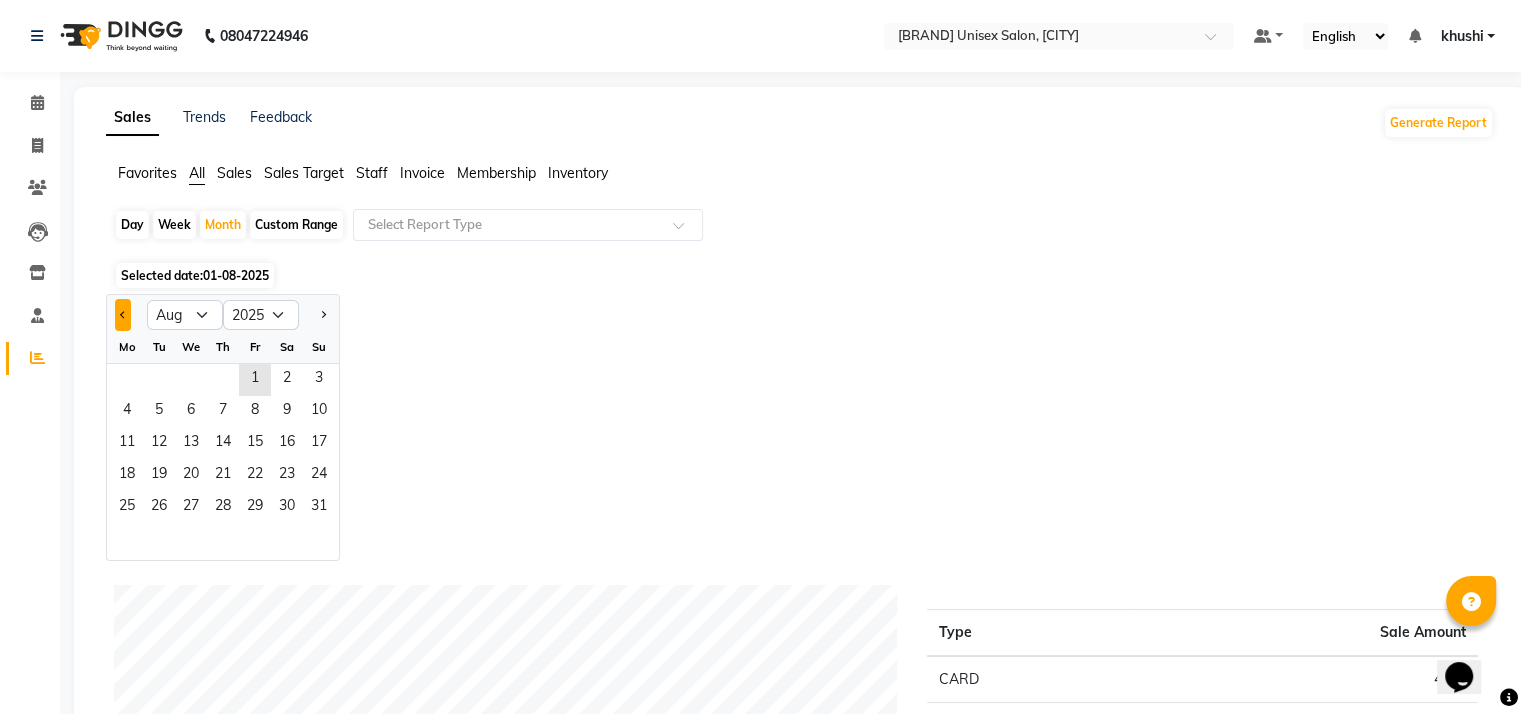 click 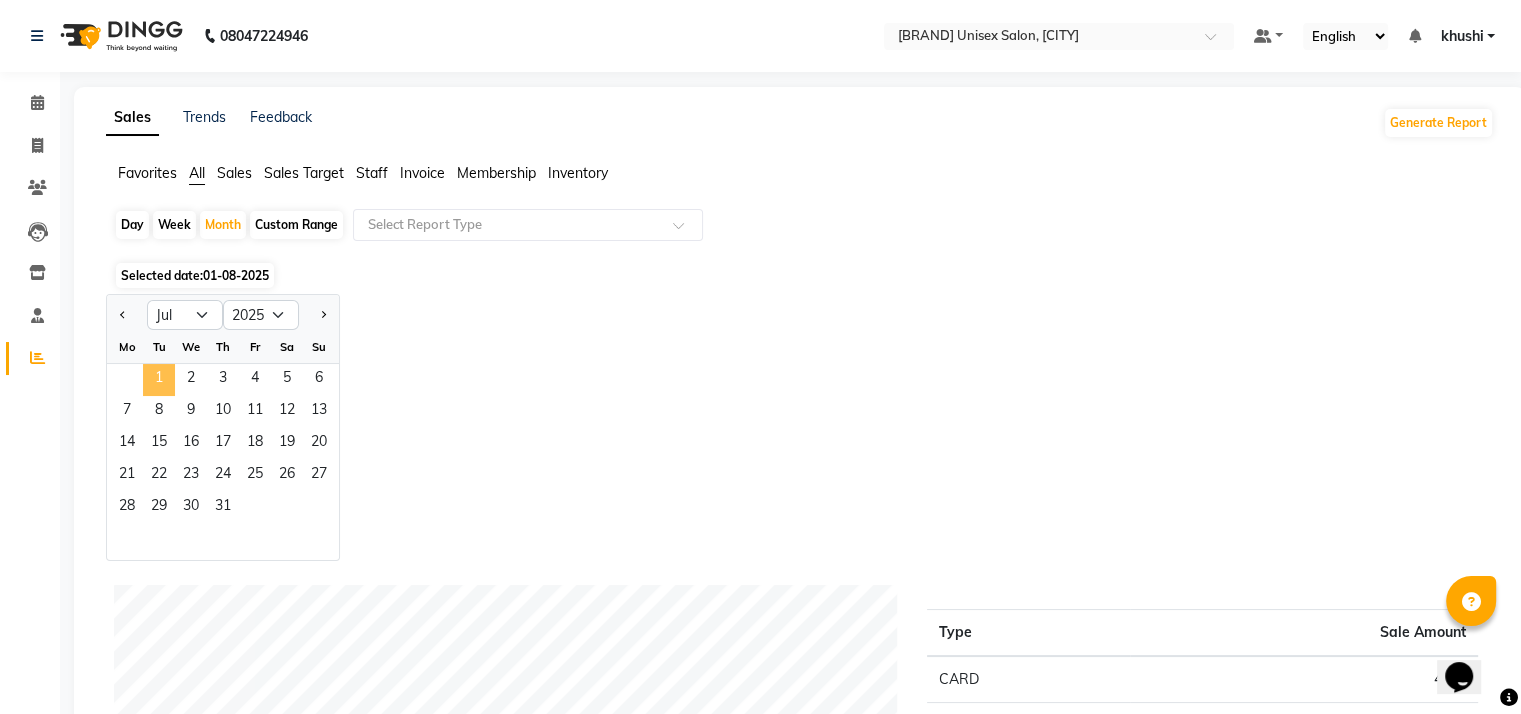 click on "1" 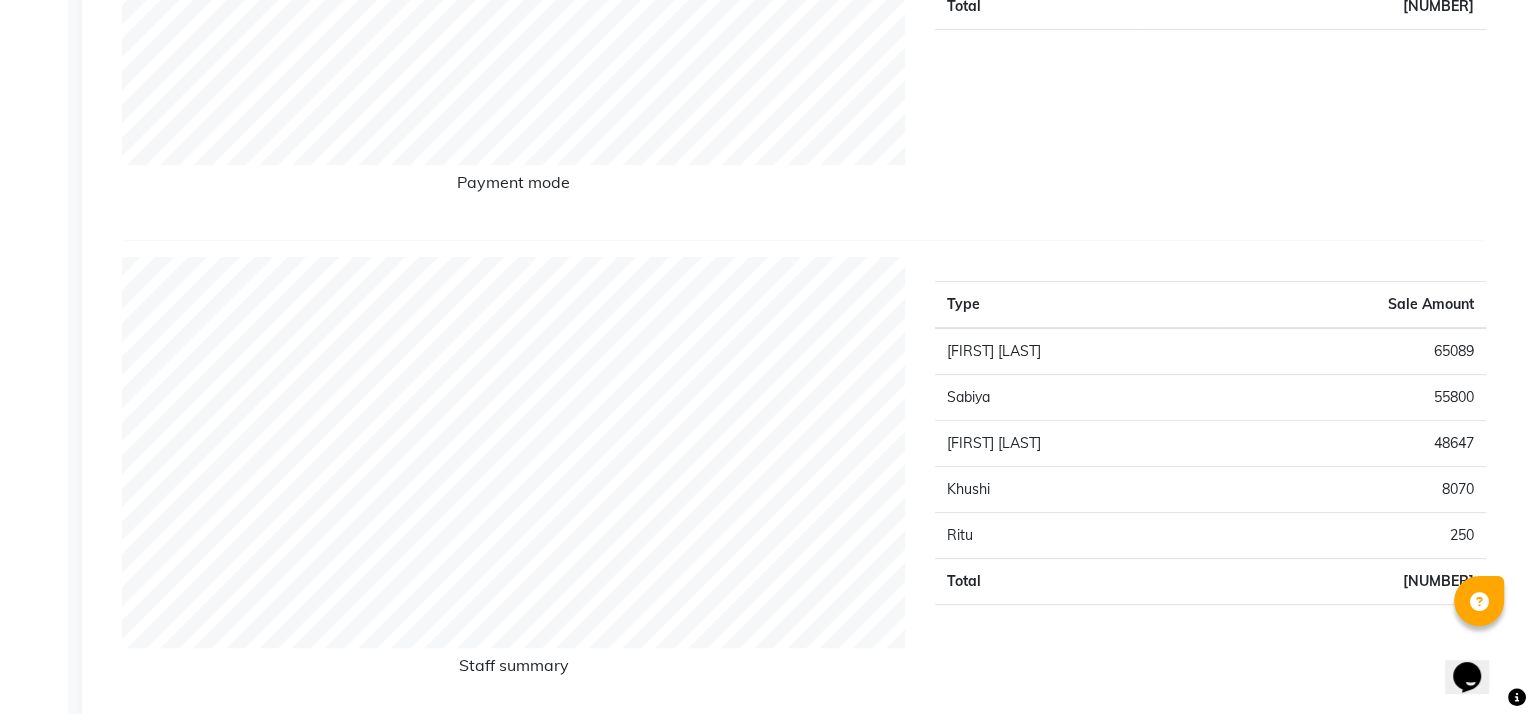scroll, scrollTop: 0, scrollLeft: 0, axis: both 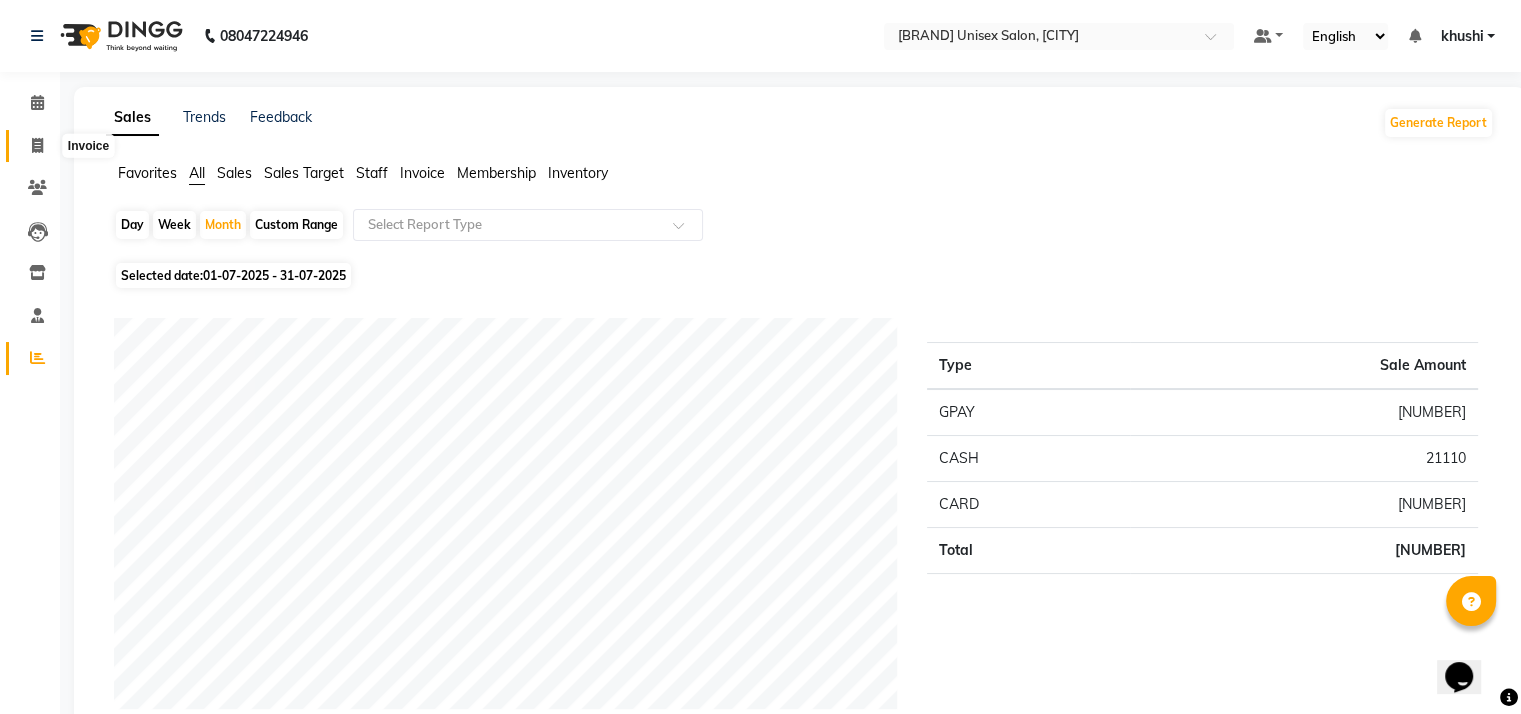 click 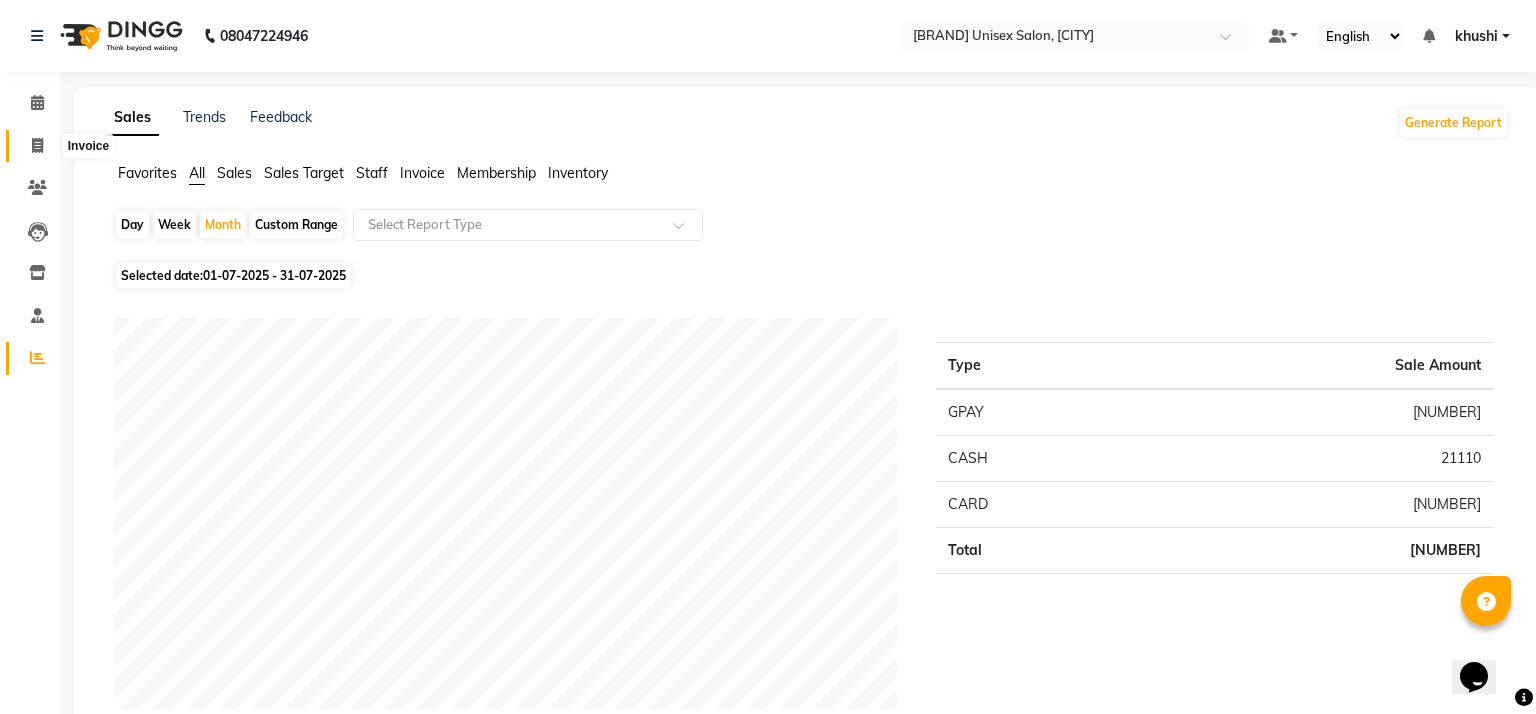 select on "service" 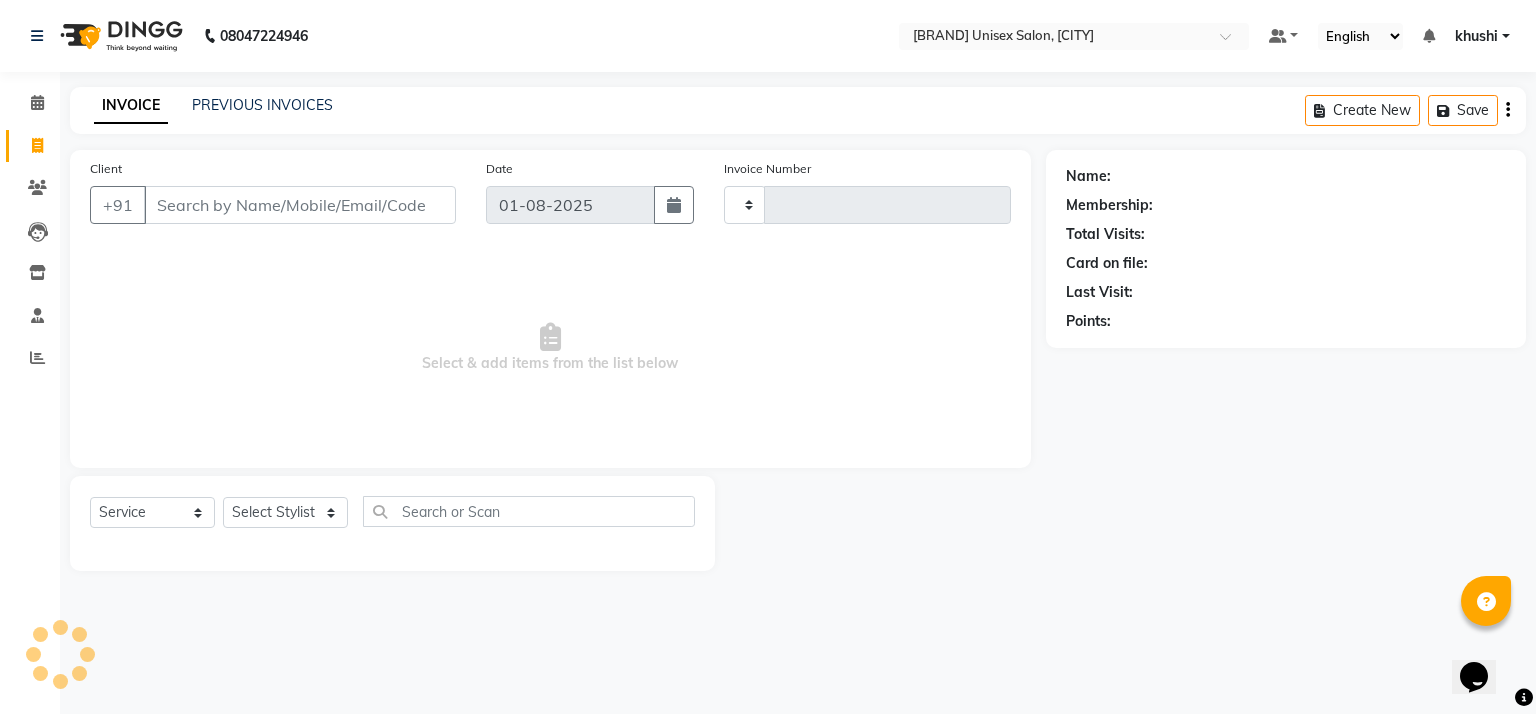 type on "0652" 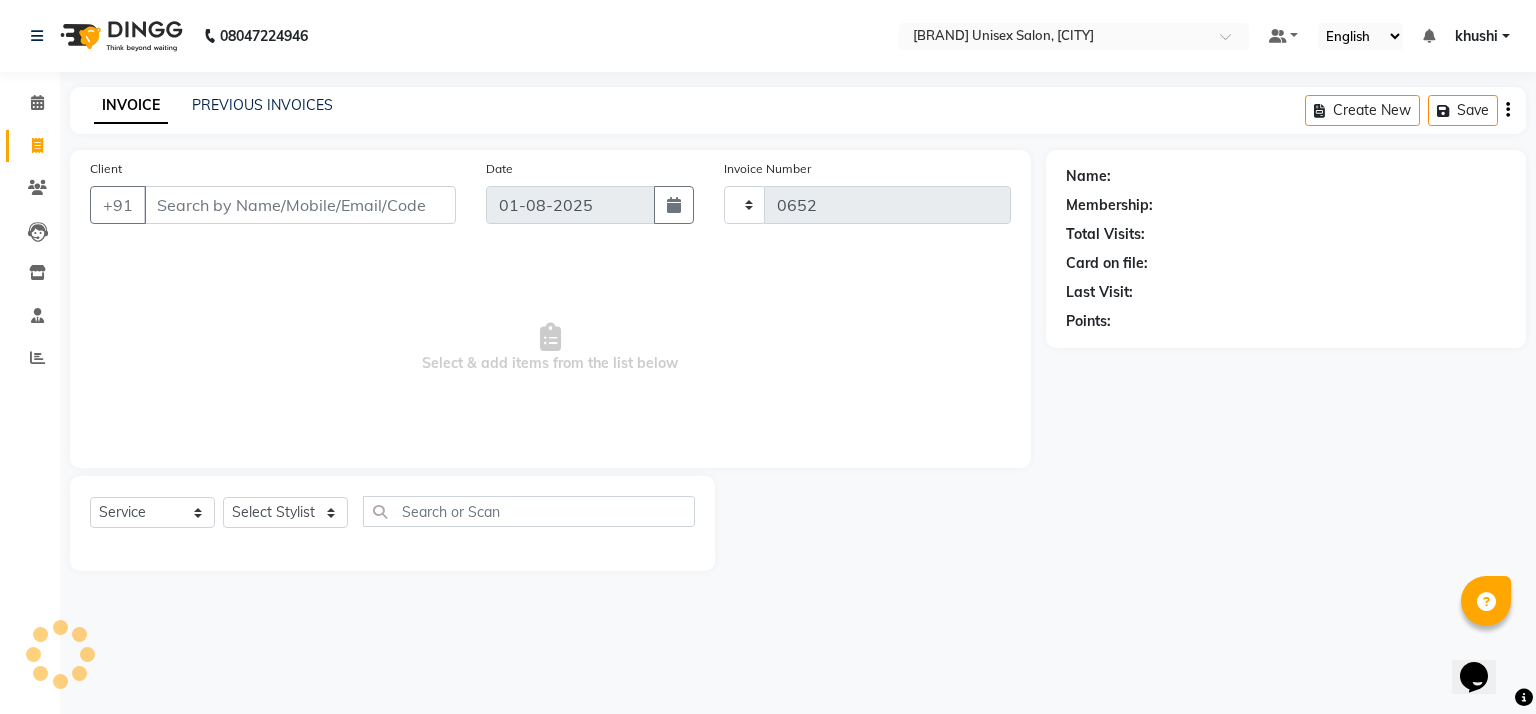 select on "6870" 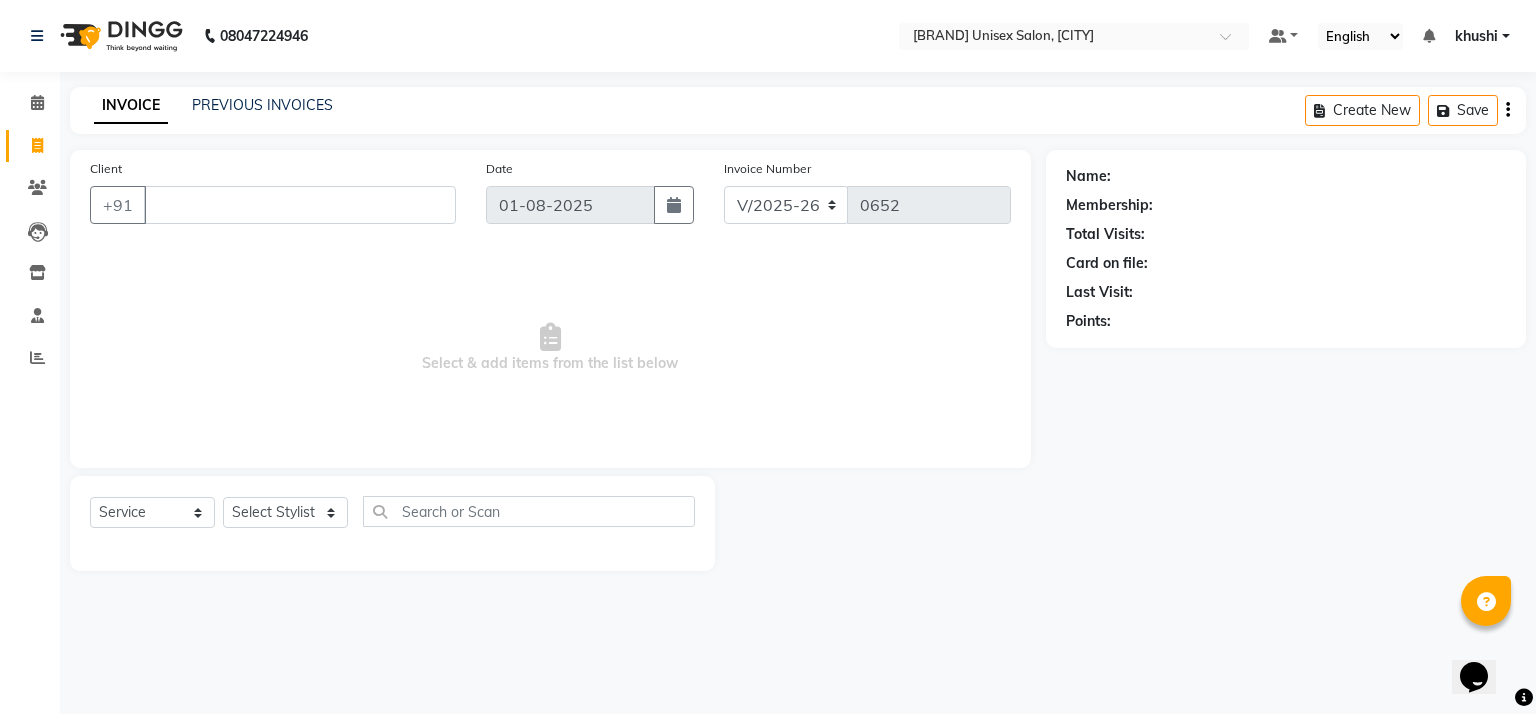 type 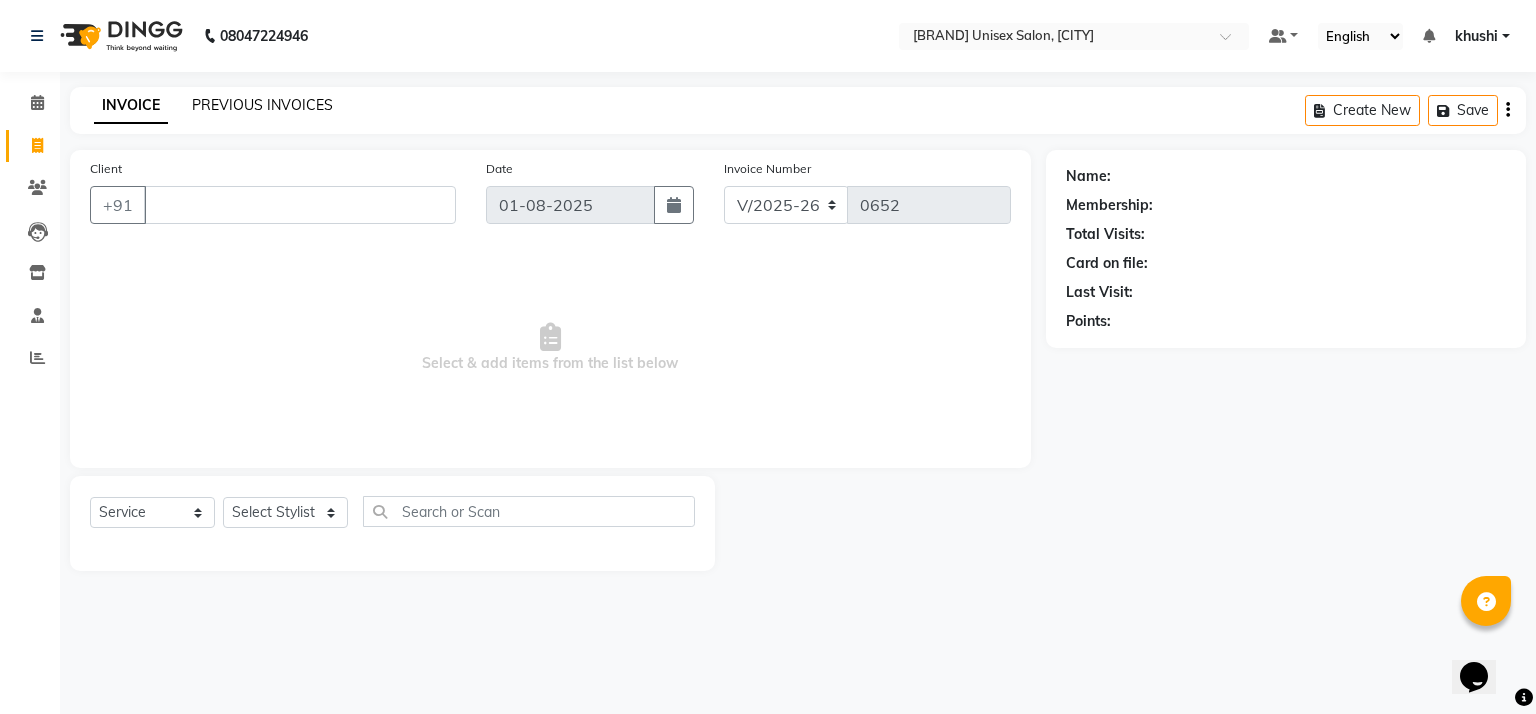 click on "PREVIOUS INVOICES" 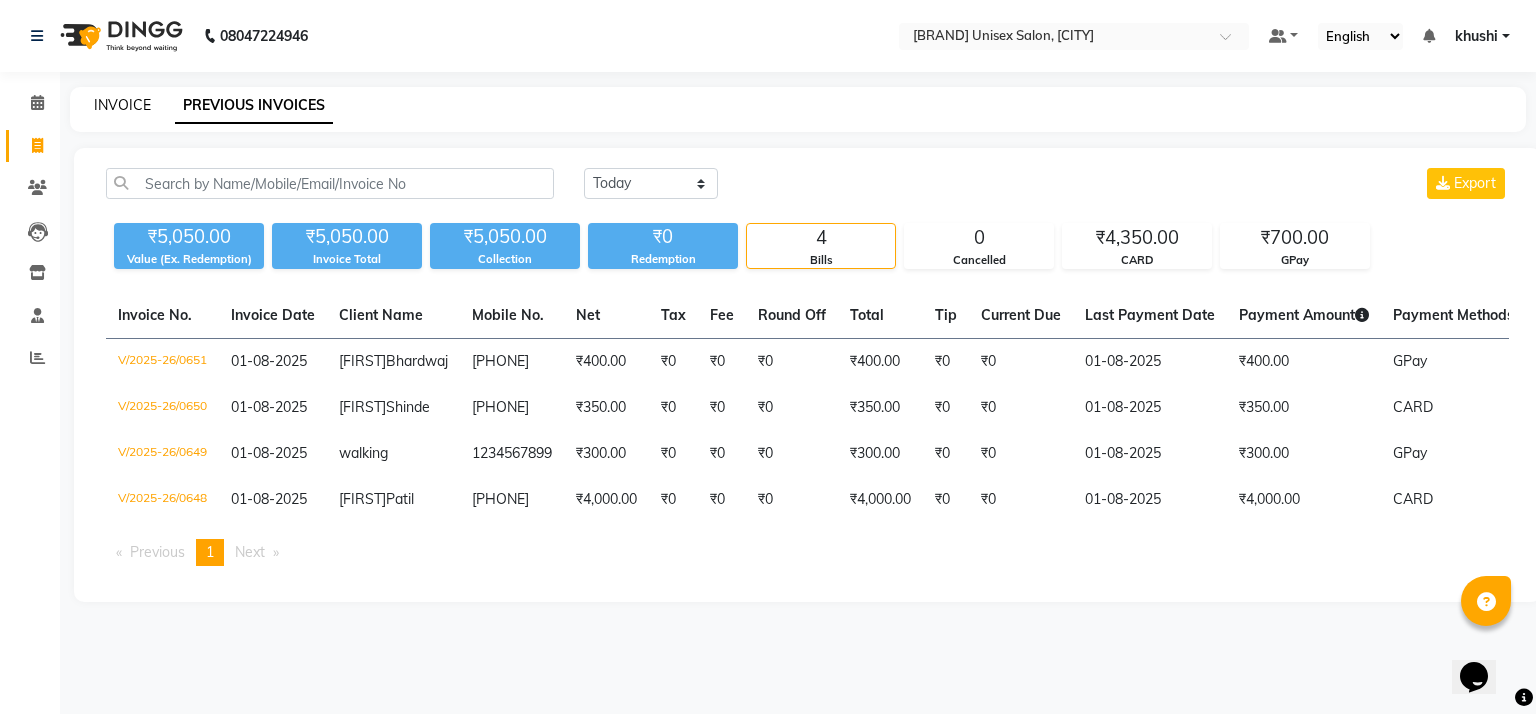 click on "INVOICE" 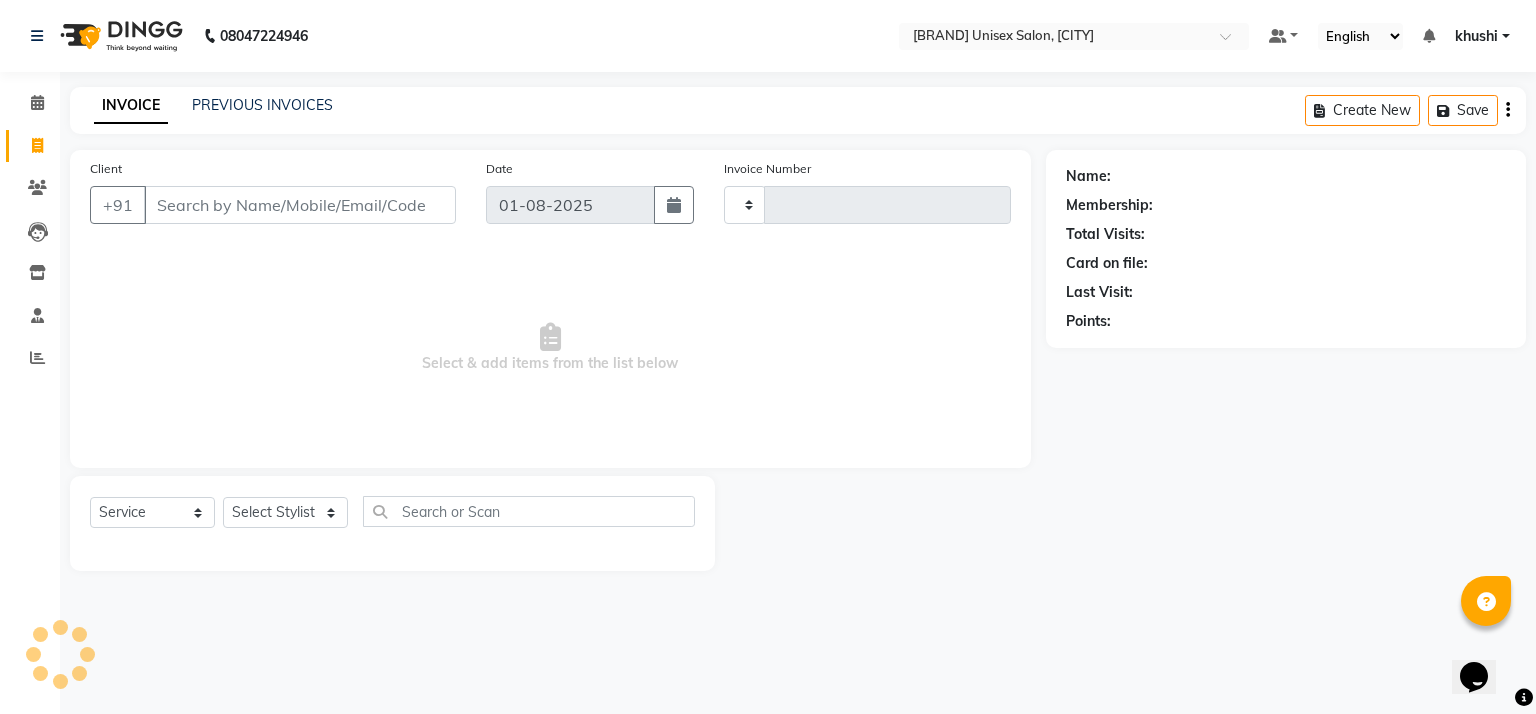 type on "0652" 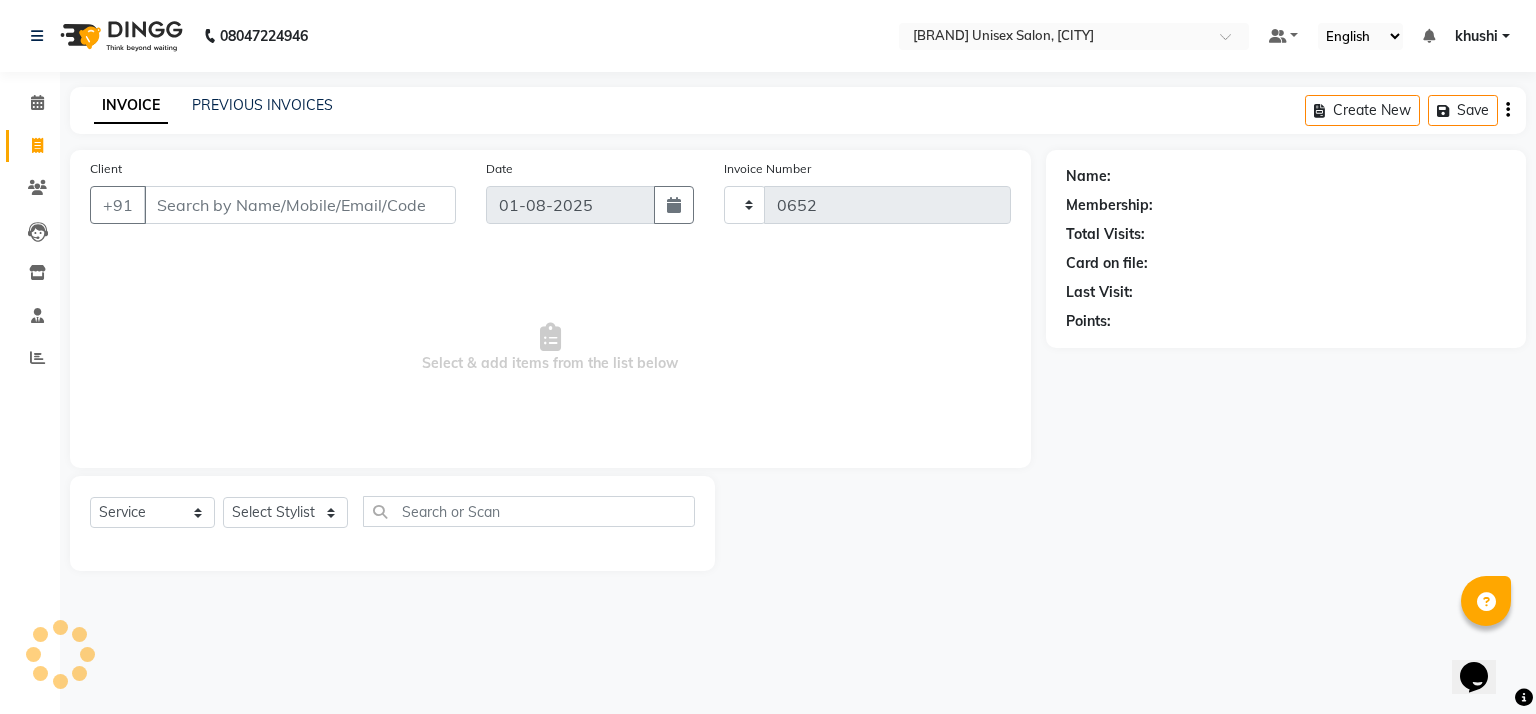 select on "6870" 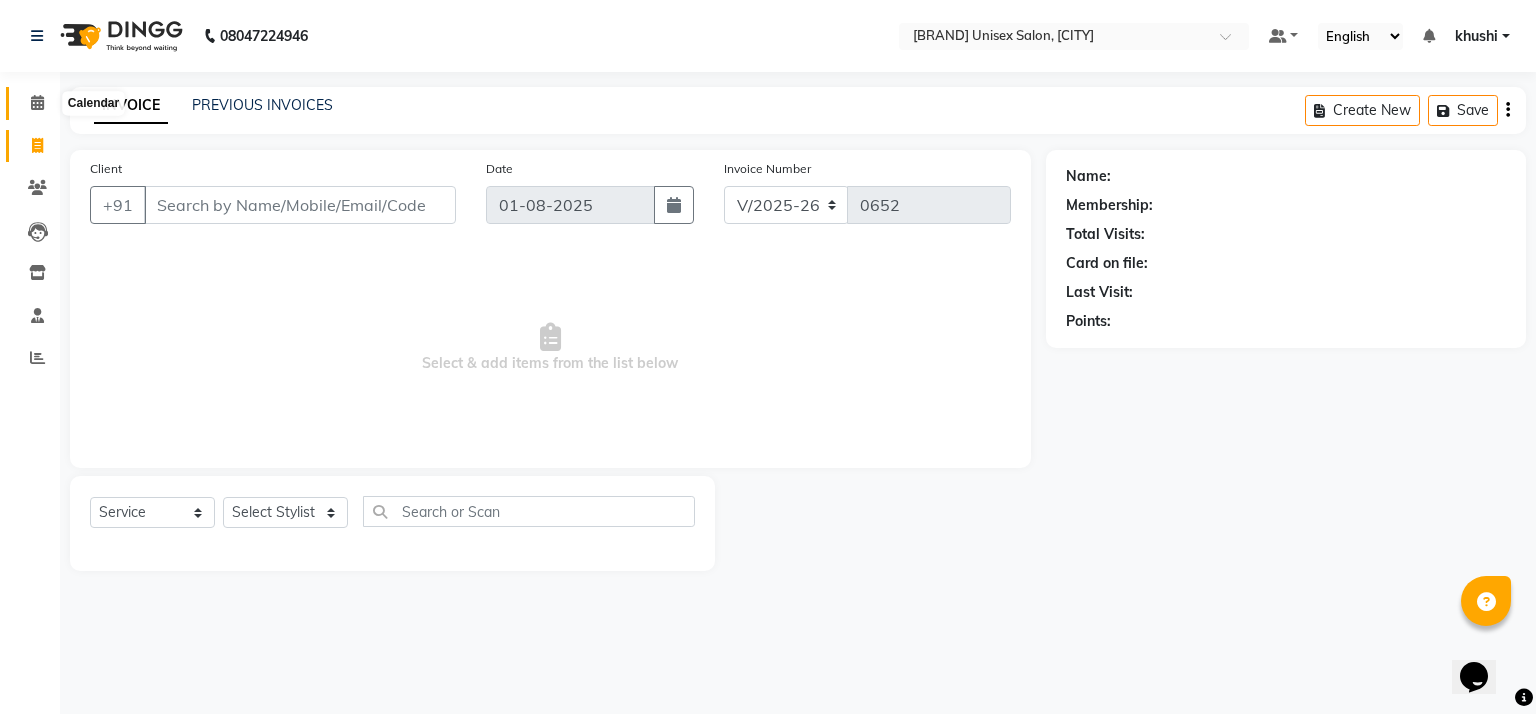 click 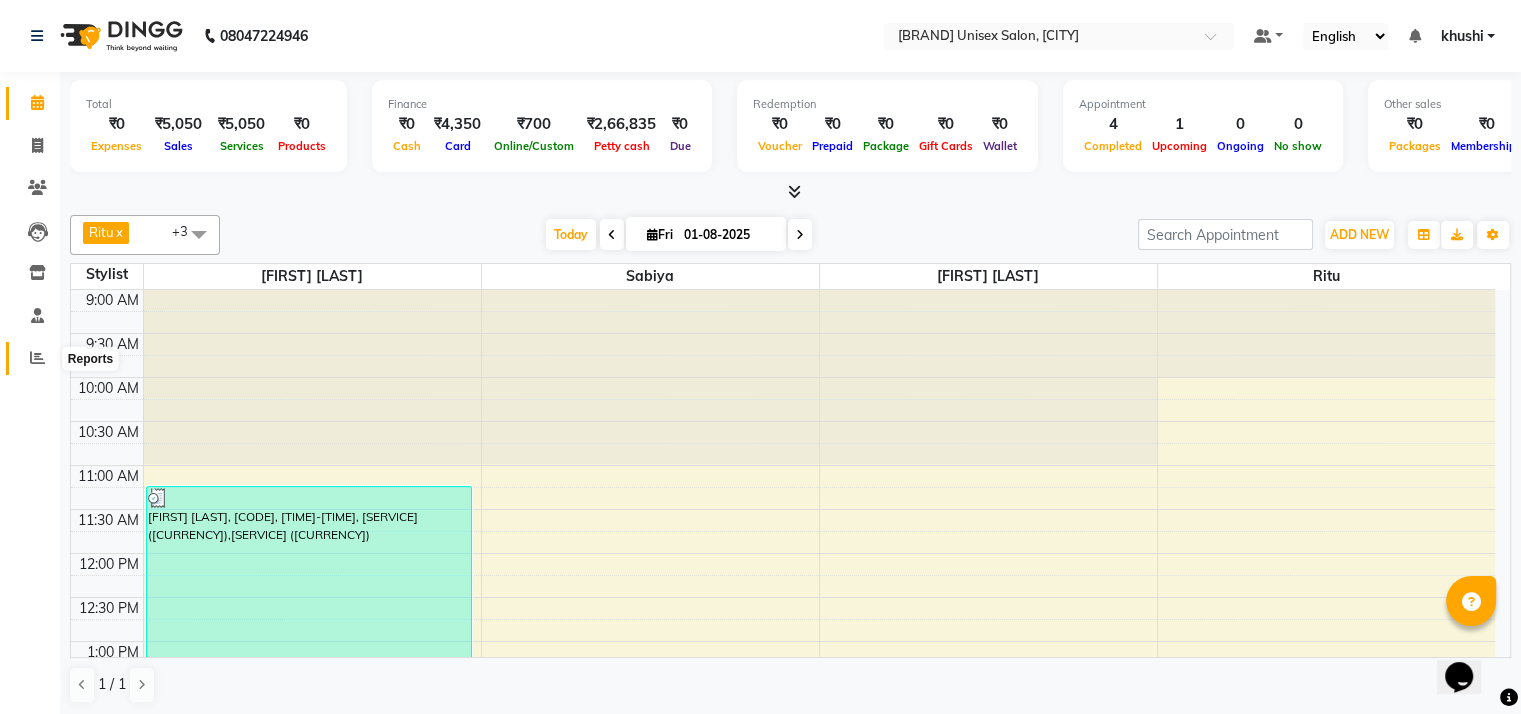 click 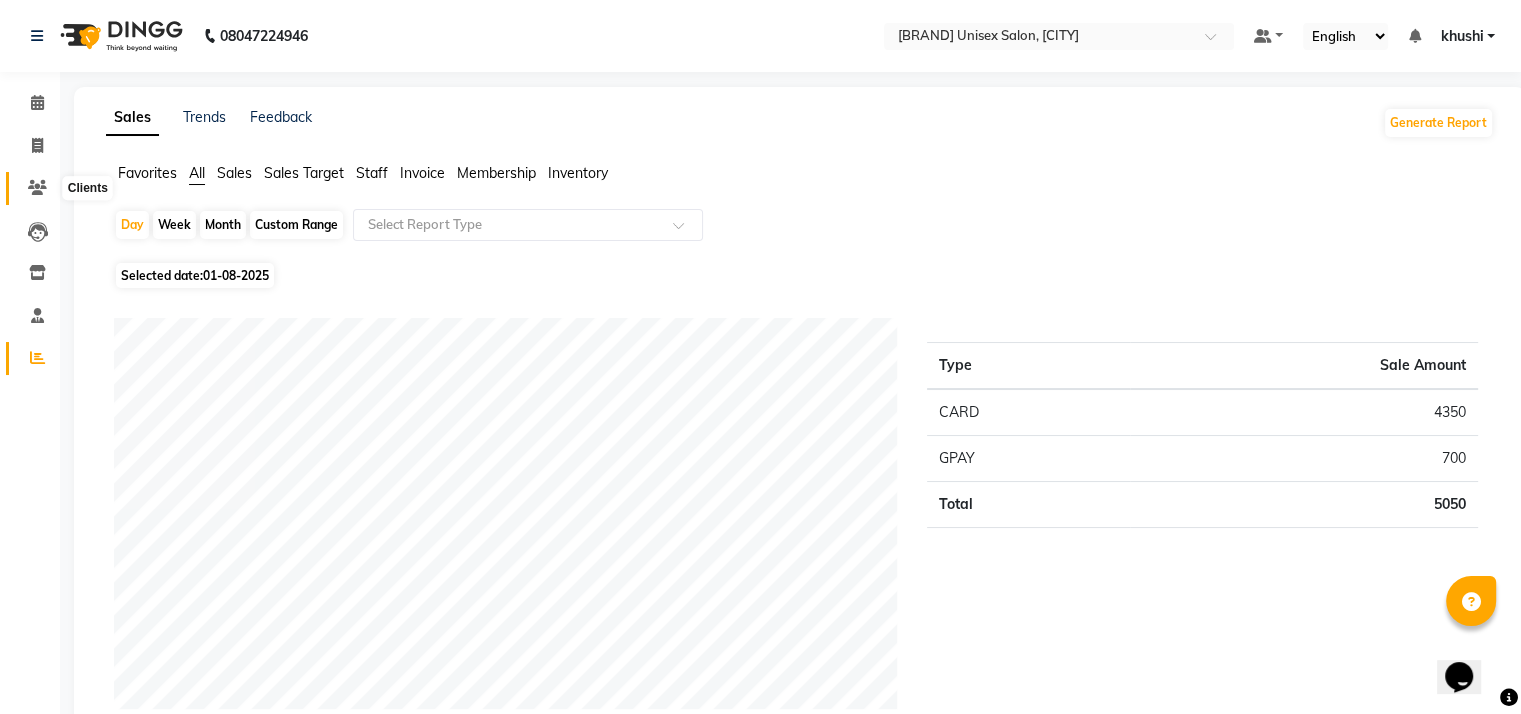 click 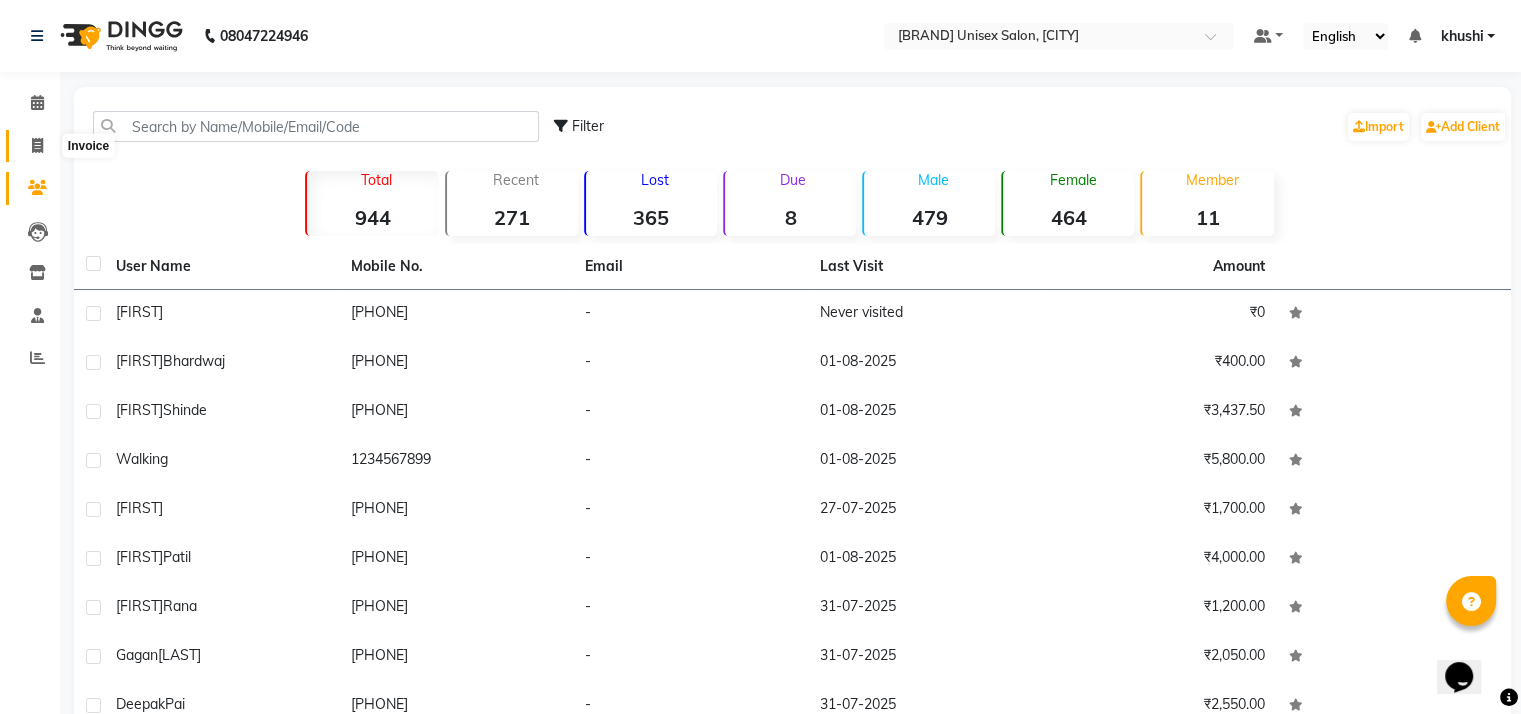 click 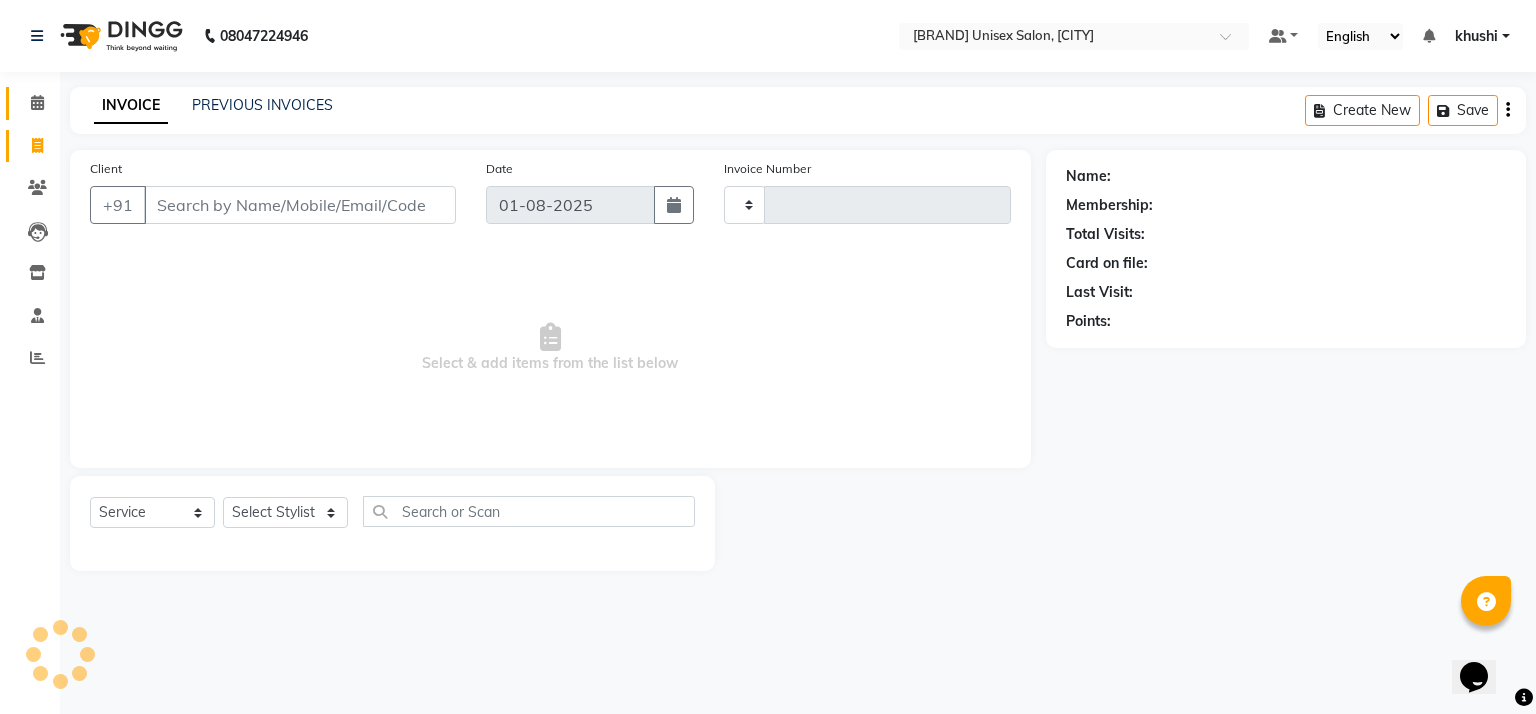 type on "0652" 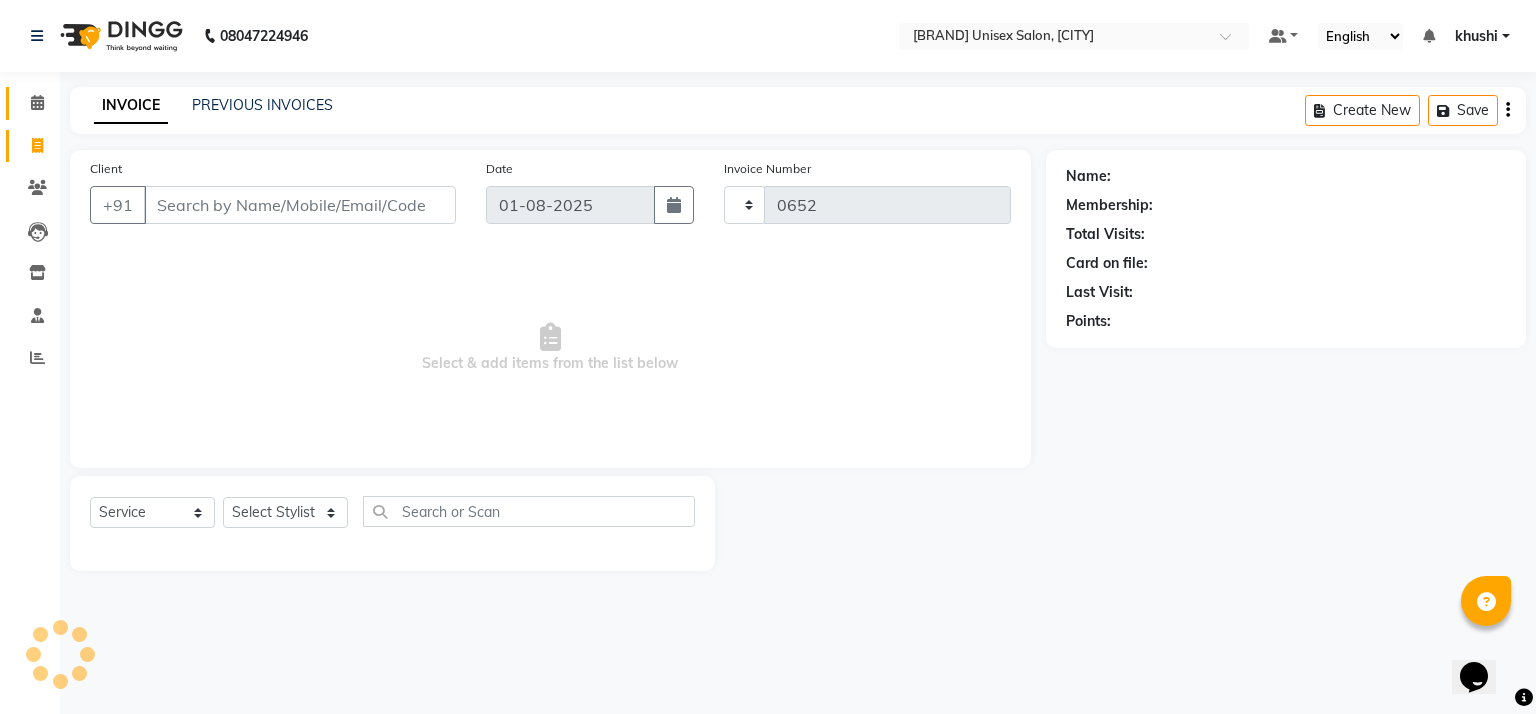select on "6870" 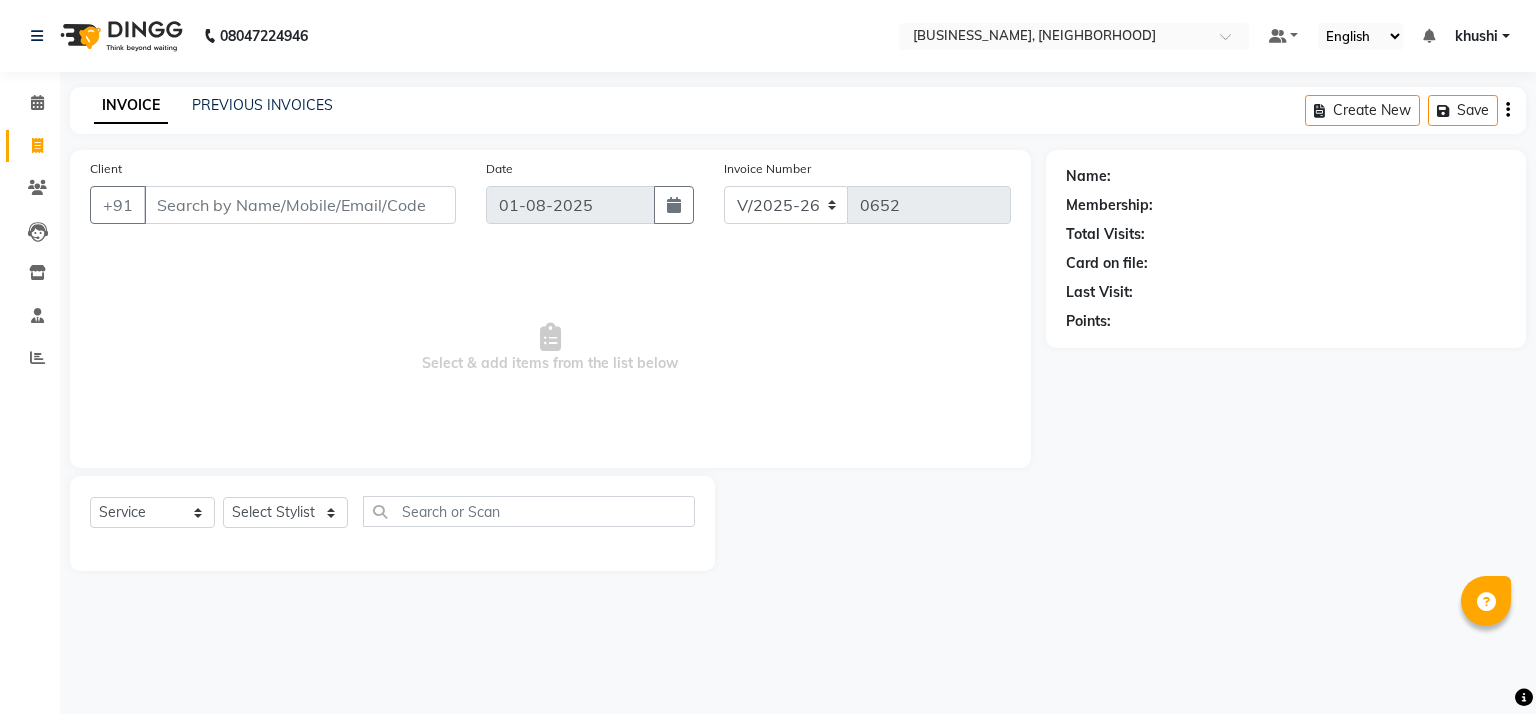 select on "6870" 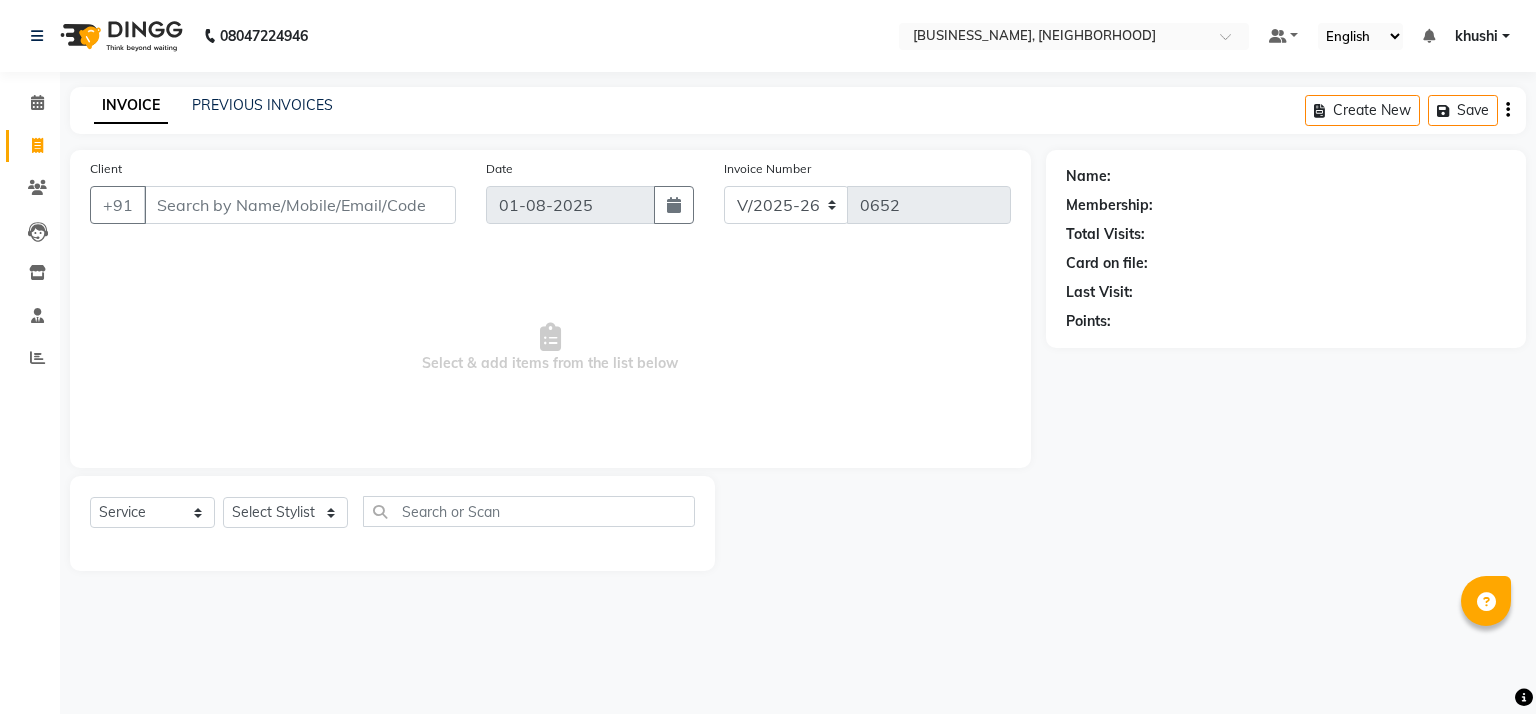 select on "service" 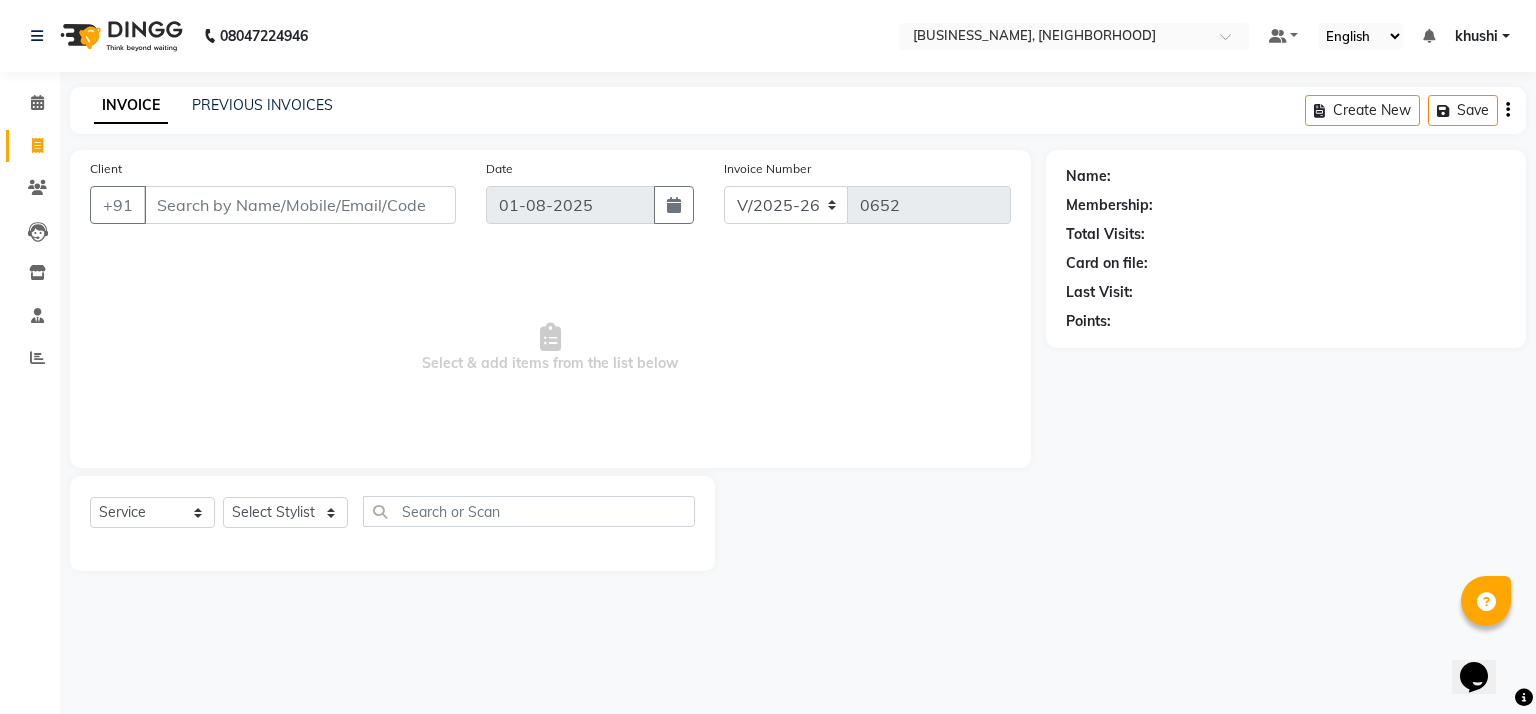 scroll, scrollTop: 0, scrollLeft: 0, axis: both 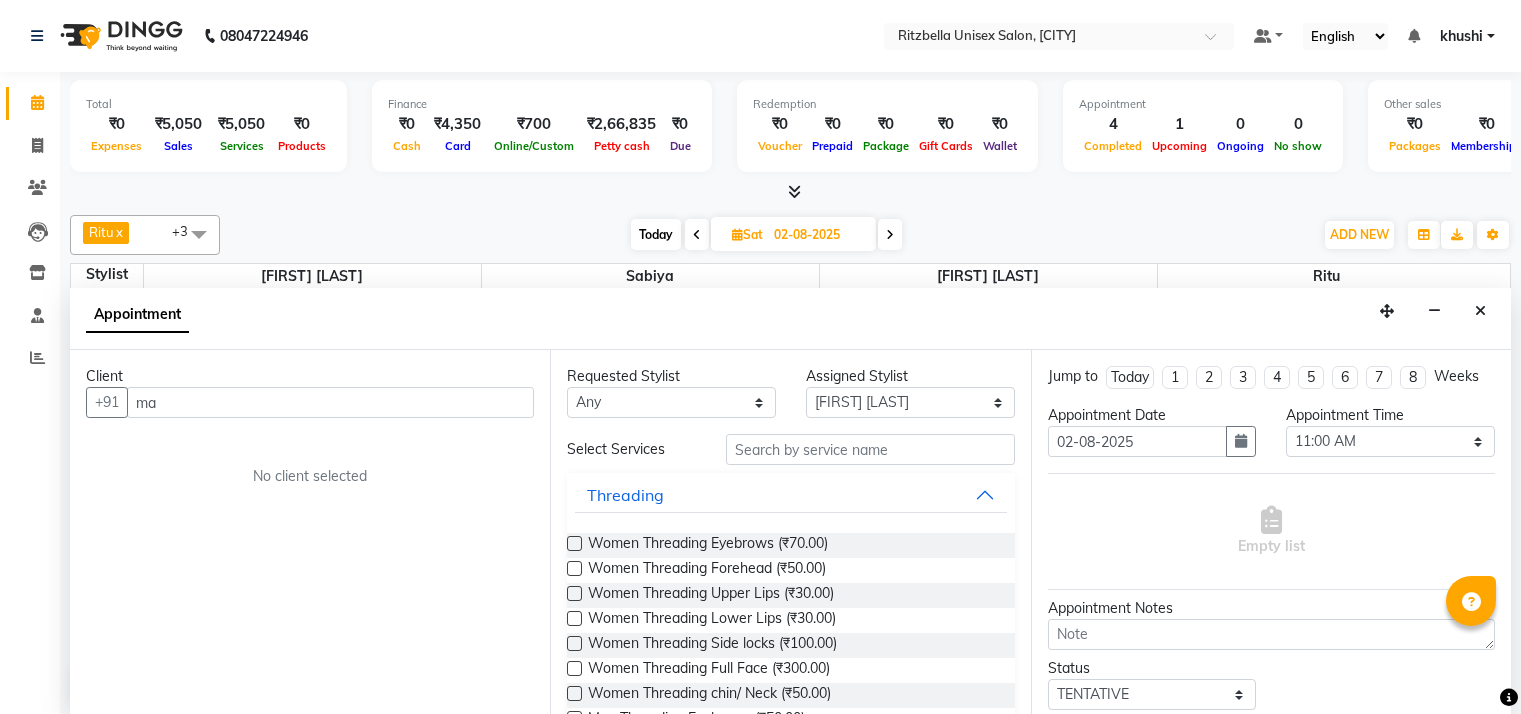 select on "59016" 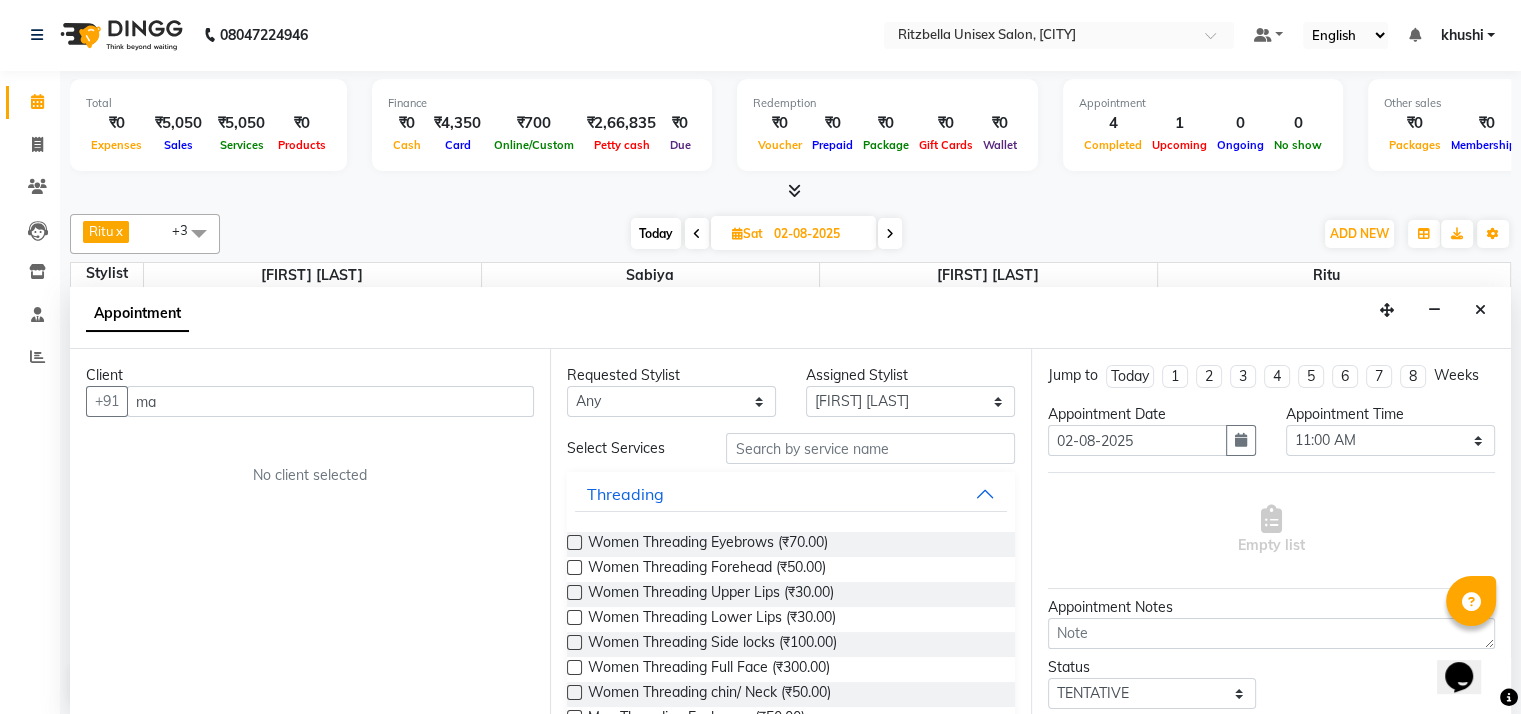 scroll, scrollTop: 0, scrollLeft: 0, axis: both 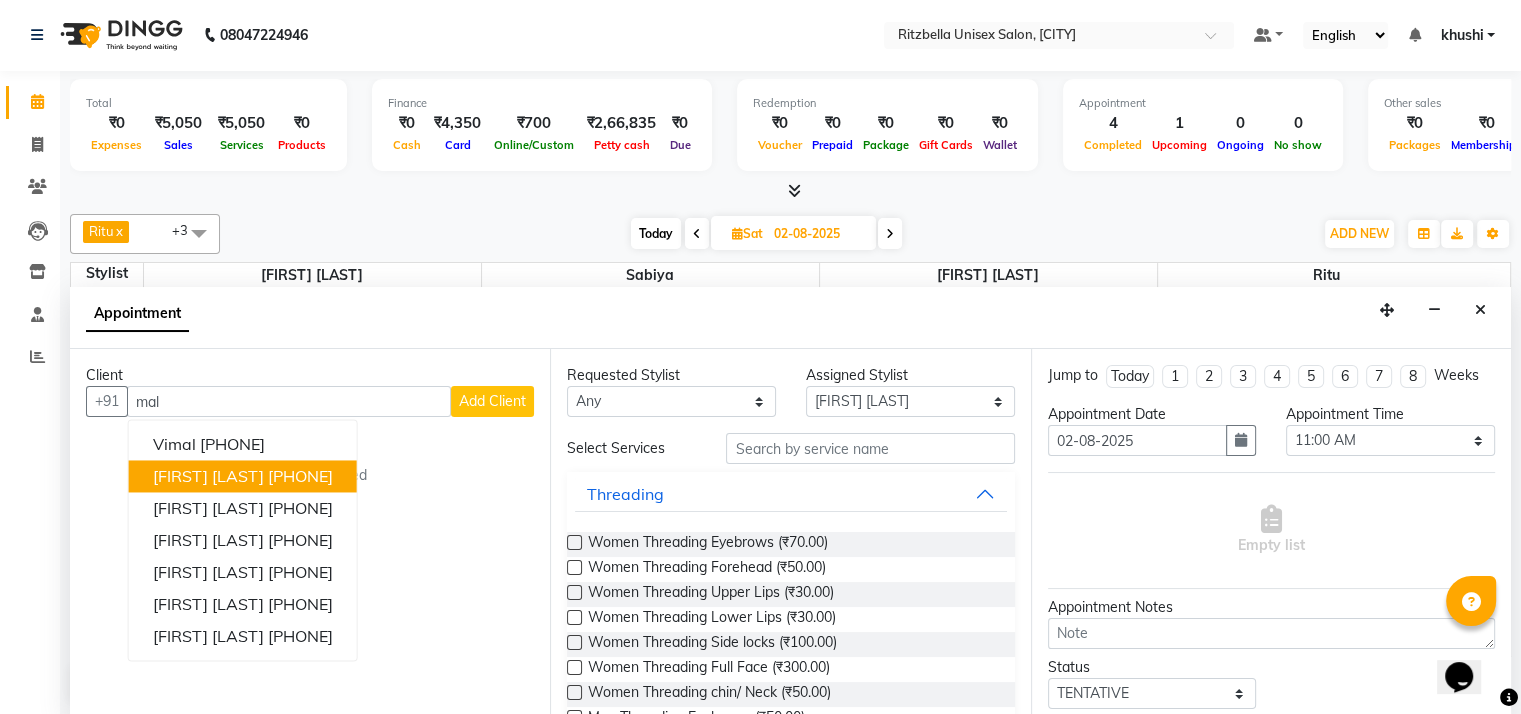 click on "Mala Lall  9930662131" at bounding box center [243, 477] 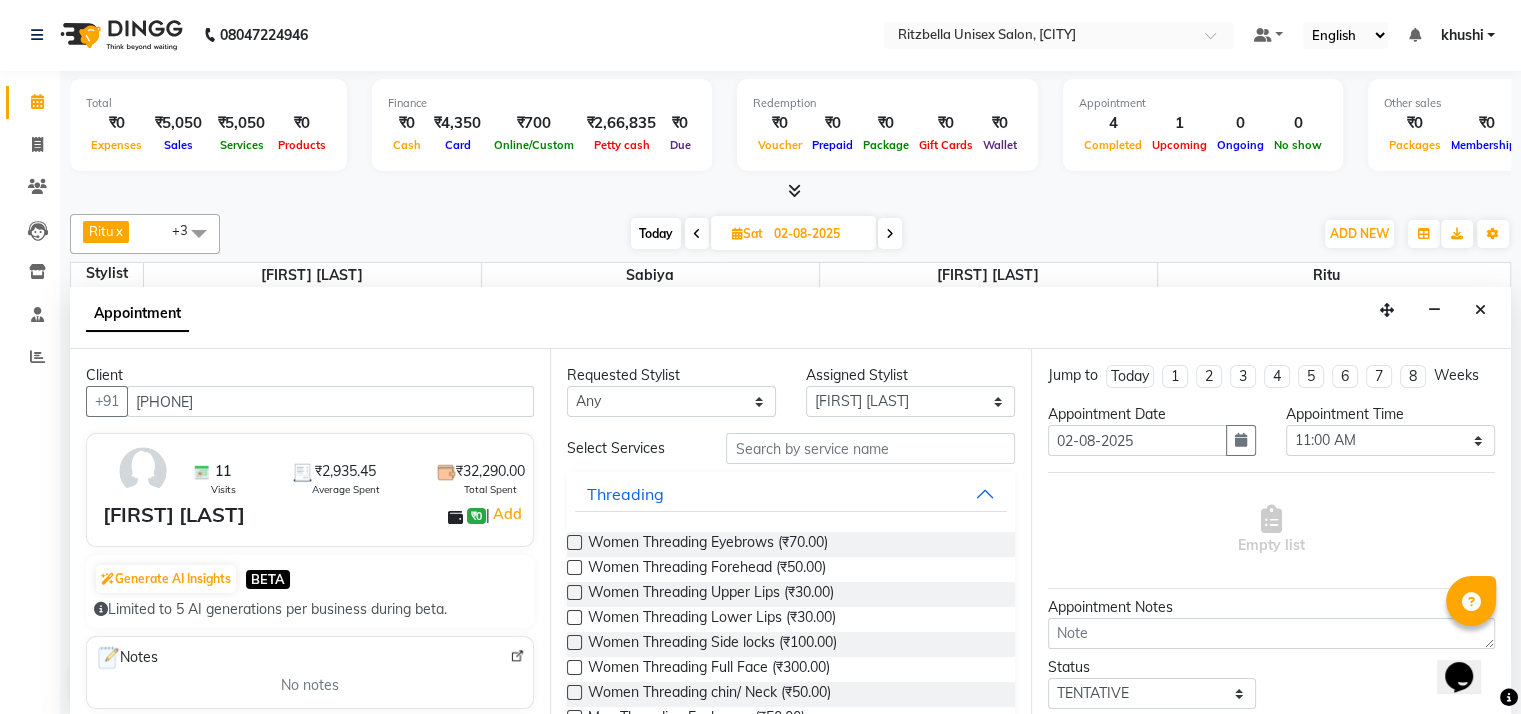 type on "9930662131" 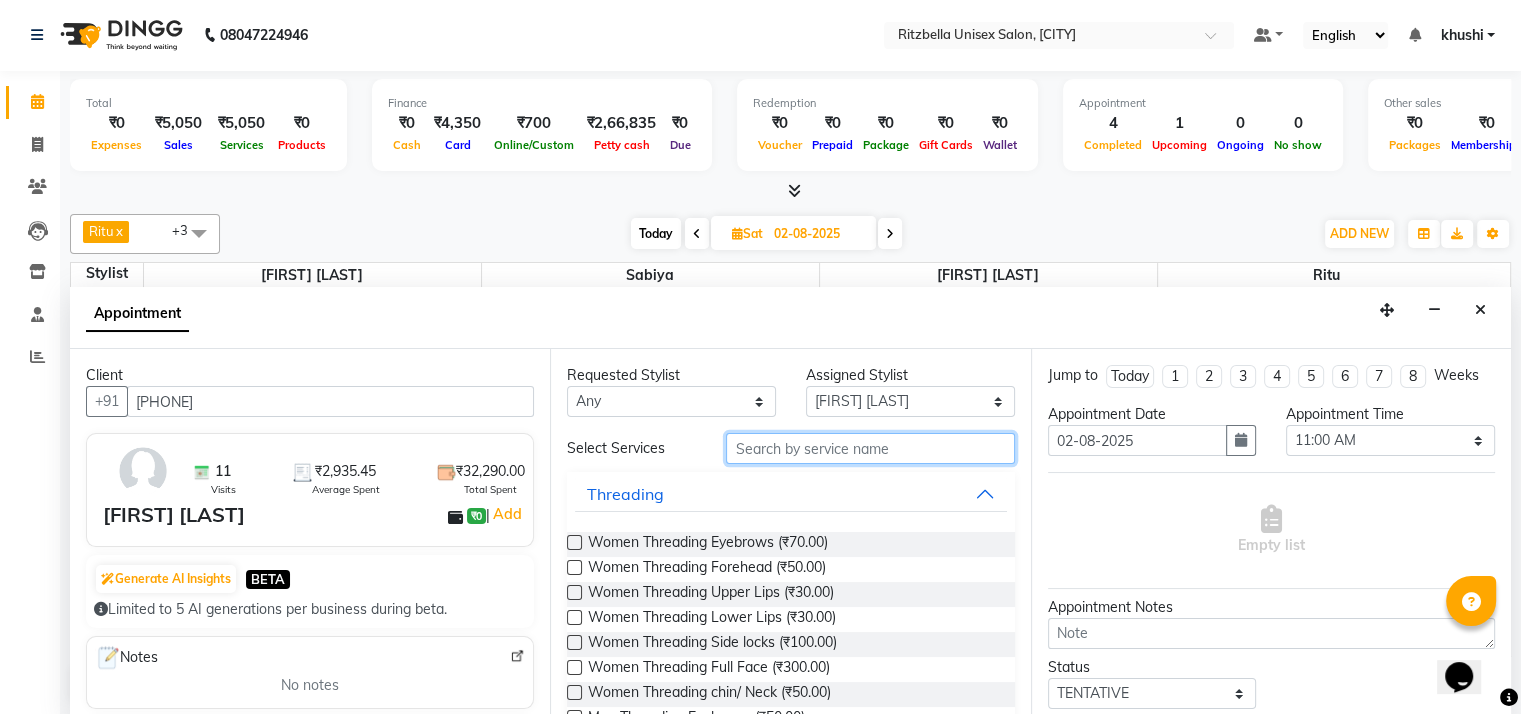 click at bounding box center (870, 448) 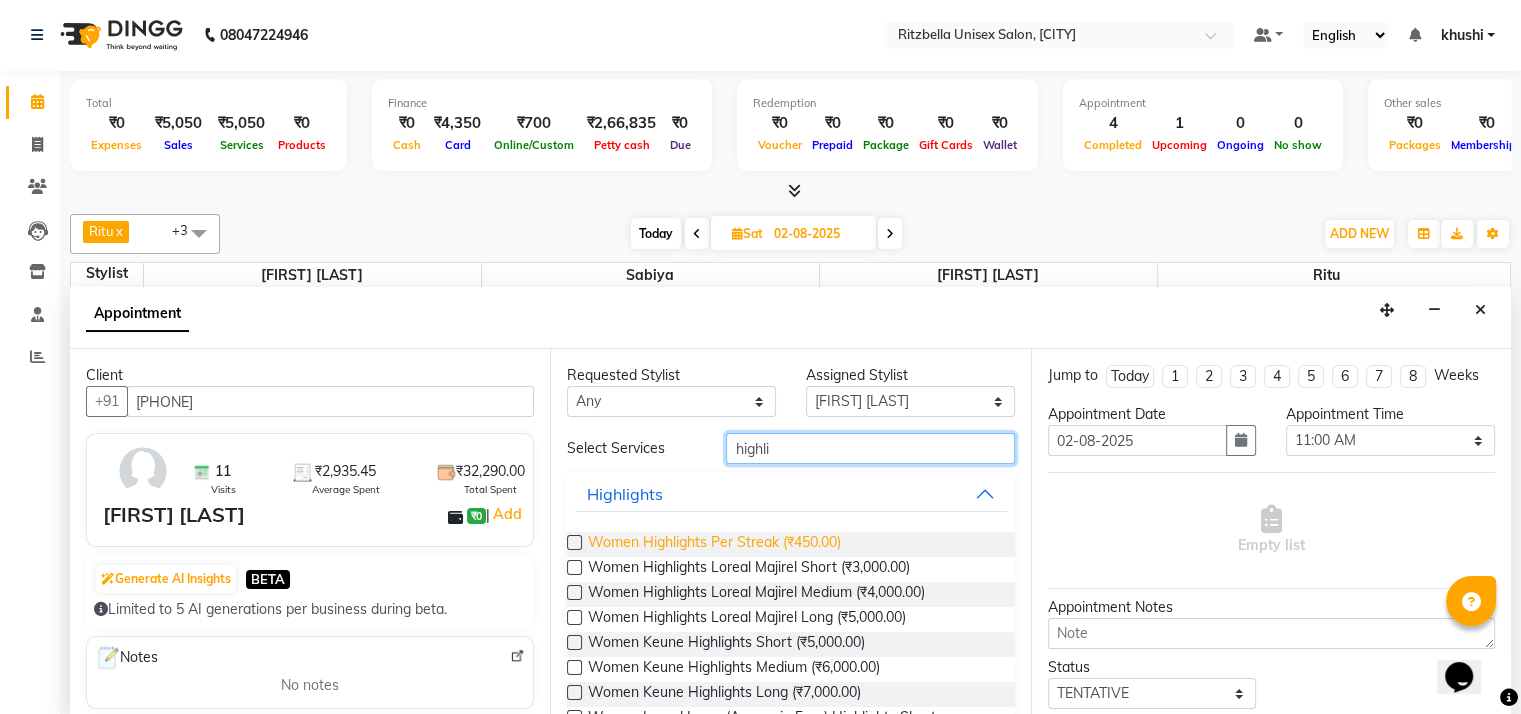 type on "highli" 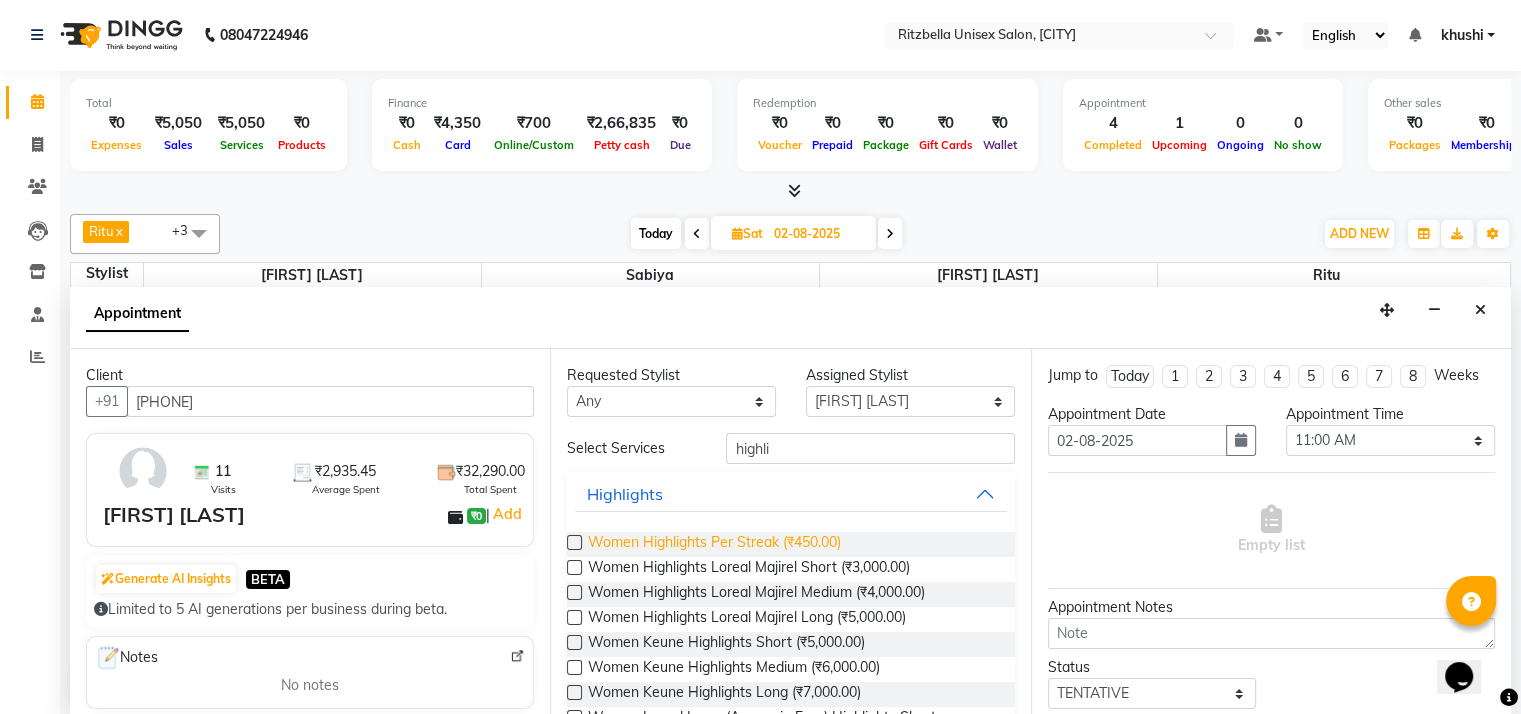 click on "Women Highlights Per Streak (₹450.00)" at bounding box center (714, 544) 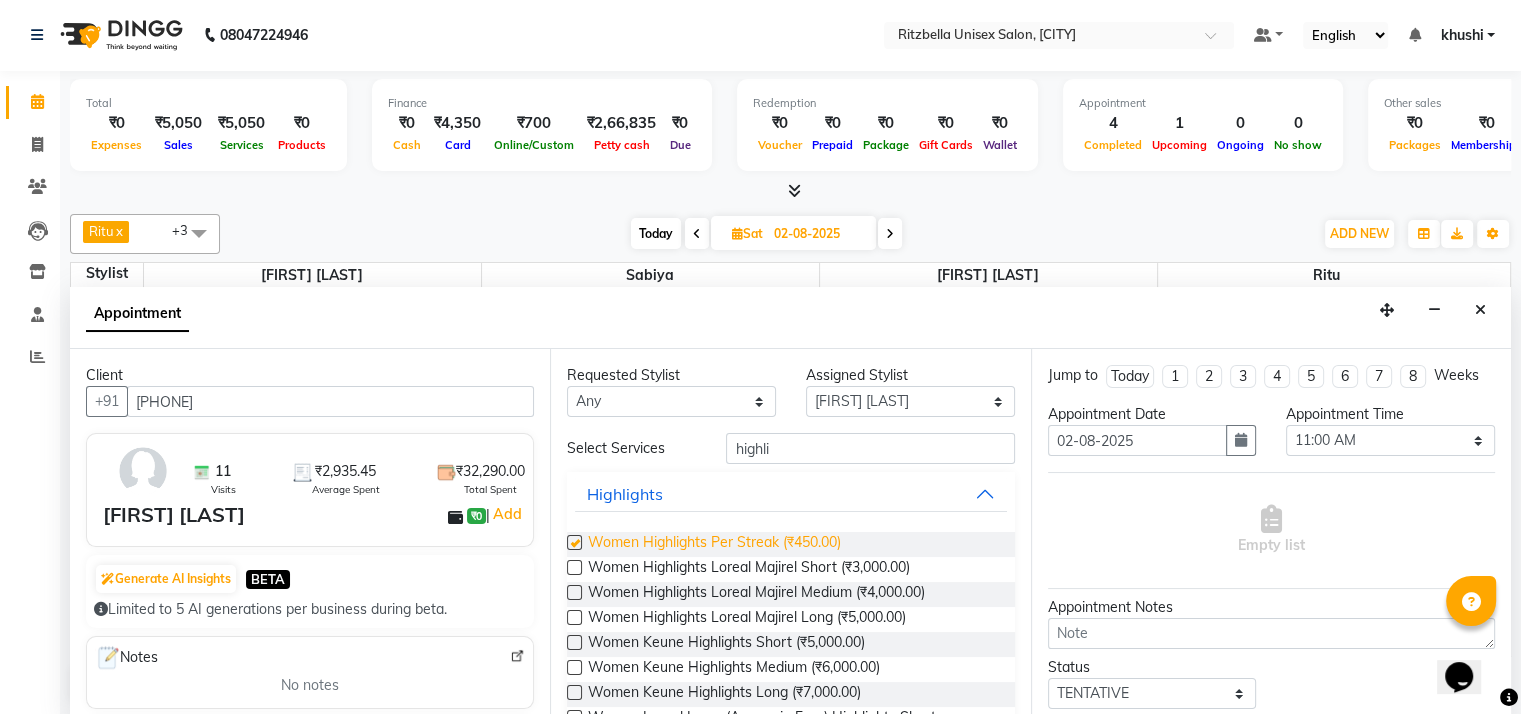 checkbox on "false" 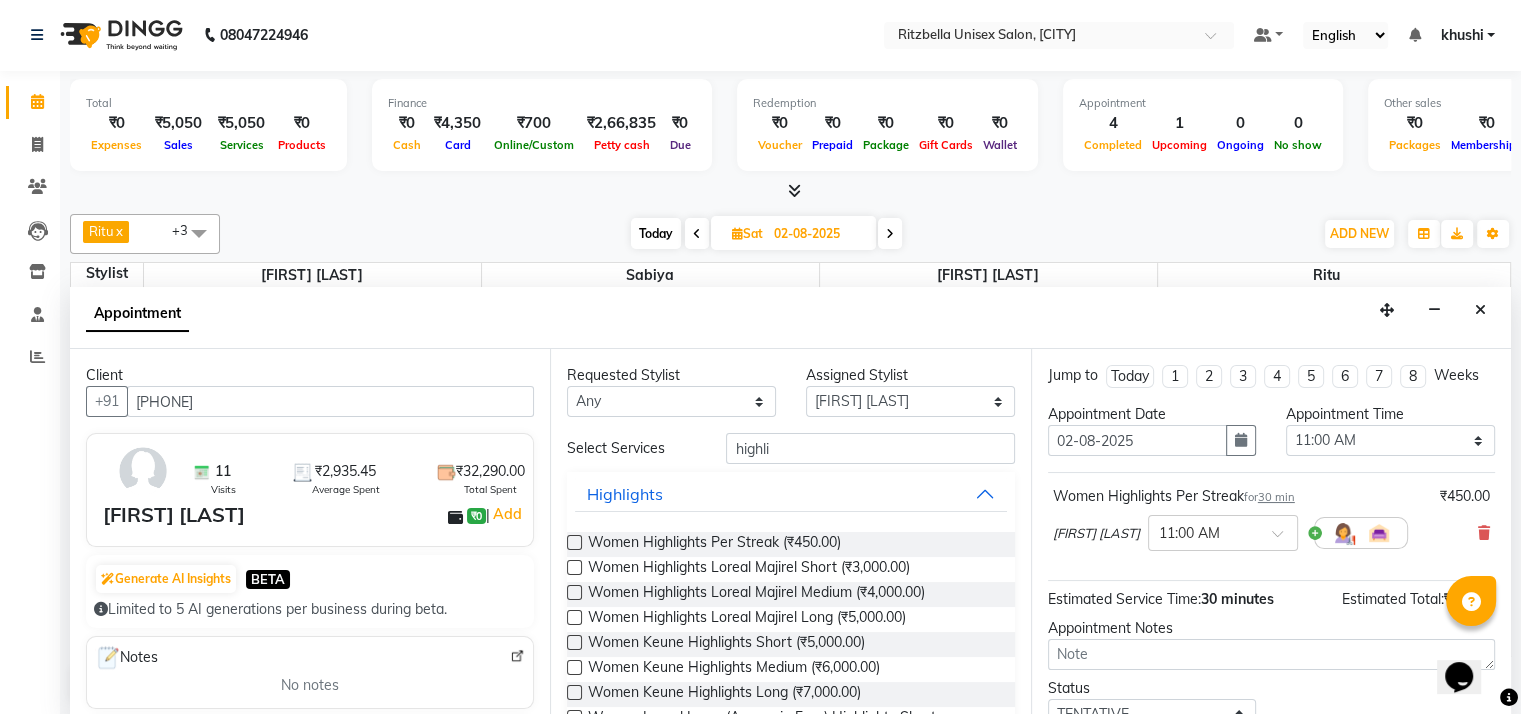 scroll, scrollTop: 140, scrollLeft: 0, axis: vertical 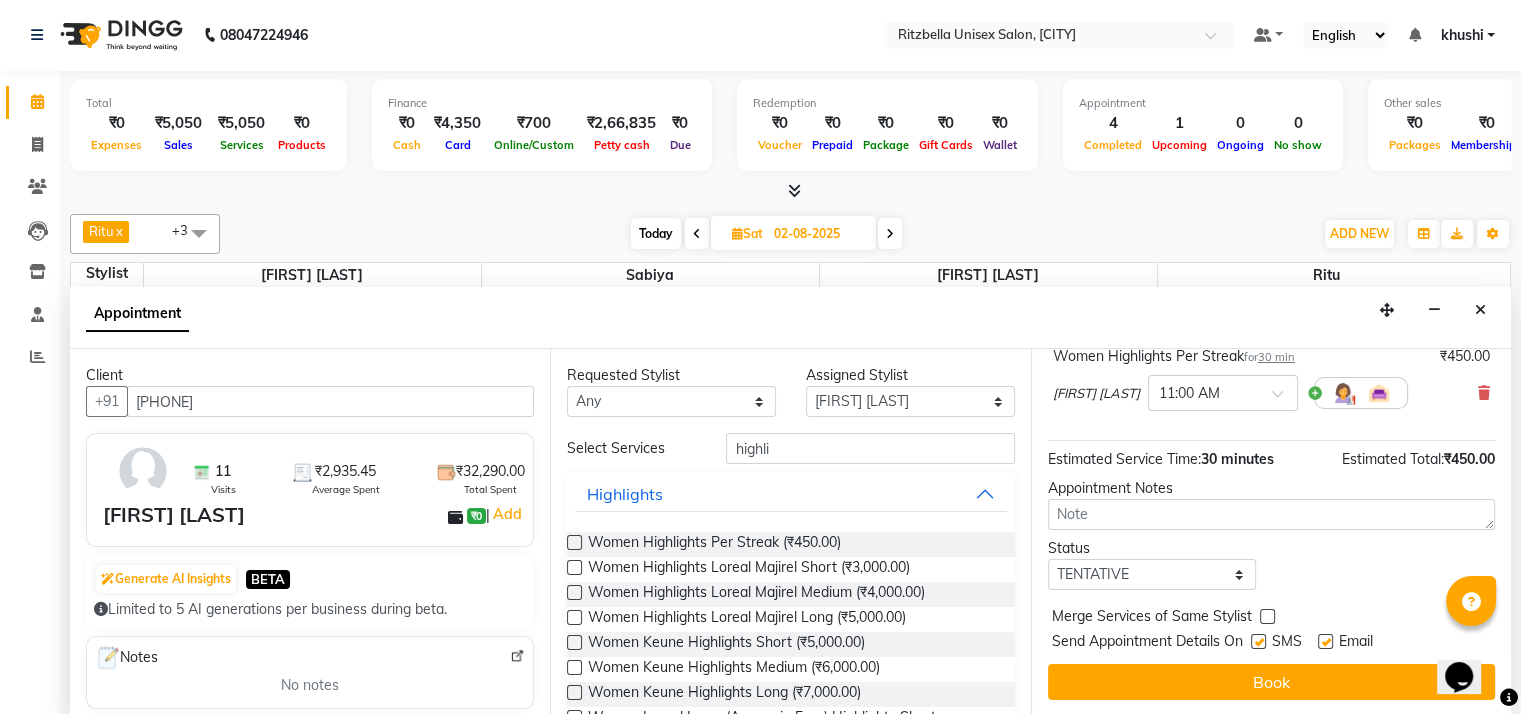 click at bounding box center [1258, 641] 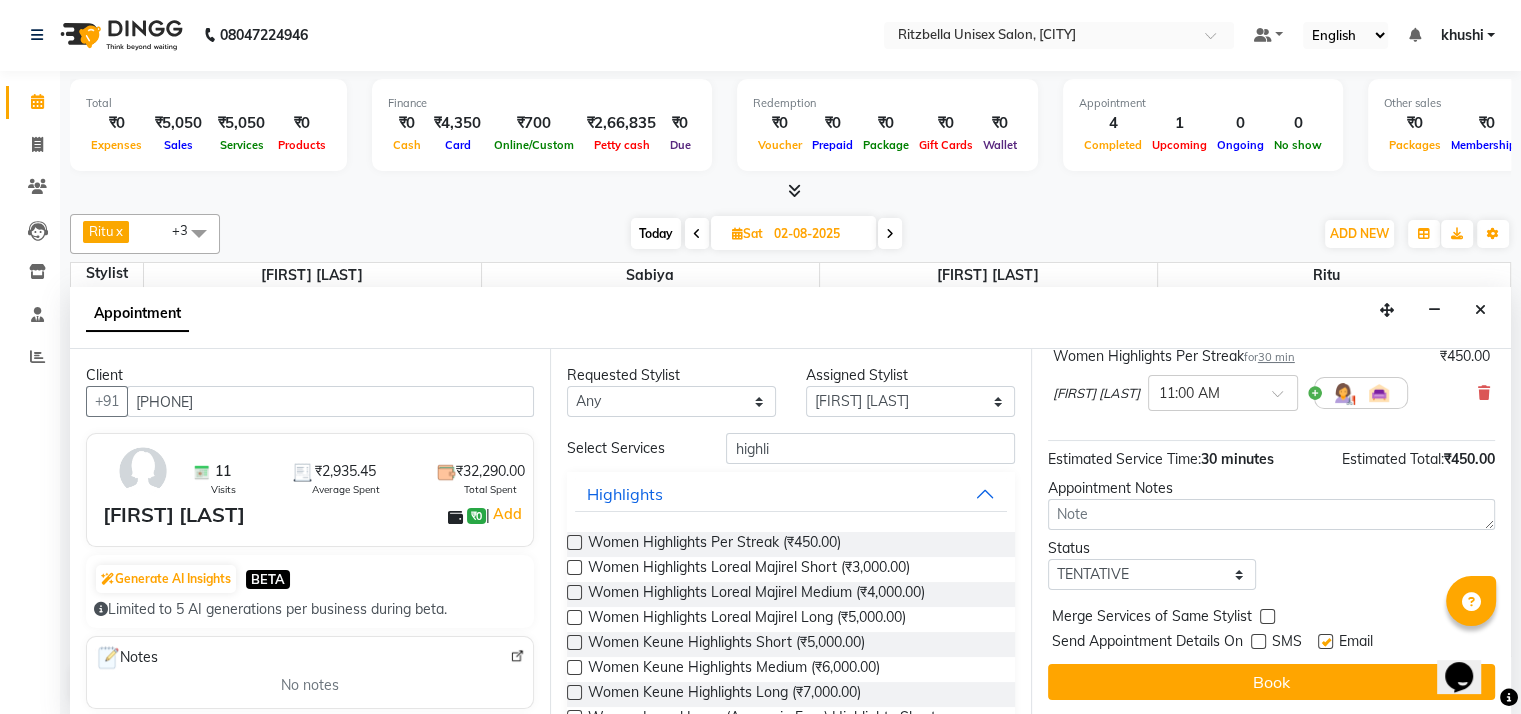 click at bounding box center [1325, 641] 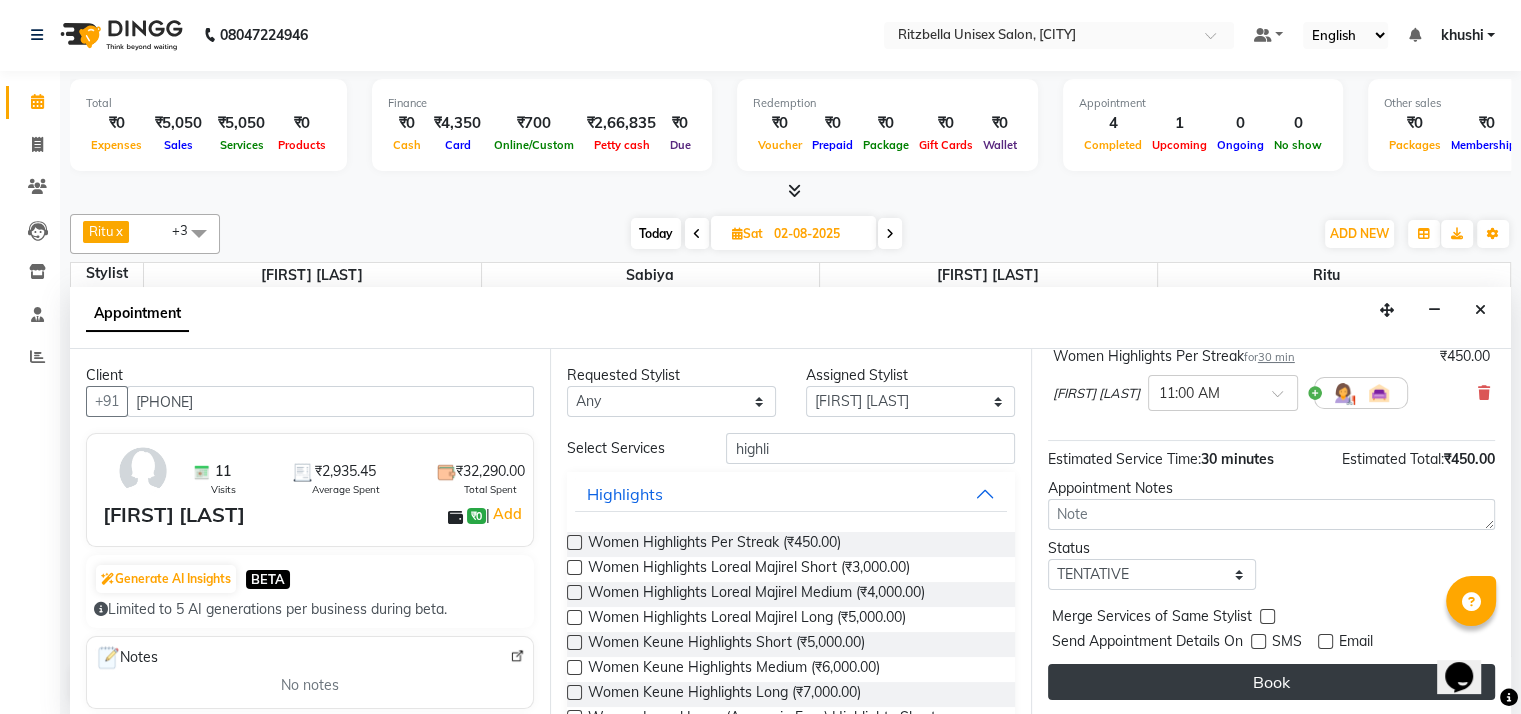 click on "Book" at bounding box center [1271, 682] 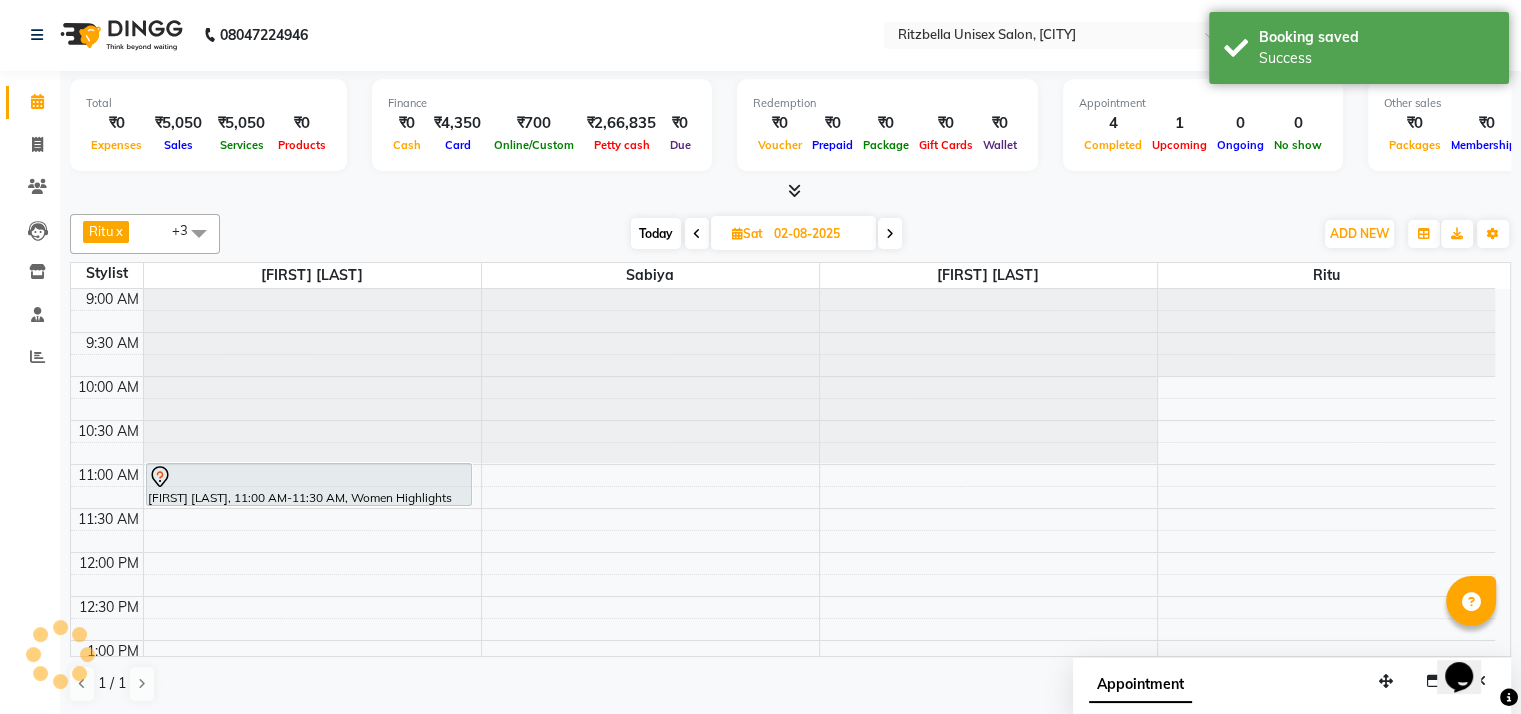 scroll, scrollTop: 0, scrollLeft: 0, axis: both 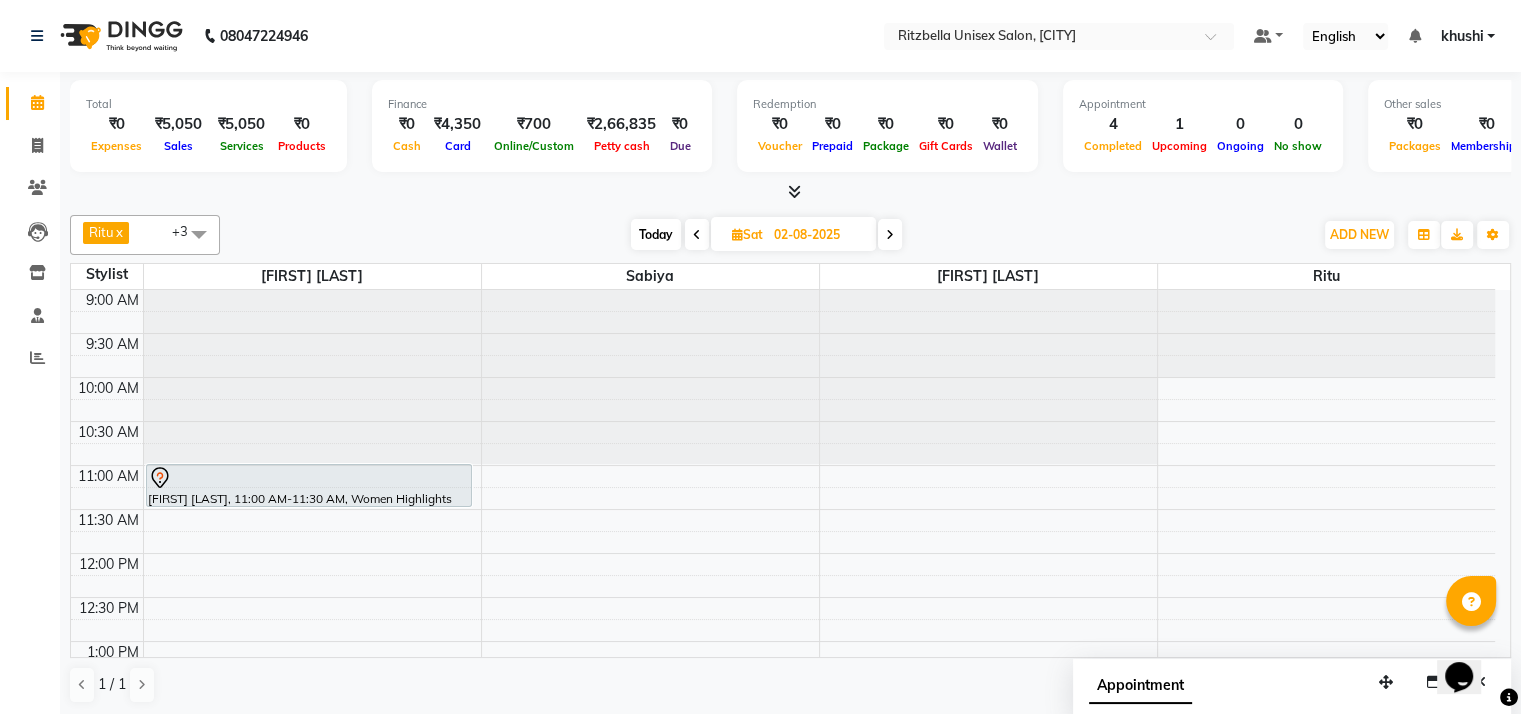 click on "Today" at bounding box center [656, 234] 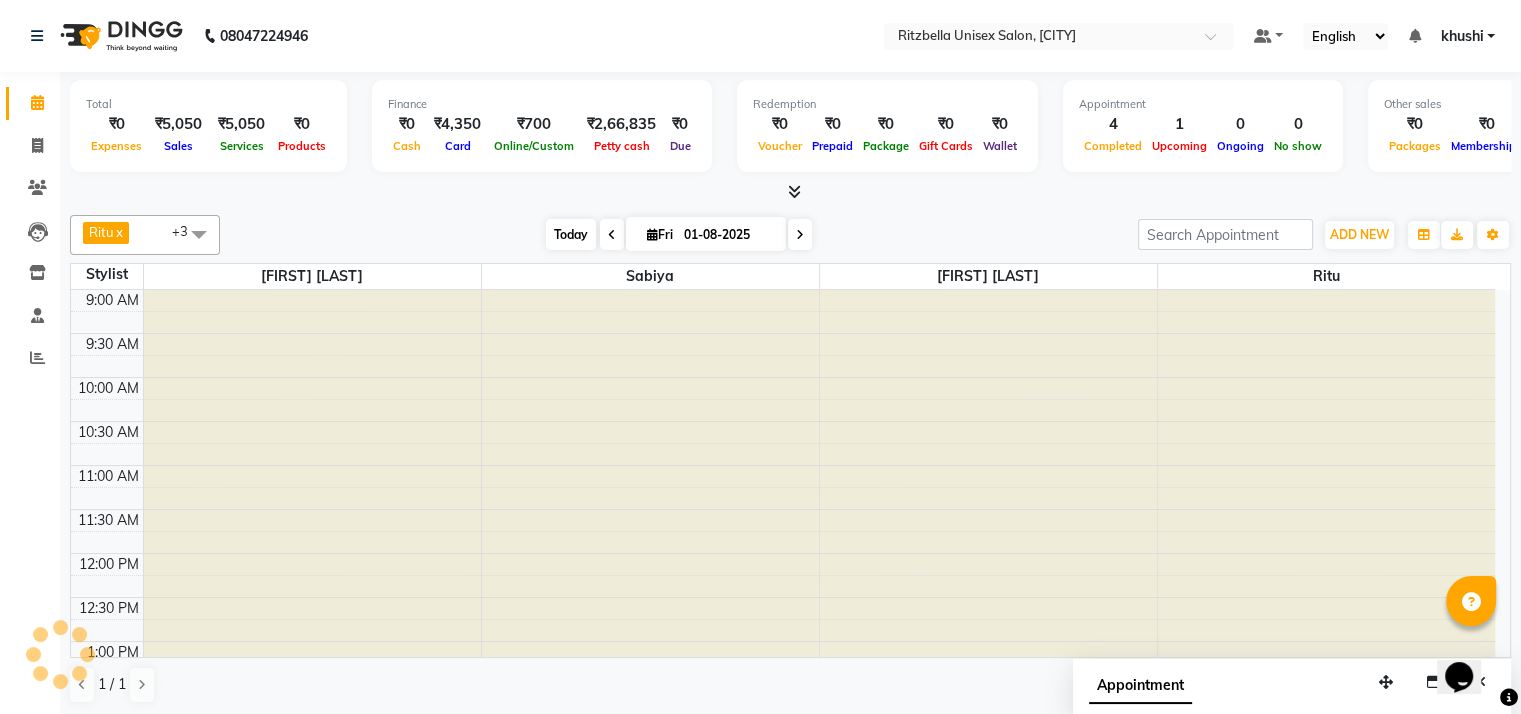 scroll, scrollTop: 765, scrollLeft: 0, axis: vertical 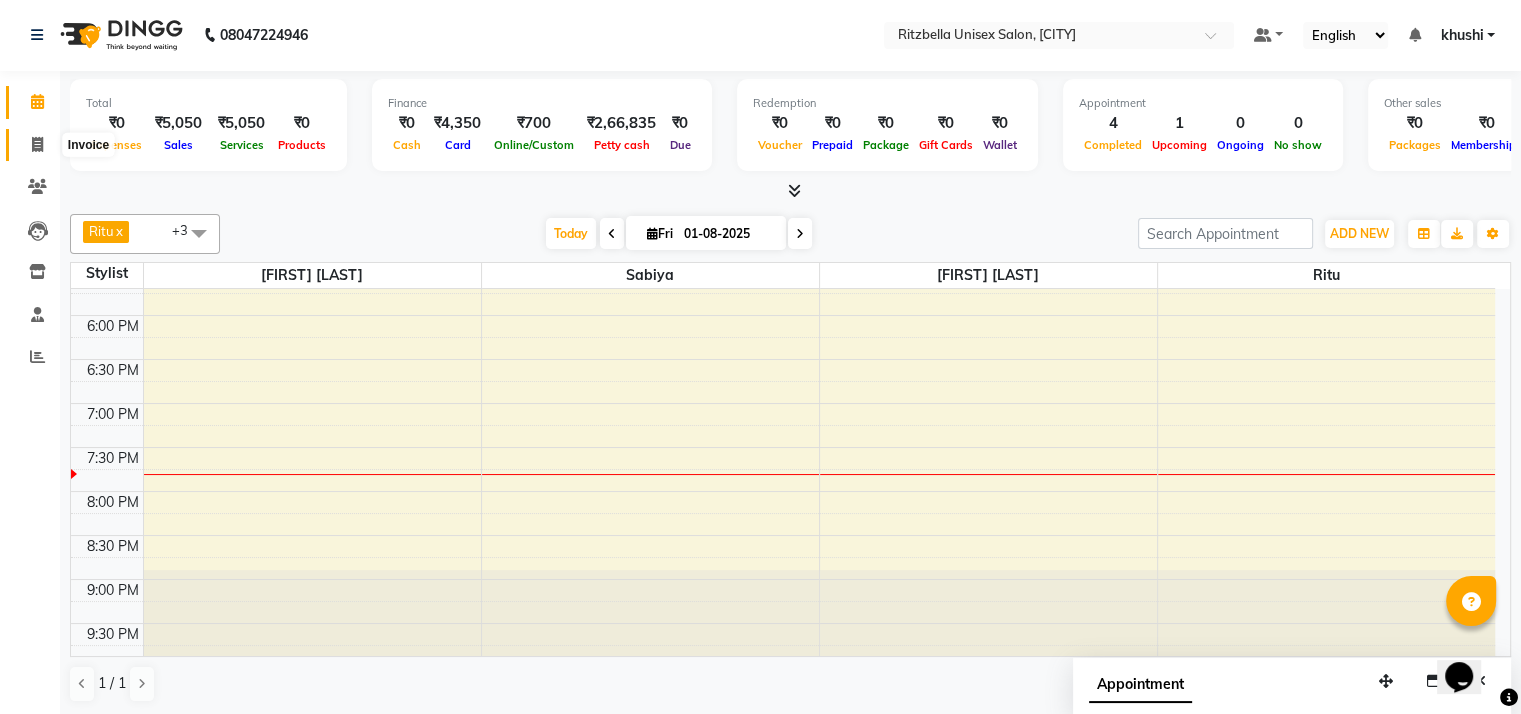 click 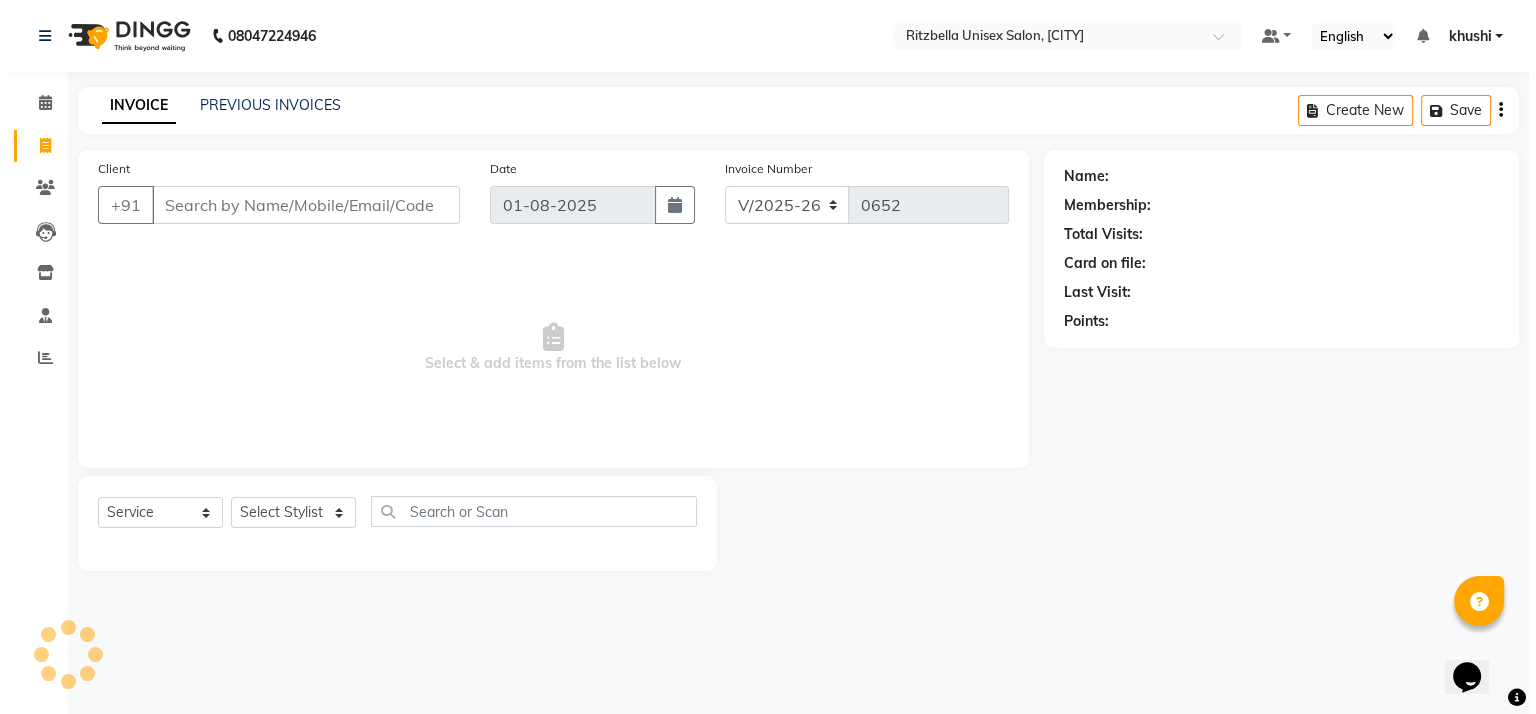 scroll, scrollTop: 0, scrollLeft: 0, axis: both 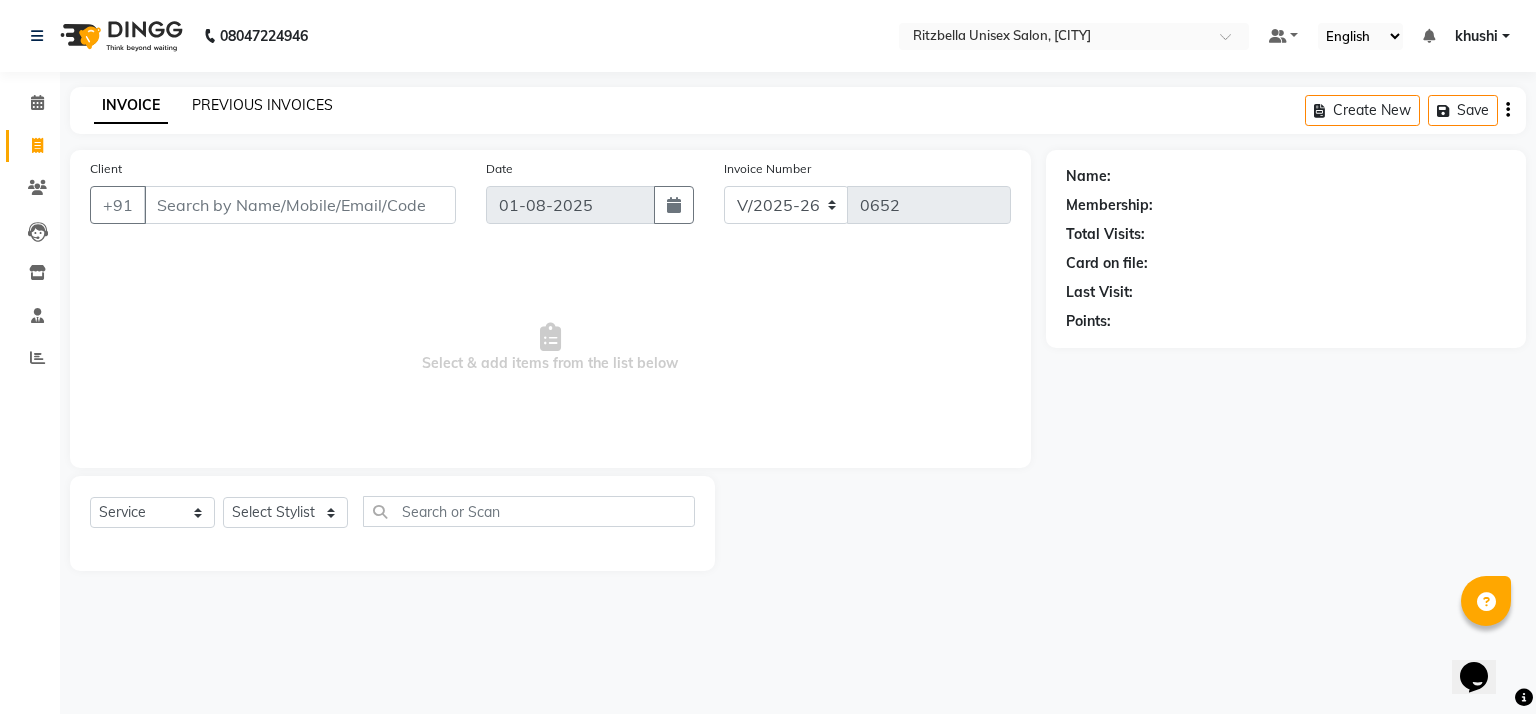 click on "PREVIOUS INVOICES" 